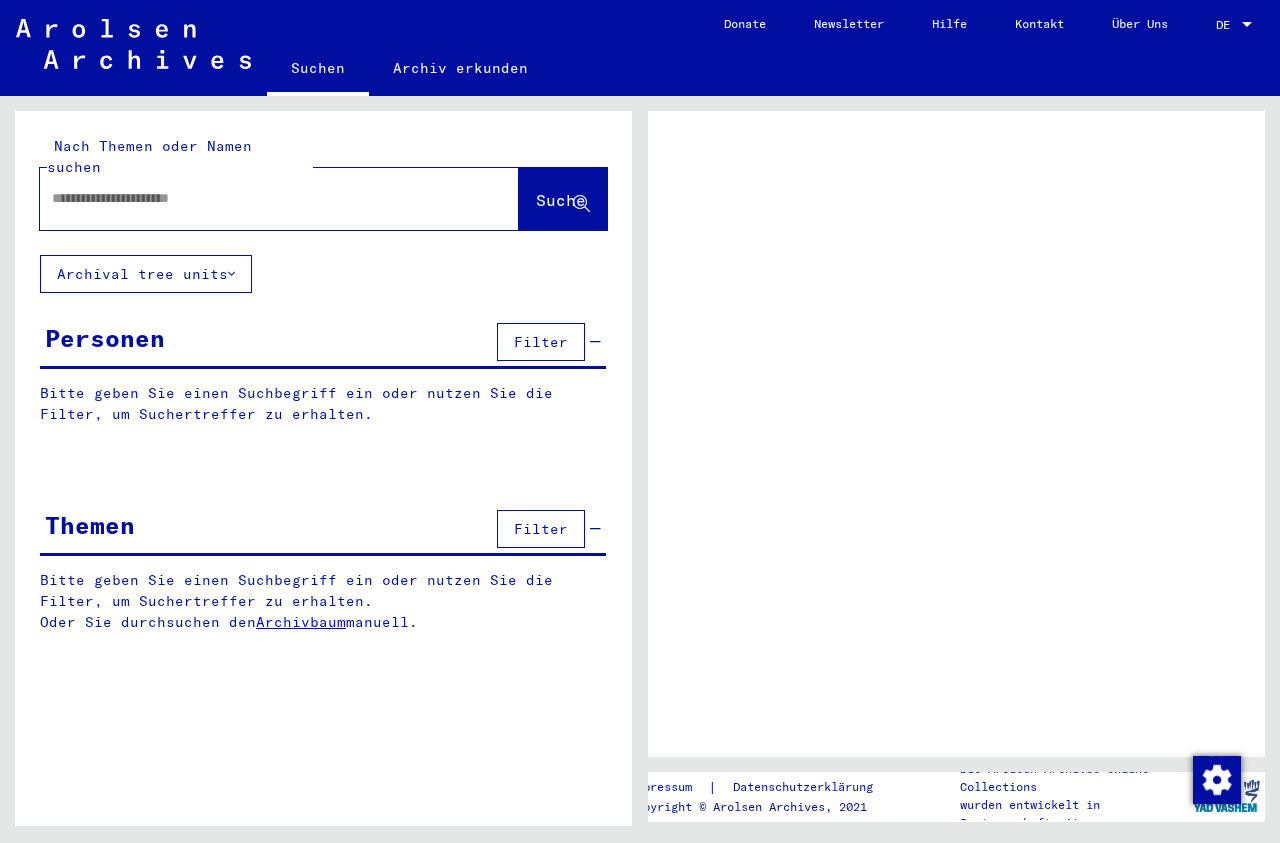 scroll, scrollTop: 0, scrollLeft: 0, axis: both 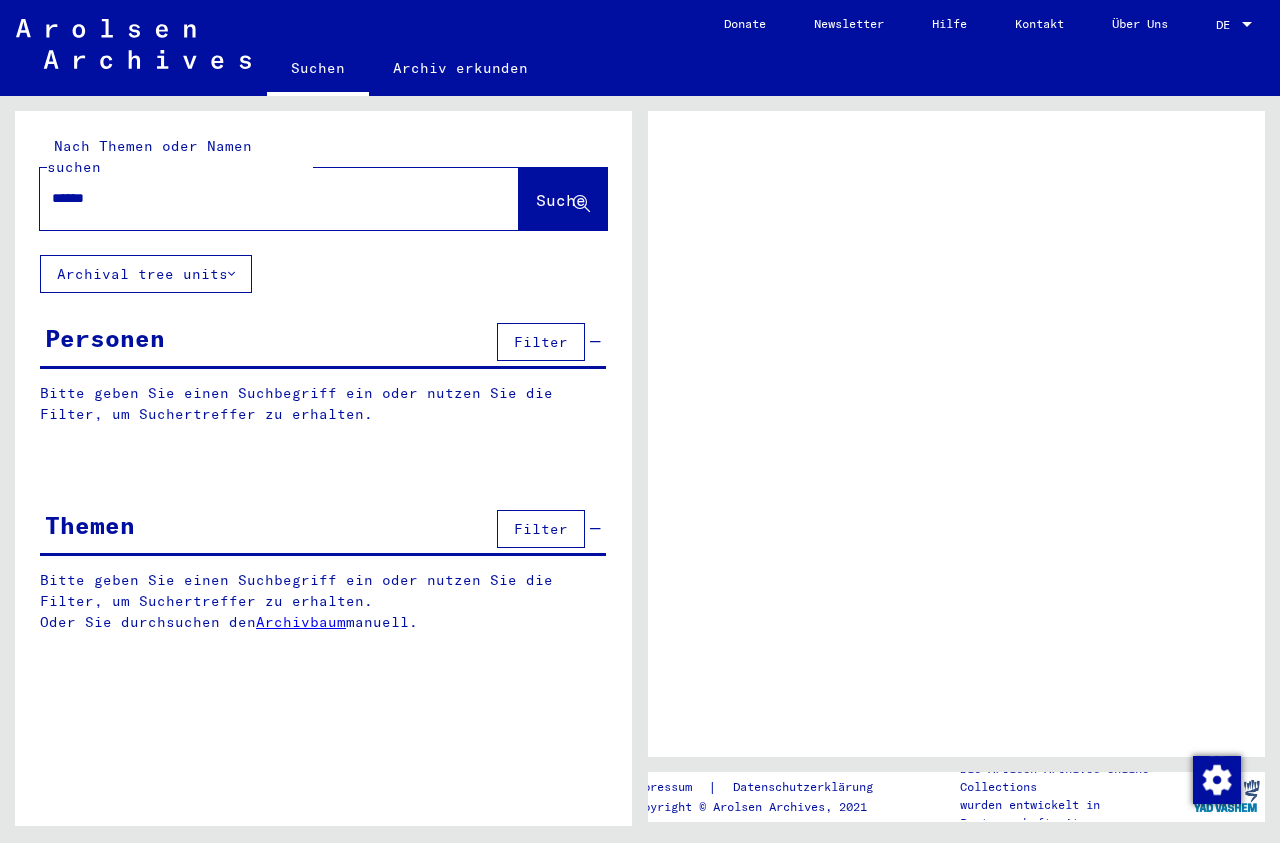 type on "******" 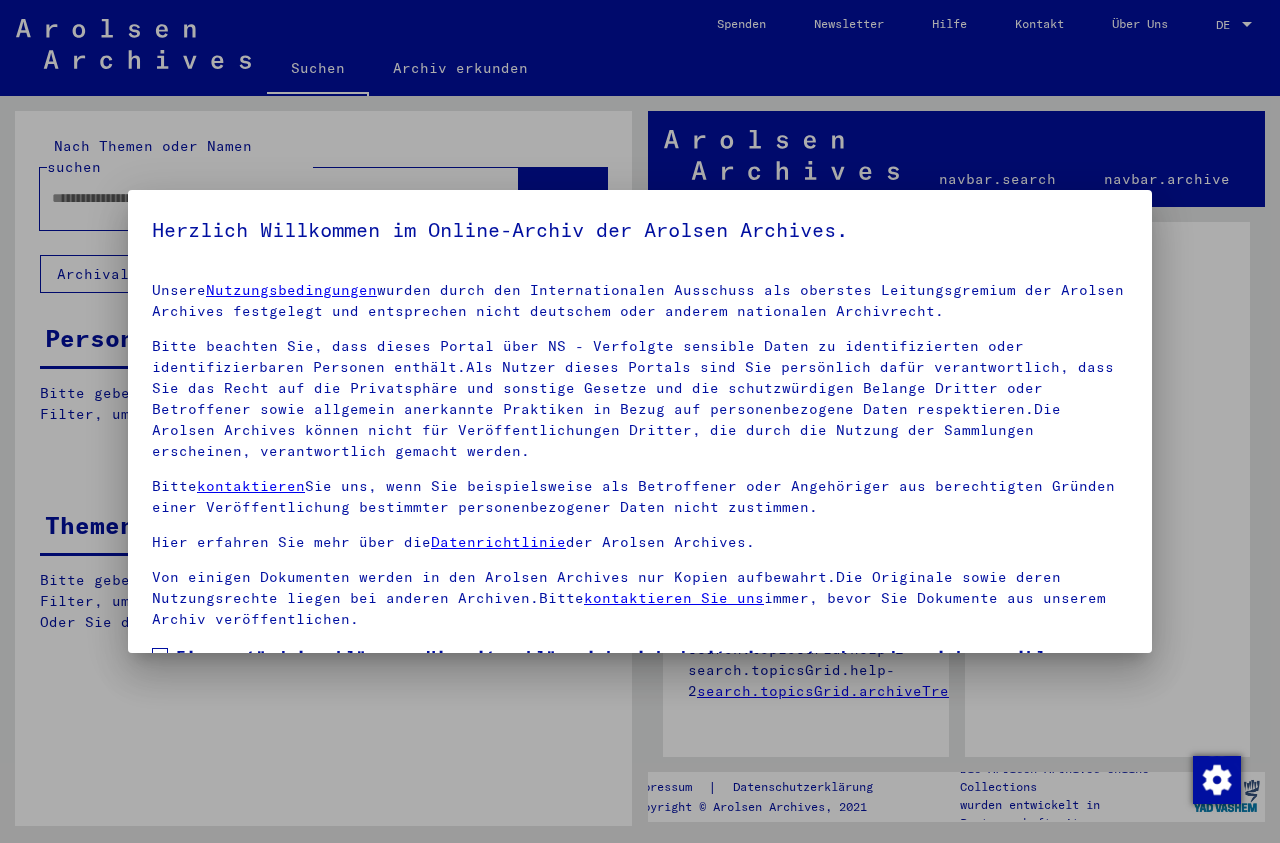 click at bounding box center (160, 656) 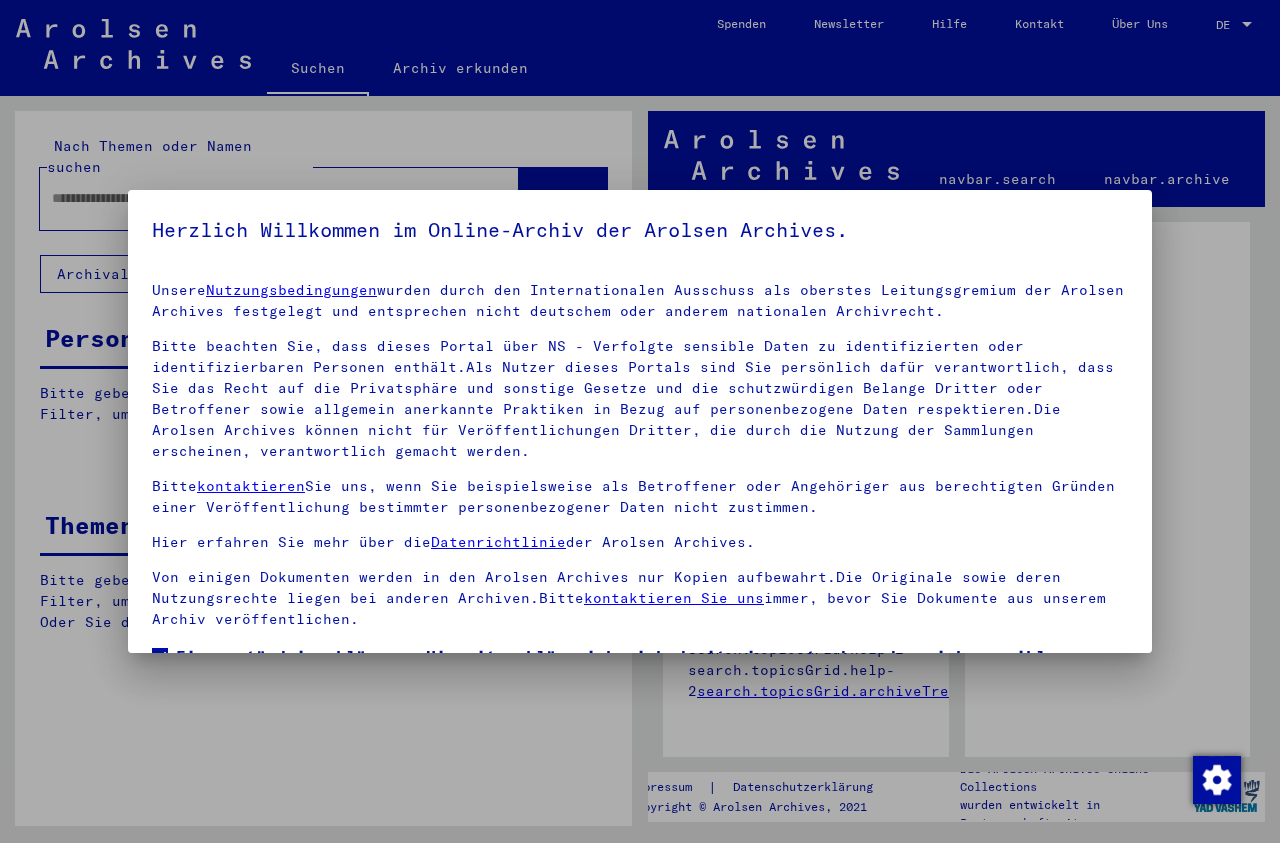 scroll, scrollTop: 159, scrollLeft: 0, axis: vertical 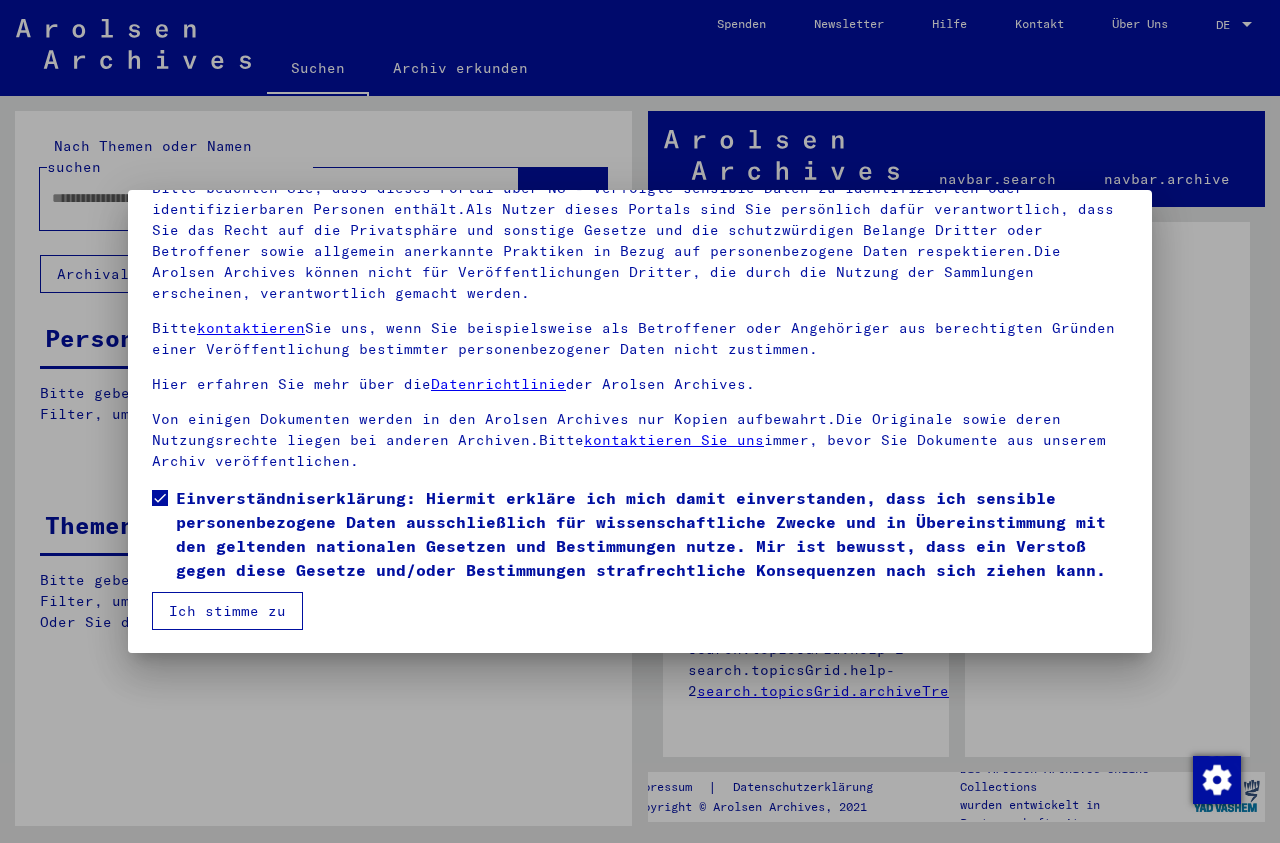 click on "Ich stimme zu" at bounding box center (227, 611) 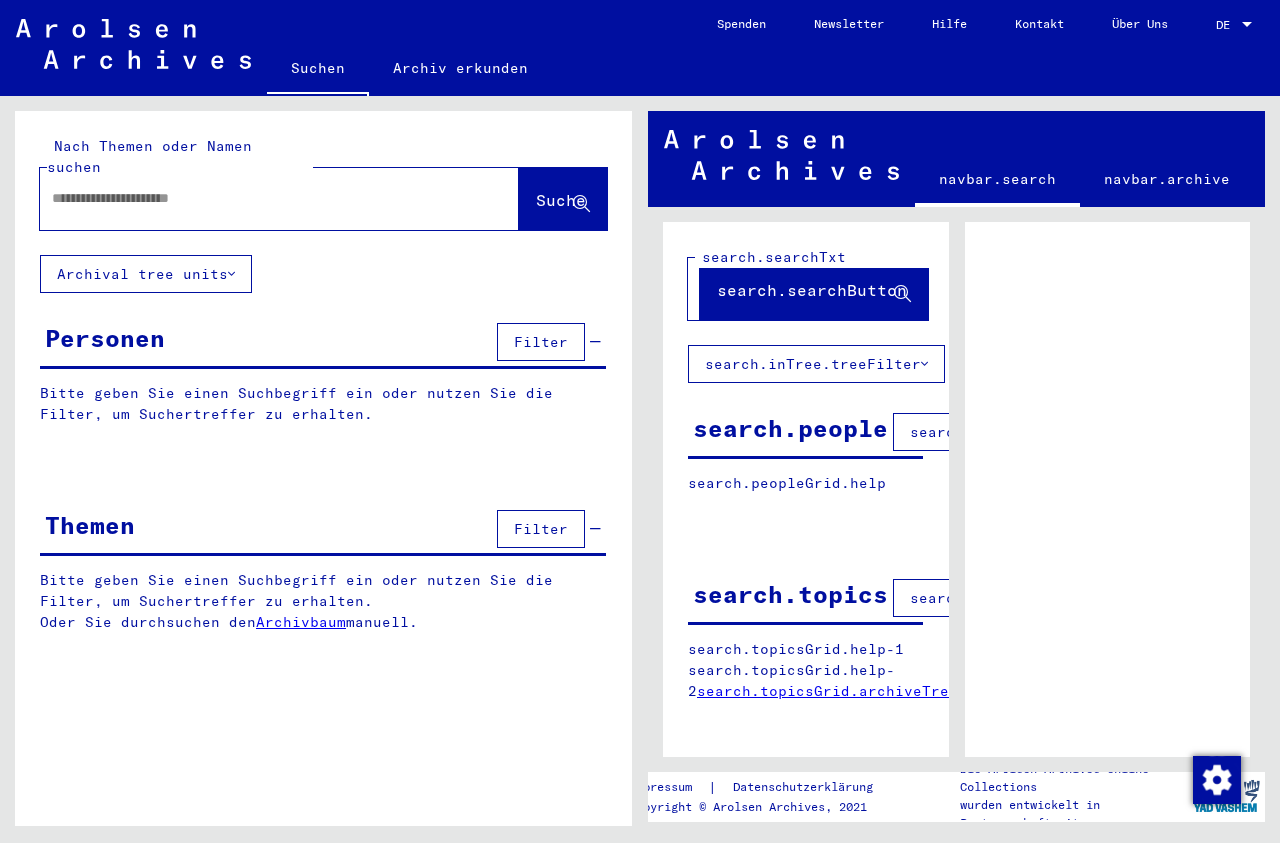 click 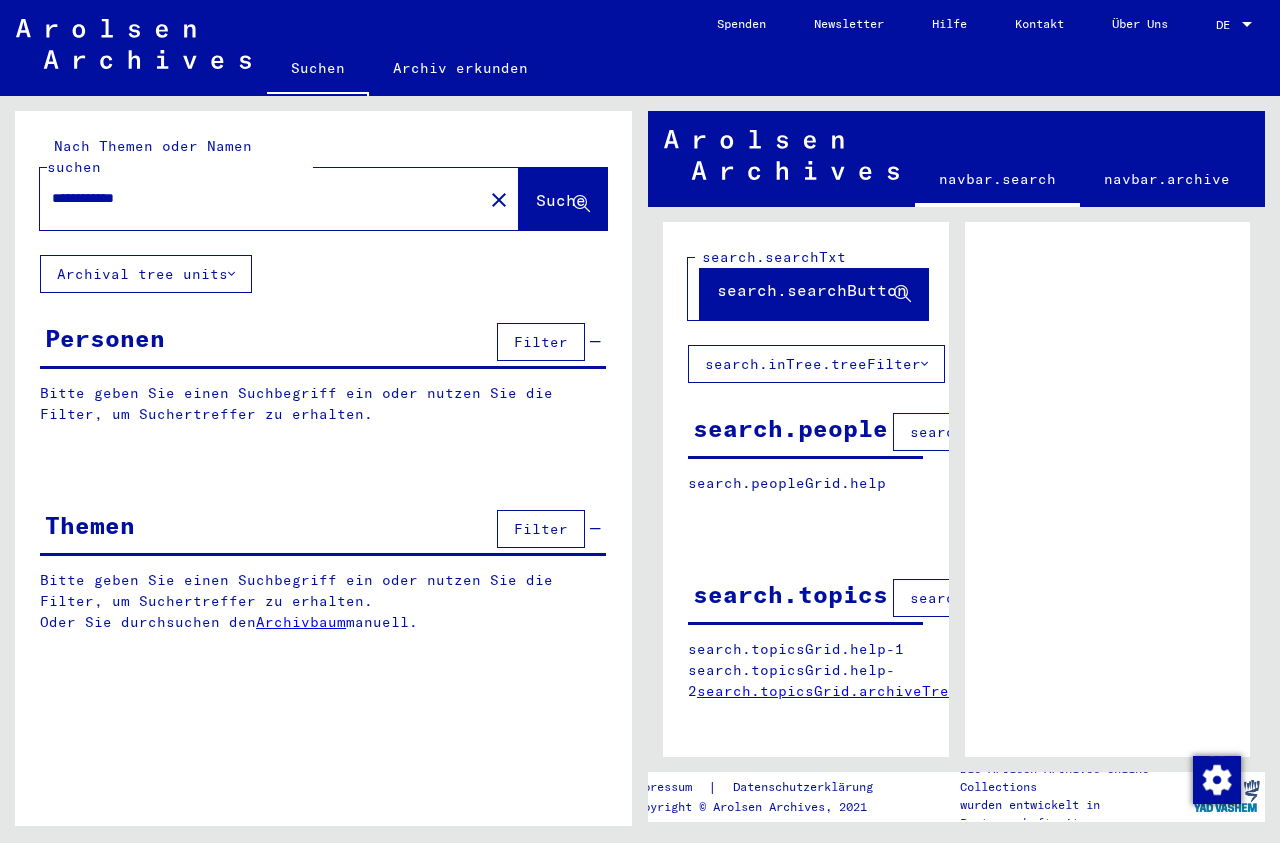 type on "**********" 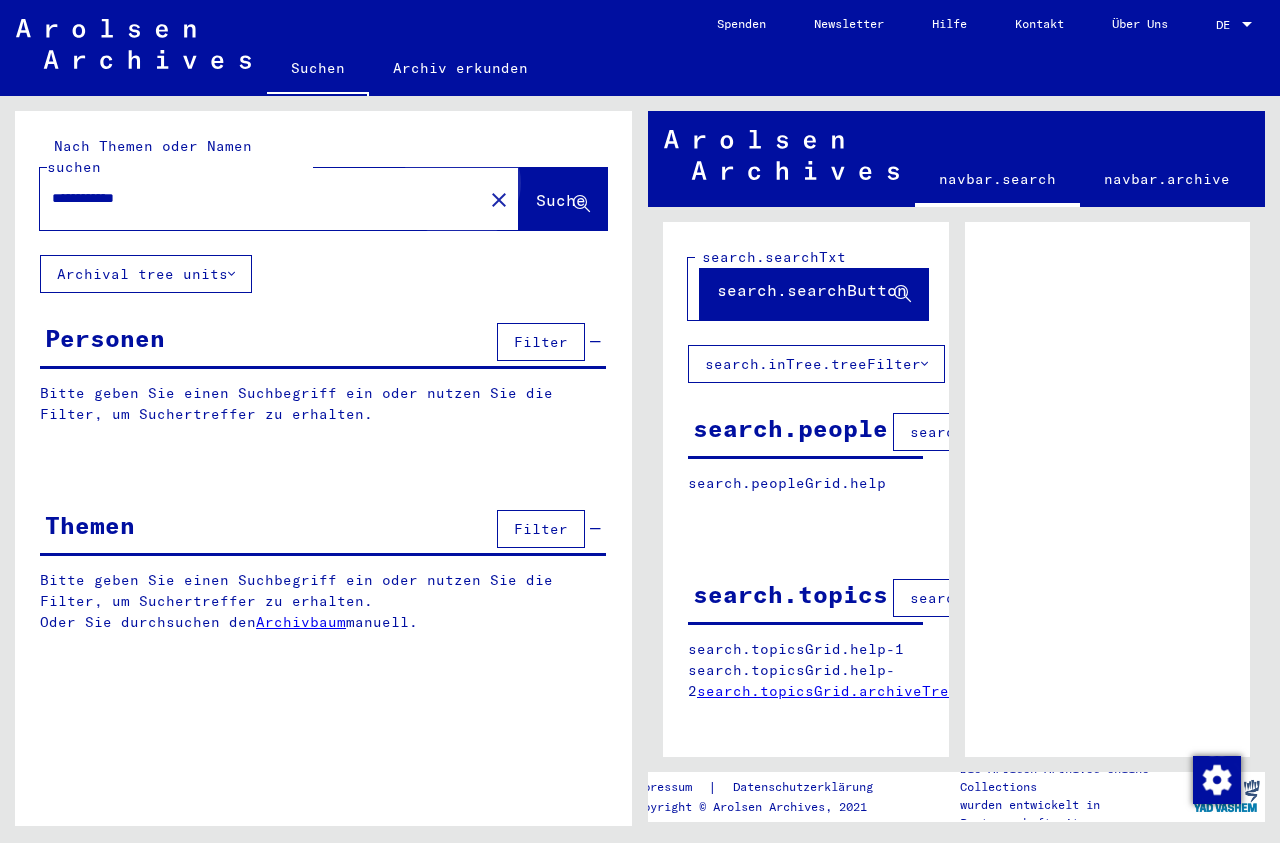 click on "Suche" 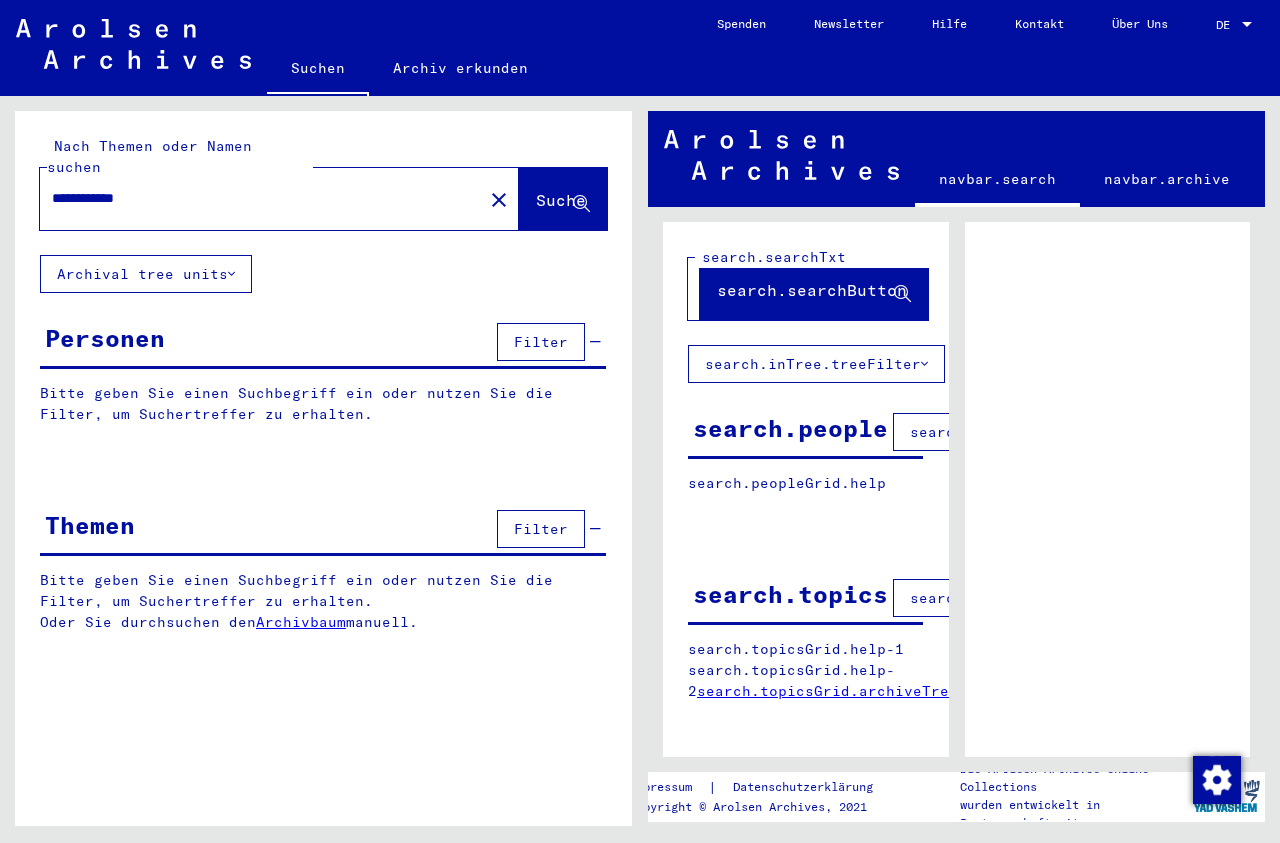 click on "**********" at bounding box center (261, 198) 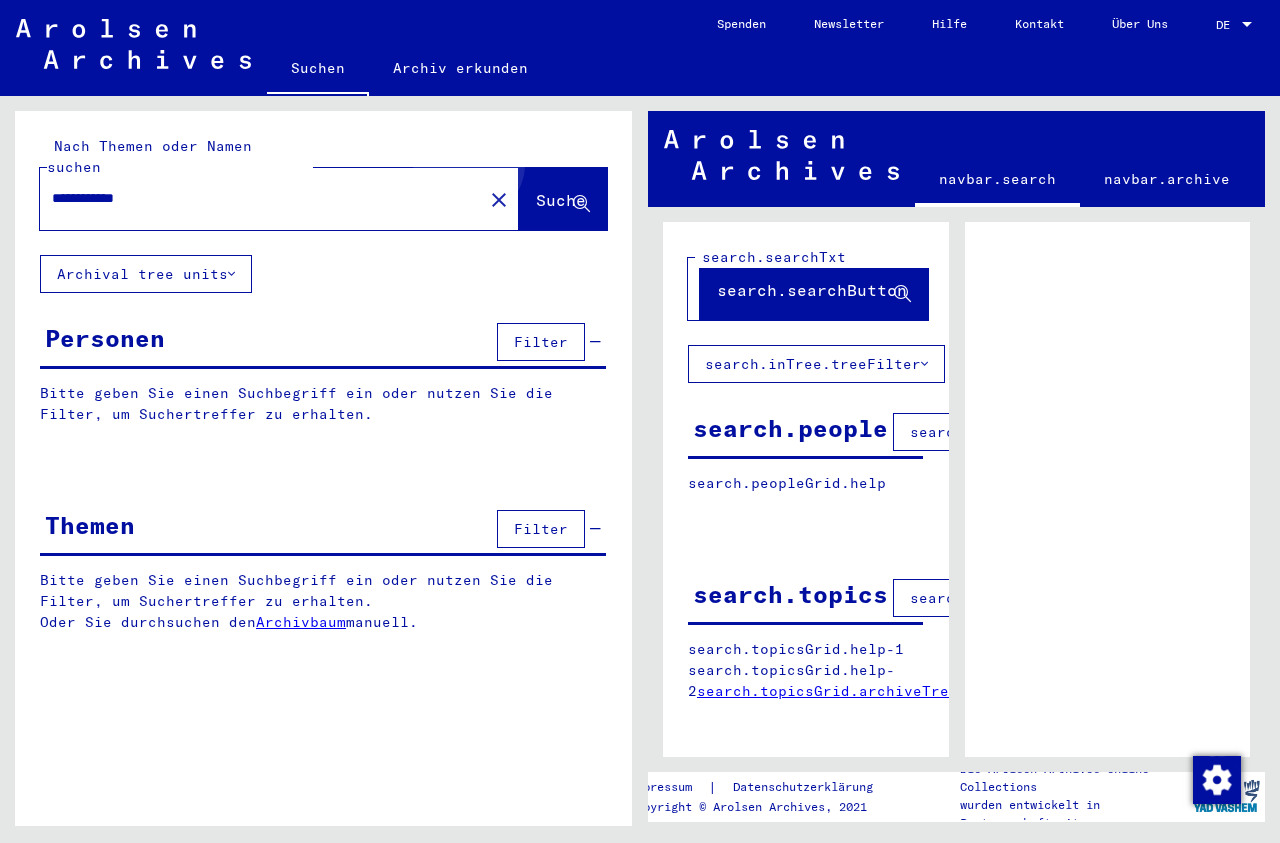 click on "Suche" 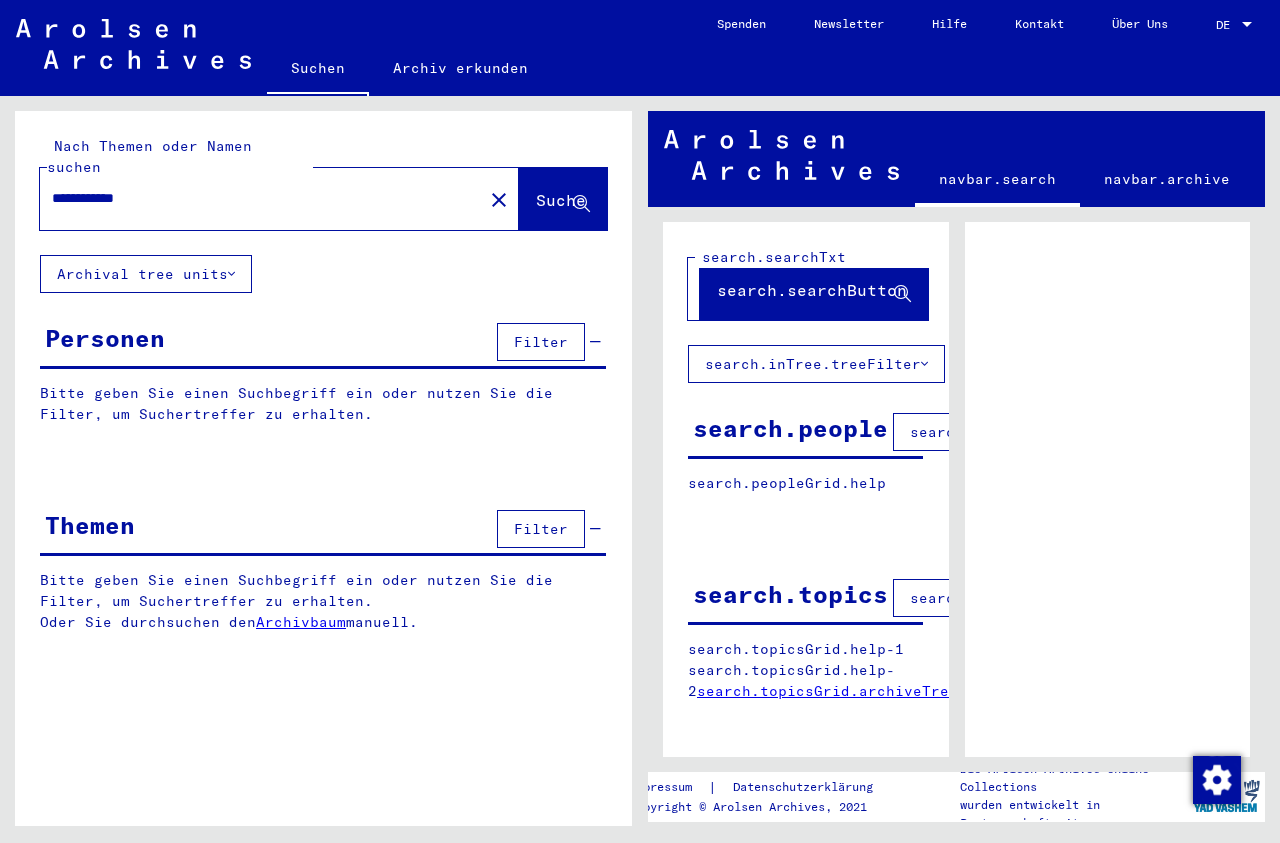 click on "**********" at bounding box center [261, 198] 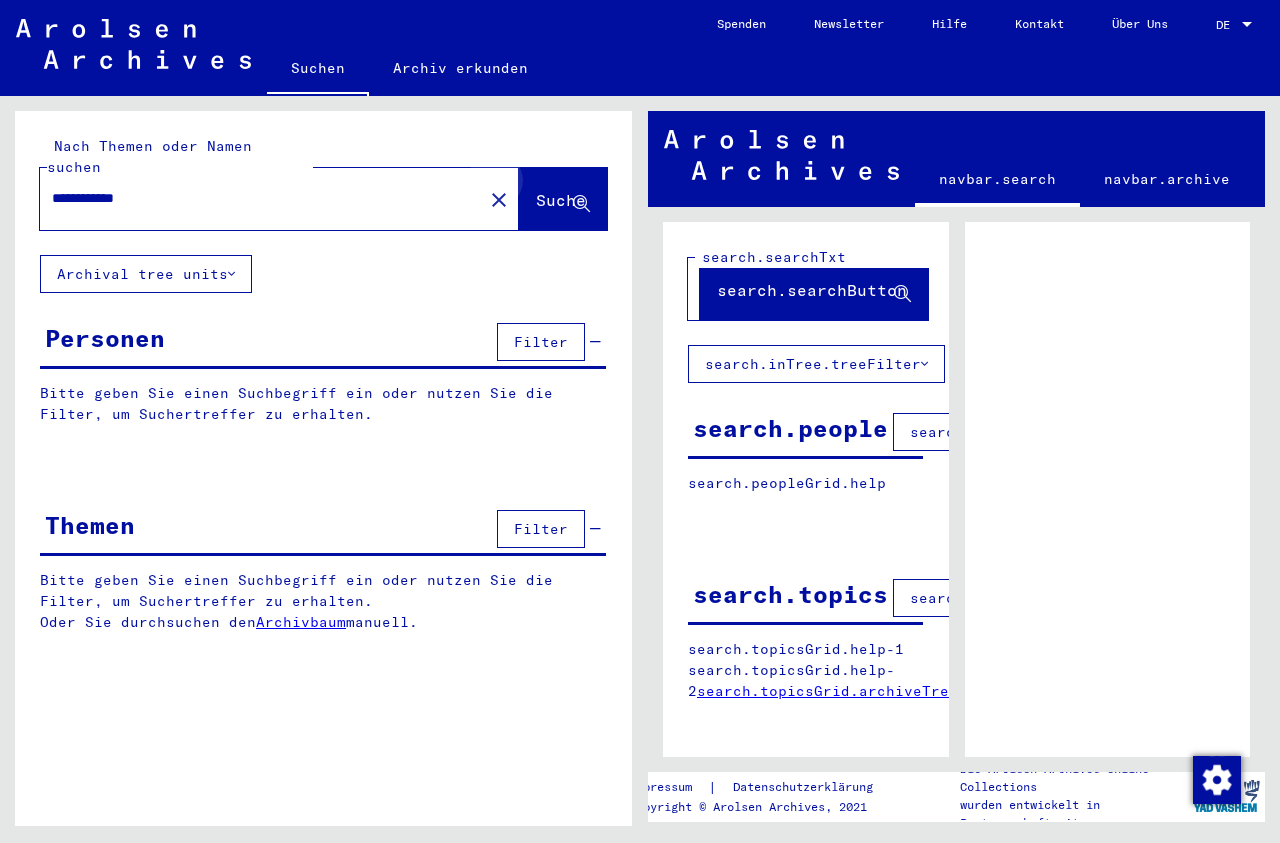 click on "Suche" 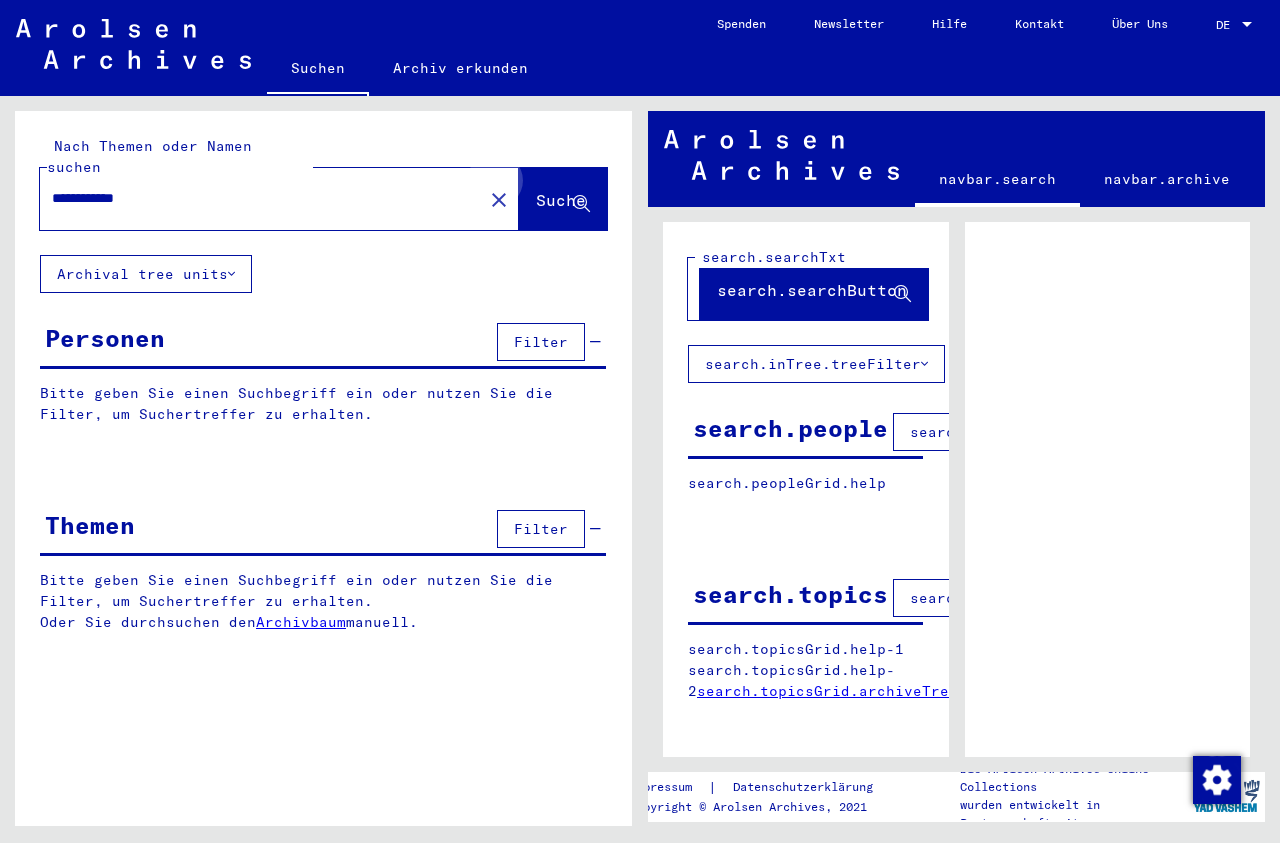 click on "Suche" 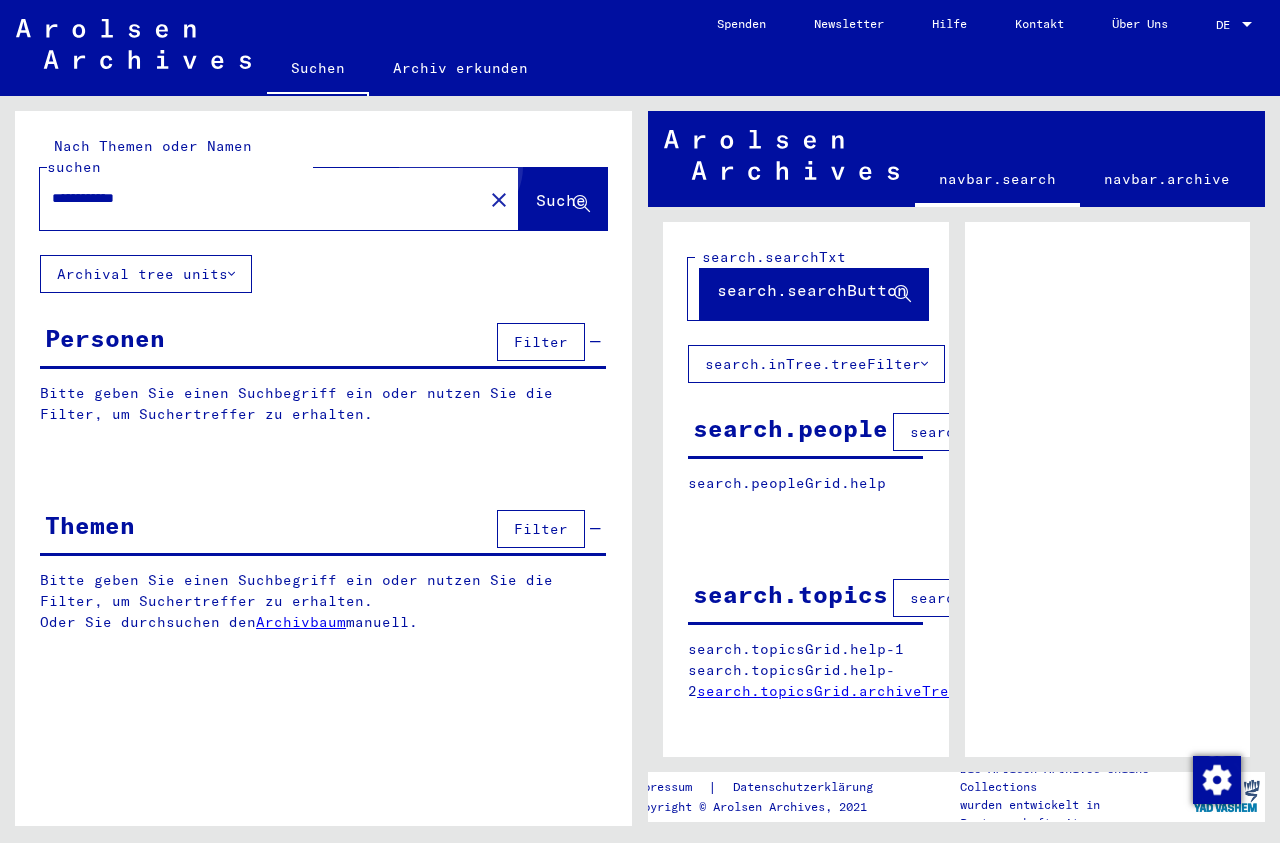 click on "Suche" 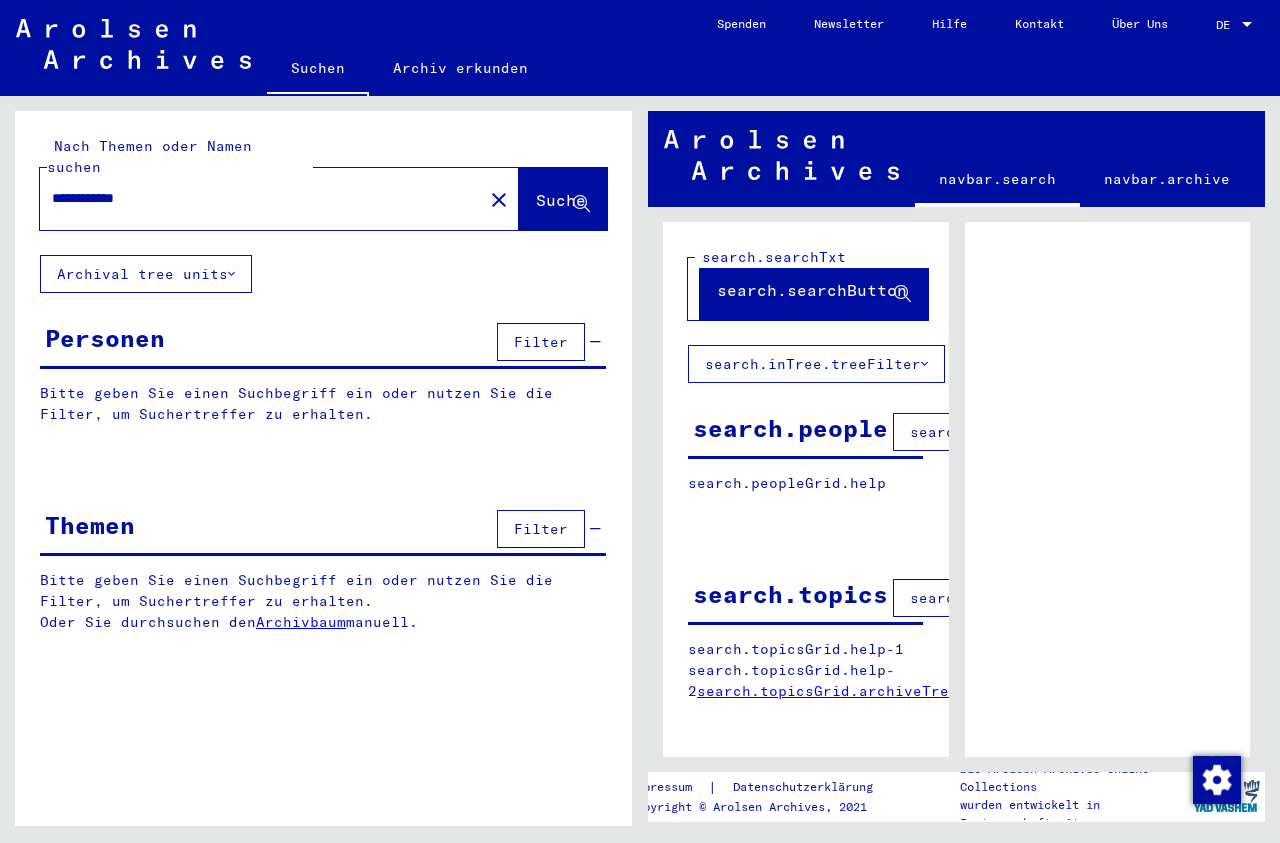 click on "Suche" 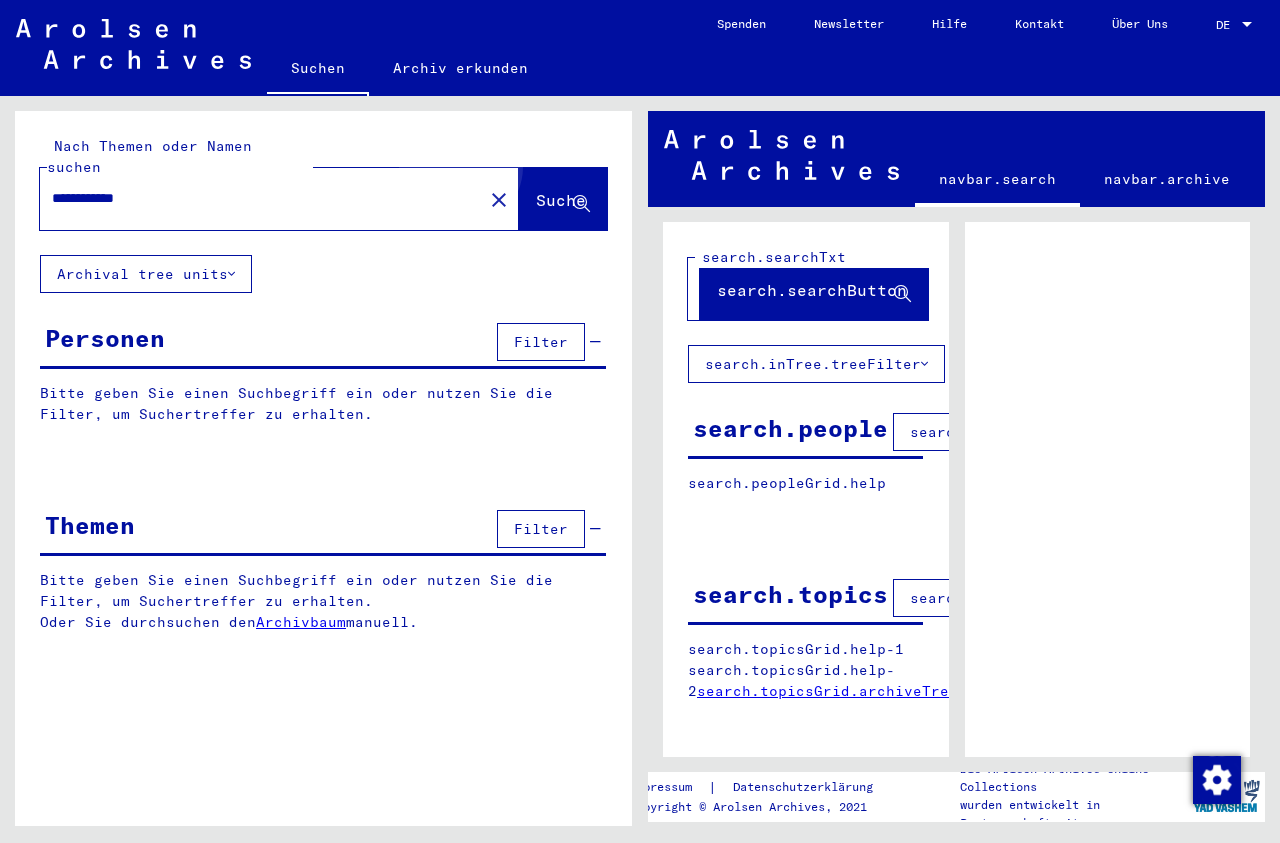 click on "Suche" 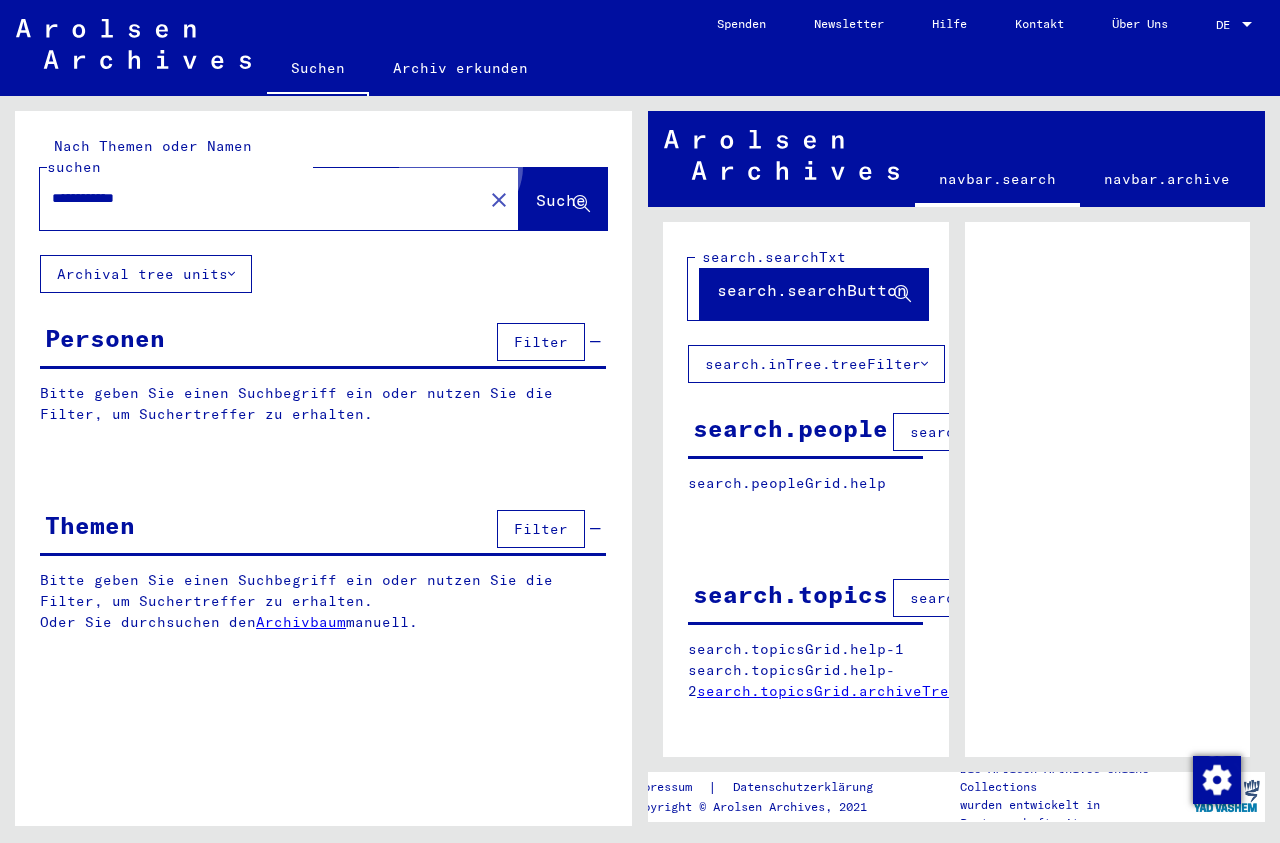 click on "Suche" 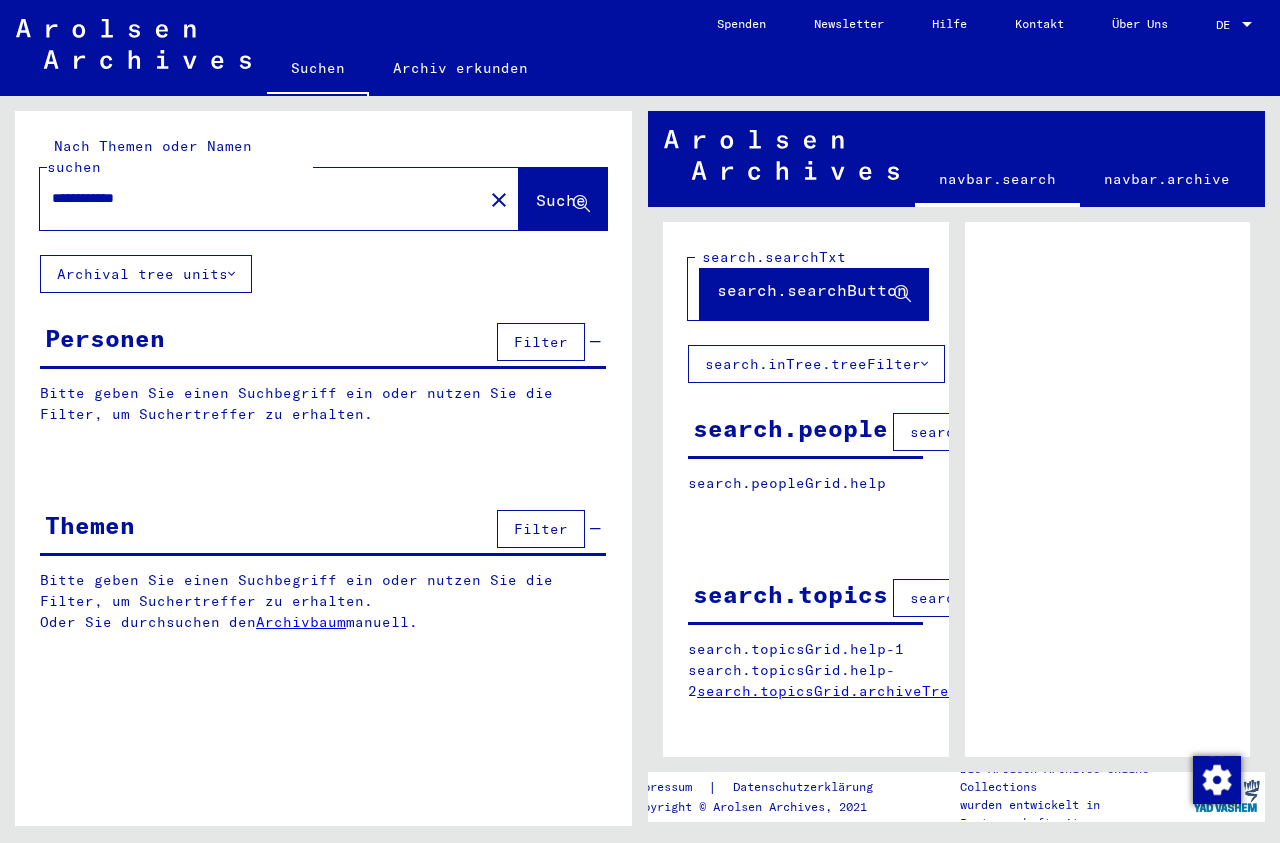 click on "Archival tree units" 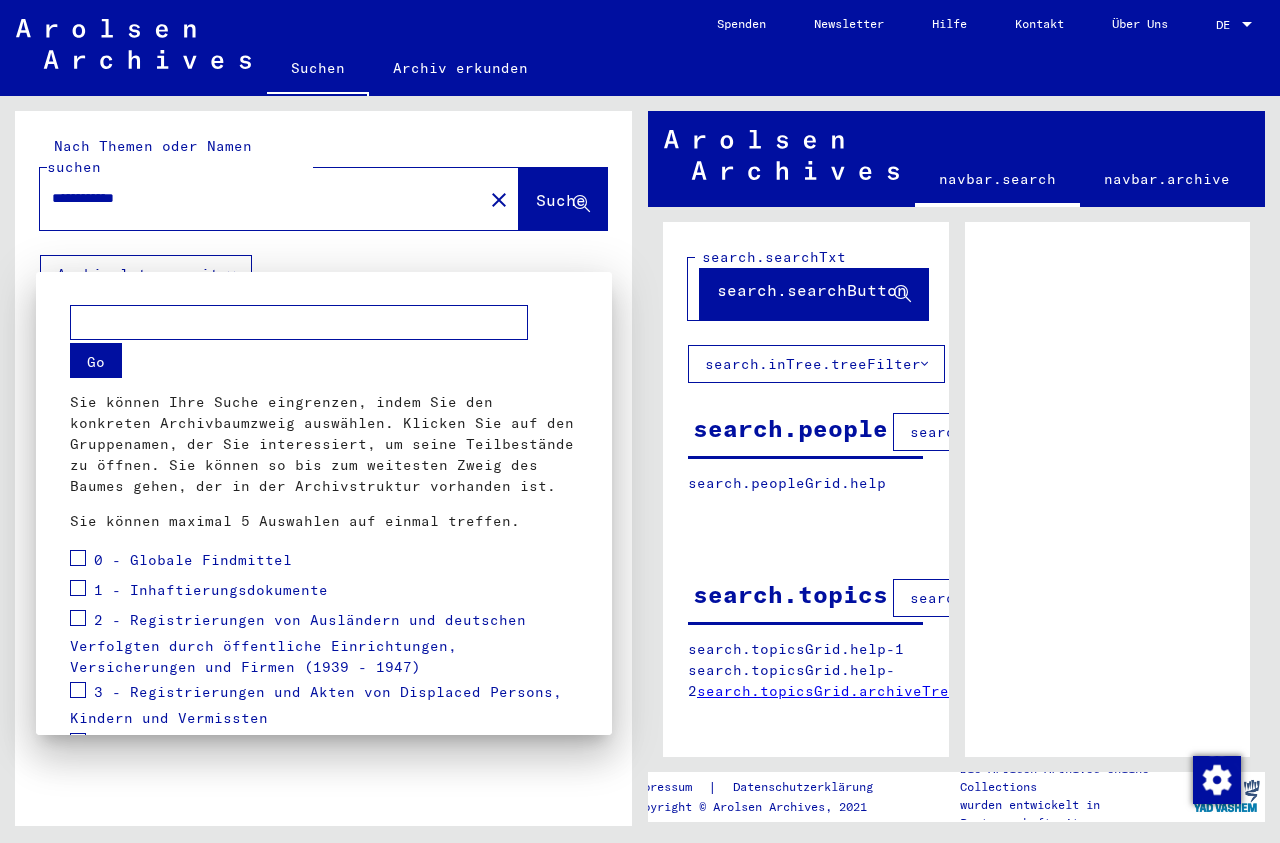 click at bounding box center (640, 421) 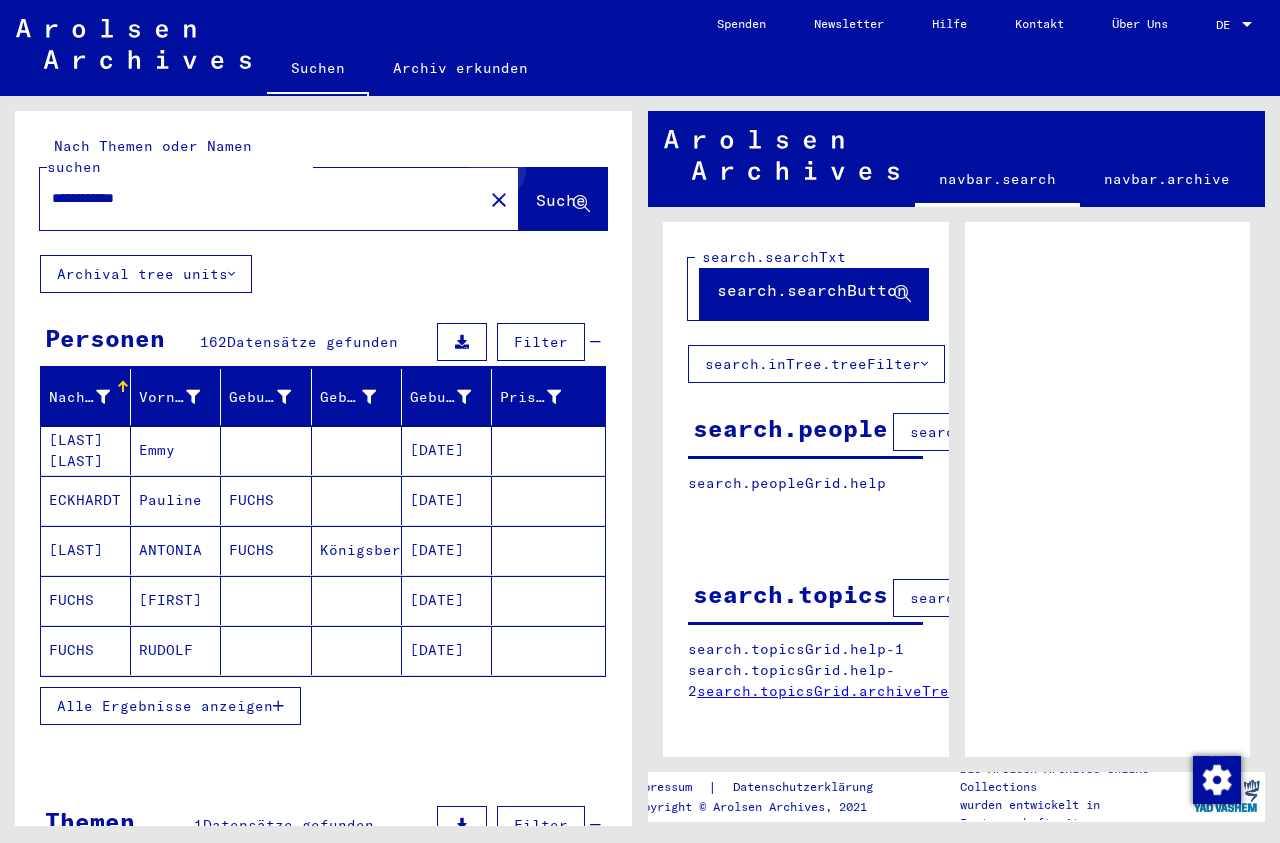 click on "Suche" 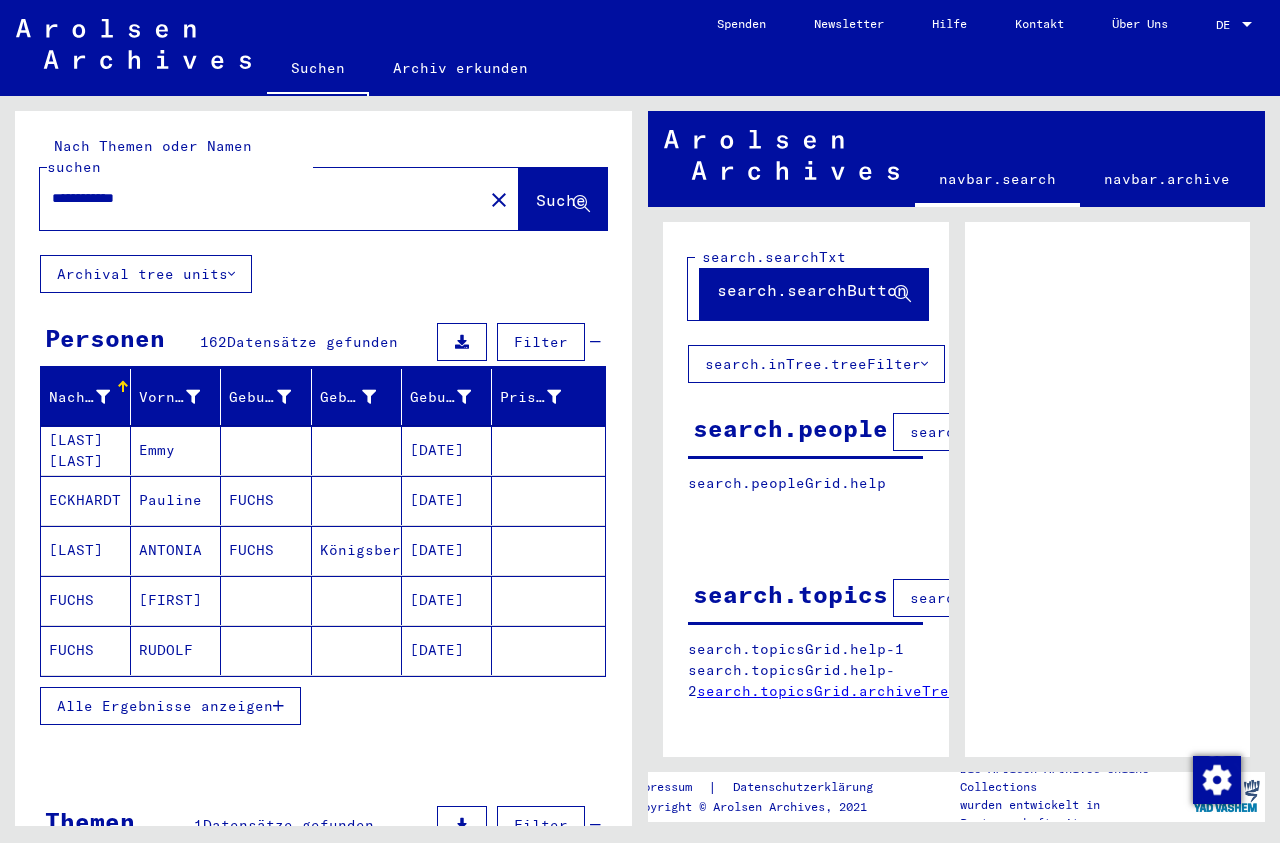 click on "Alle Ergebnisse anzeigen" at bounding box center (165, 706) 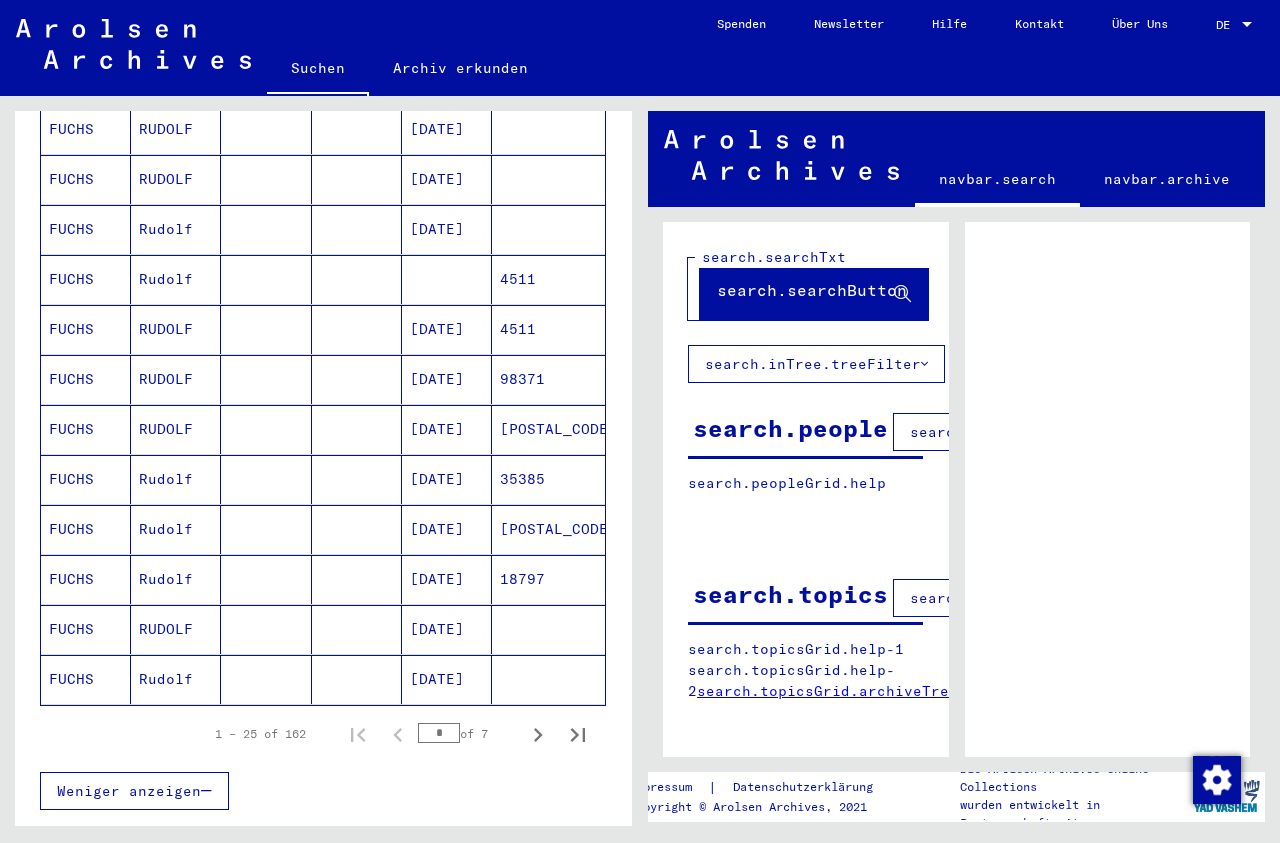 scroll, scrollTop: 1002, scrollLeft: 0, axis: vertical 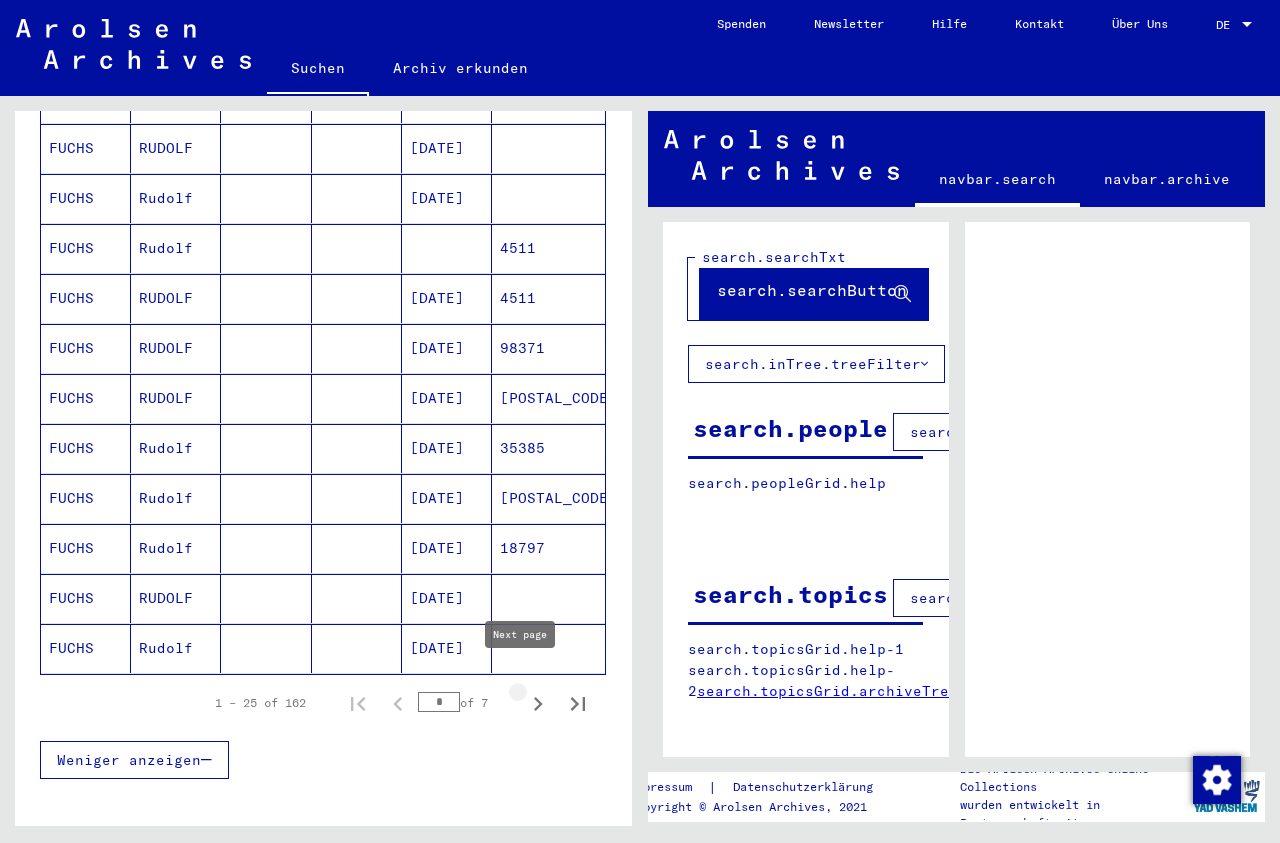 click 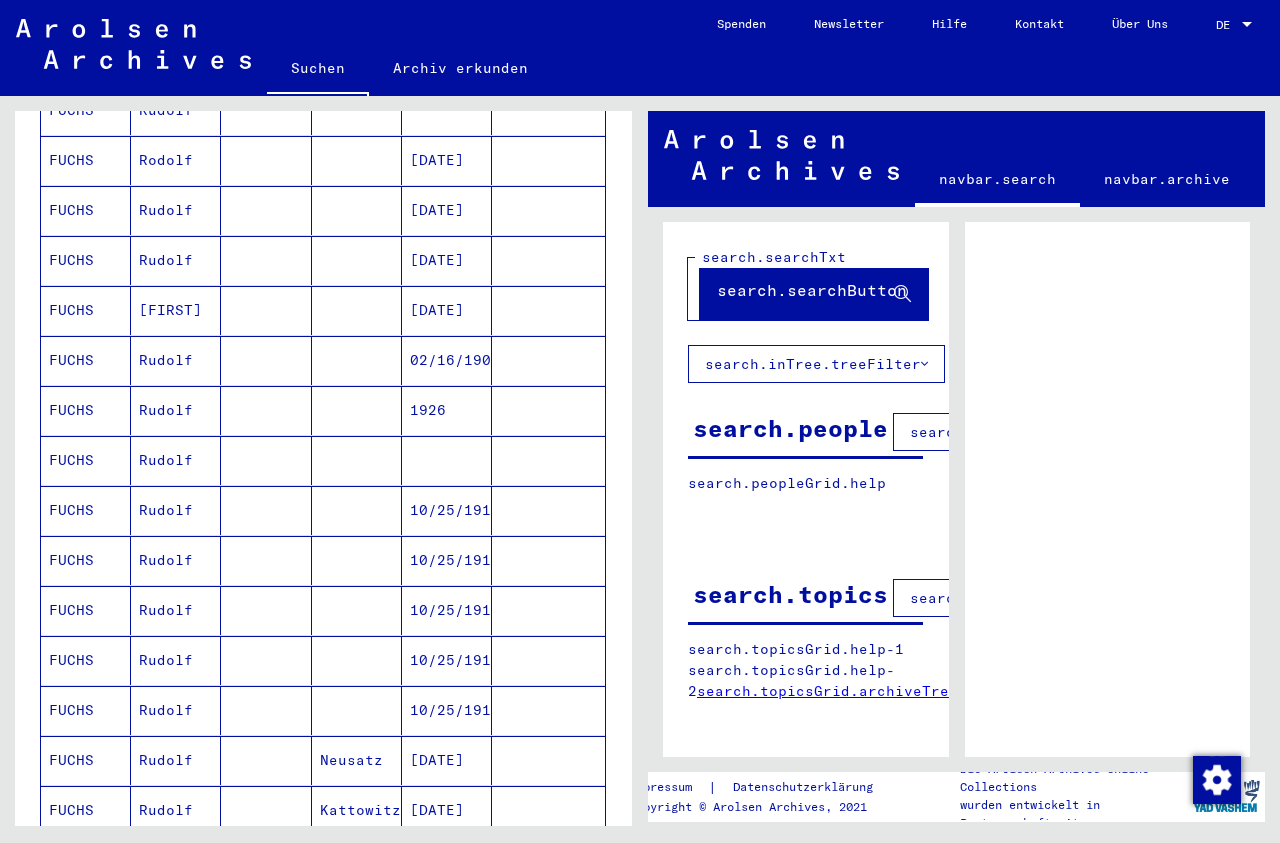 scroll, scrollTop: 1084, scrollLeft: 0, axis: vertical 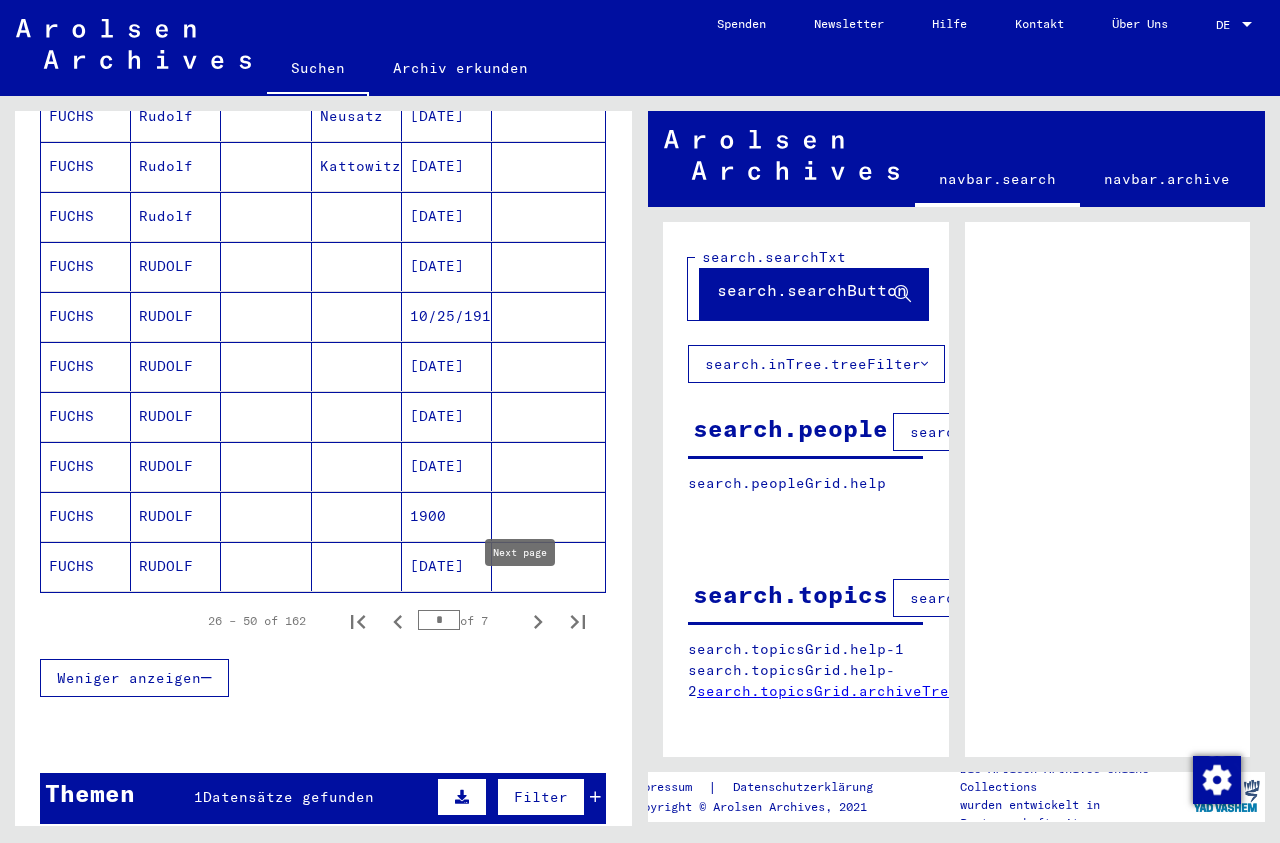 click 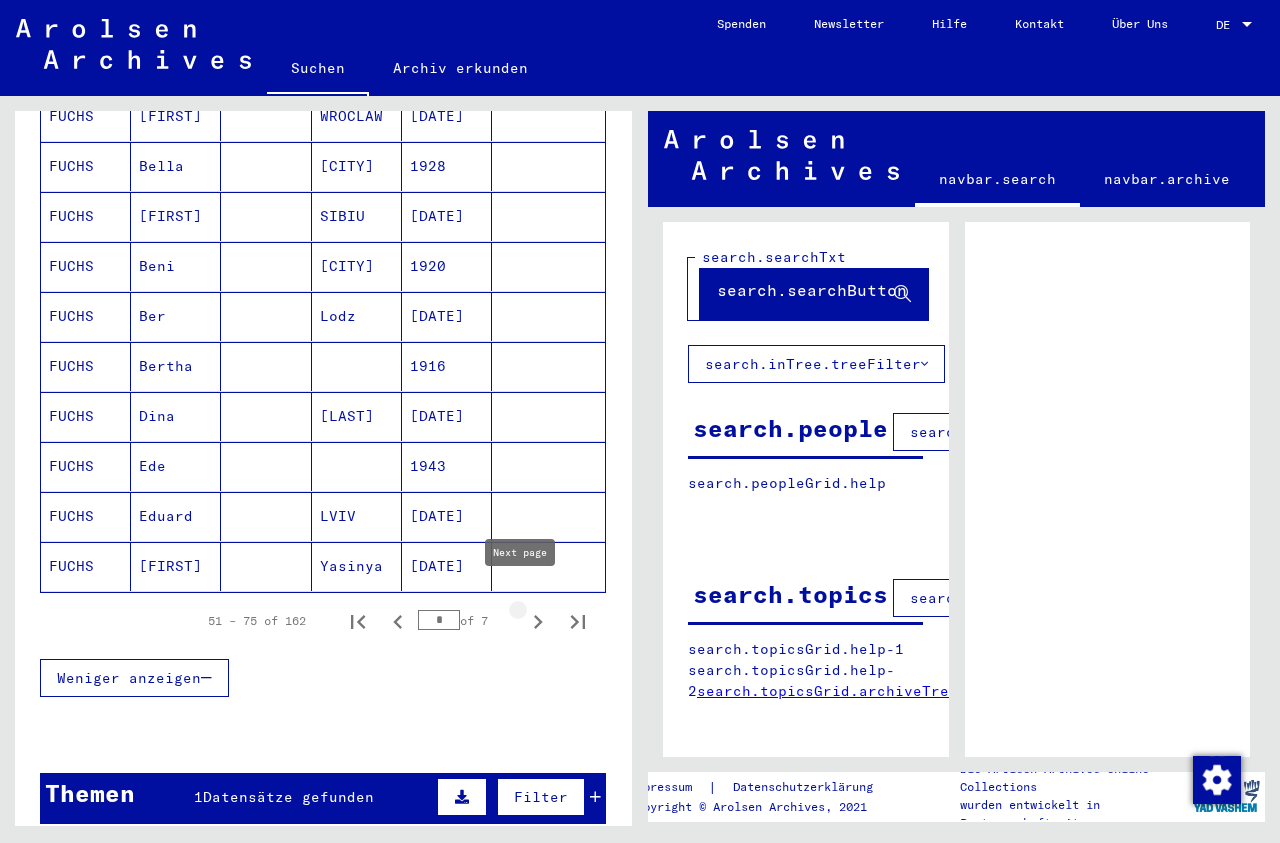 click 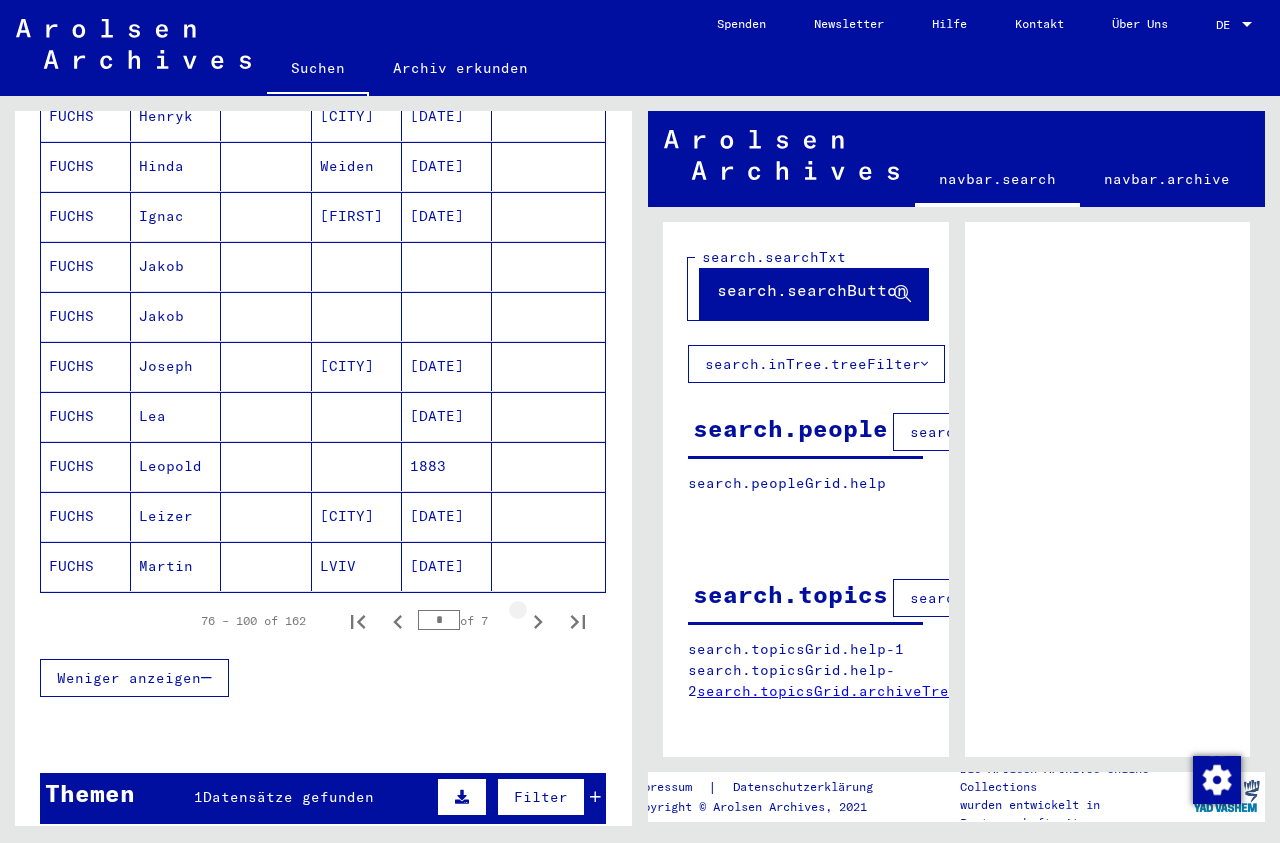 click 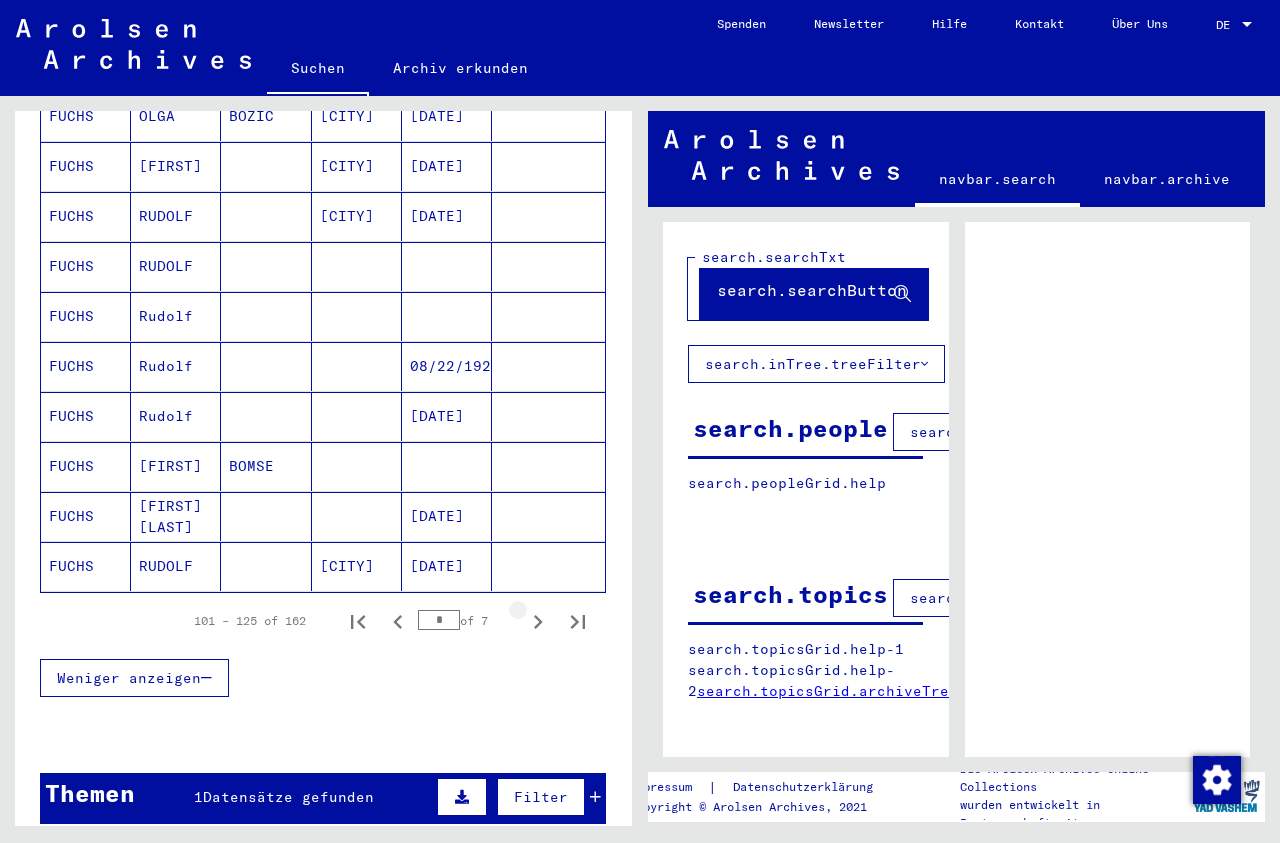 click 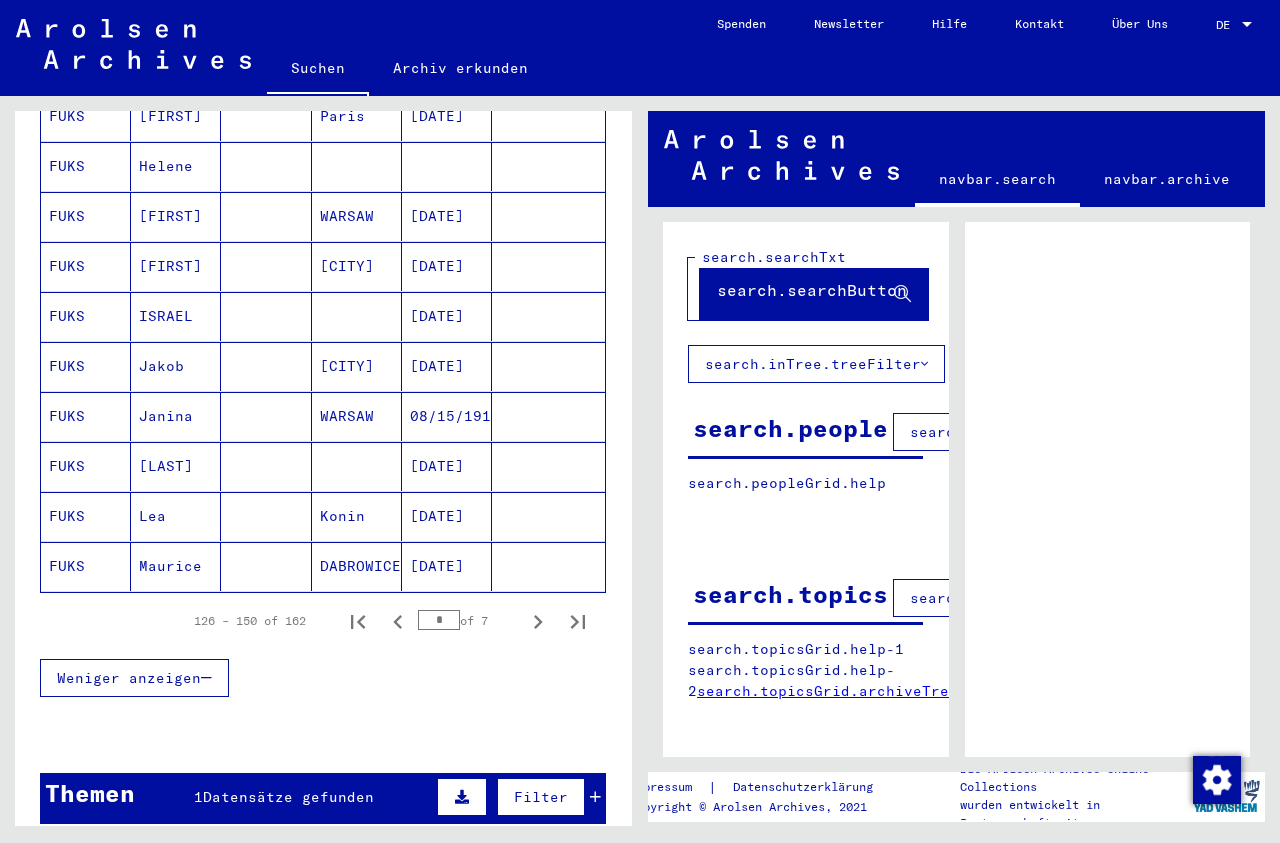click 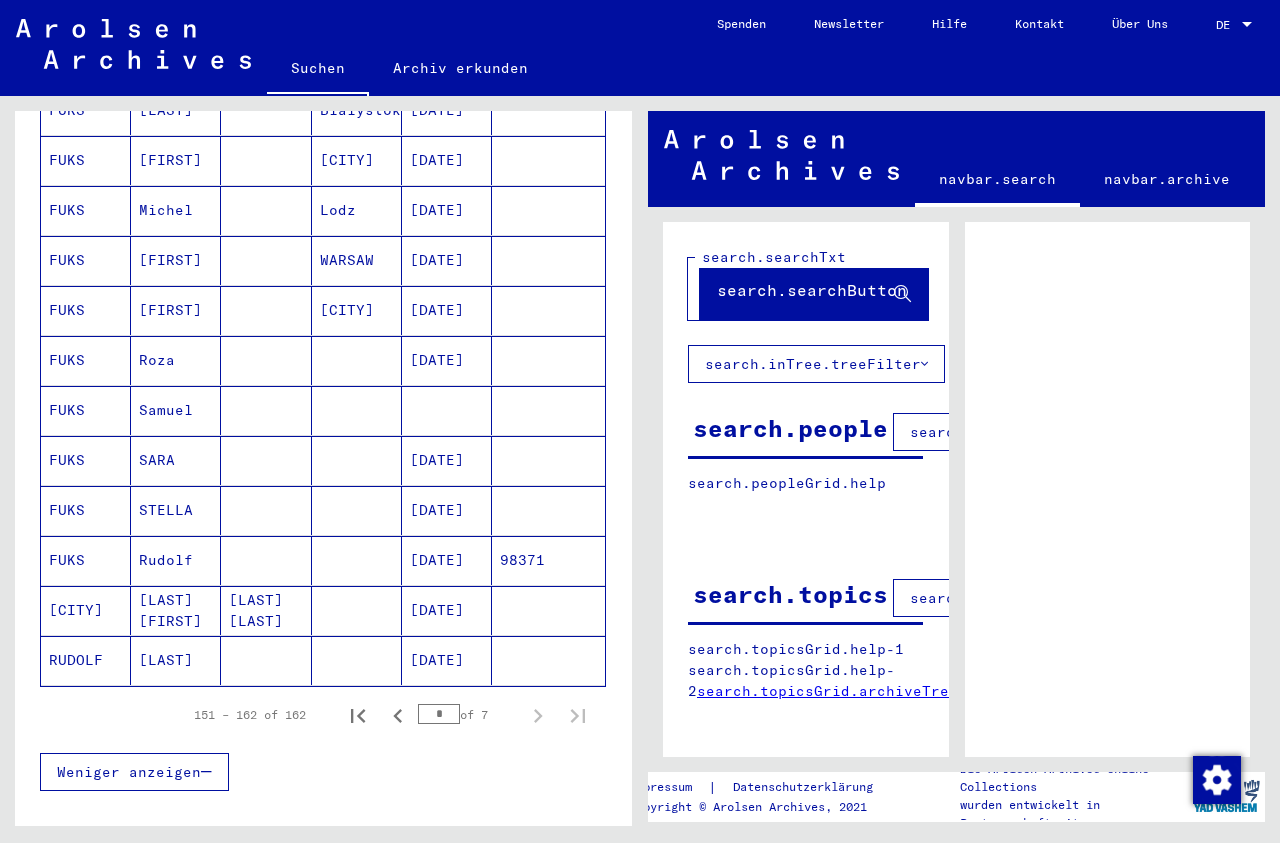 scroll, scrollTop: 342, scrollLeft: 0, axis: vertical 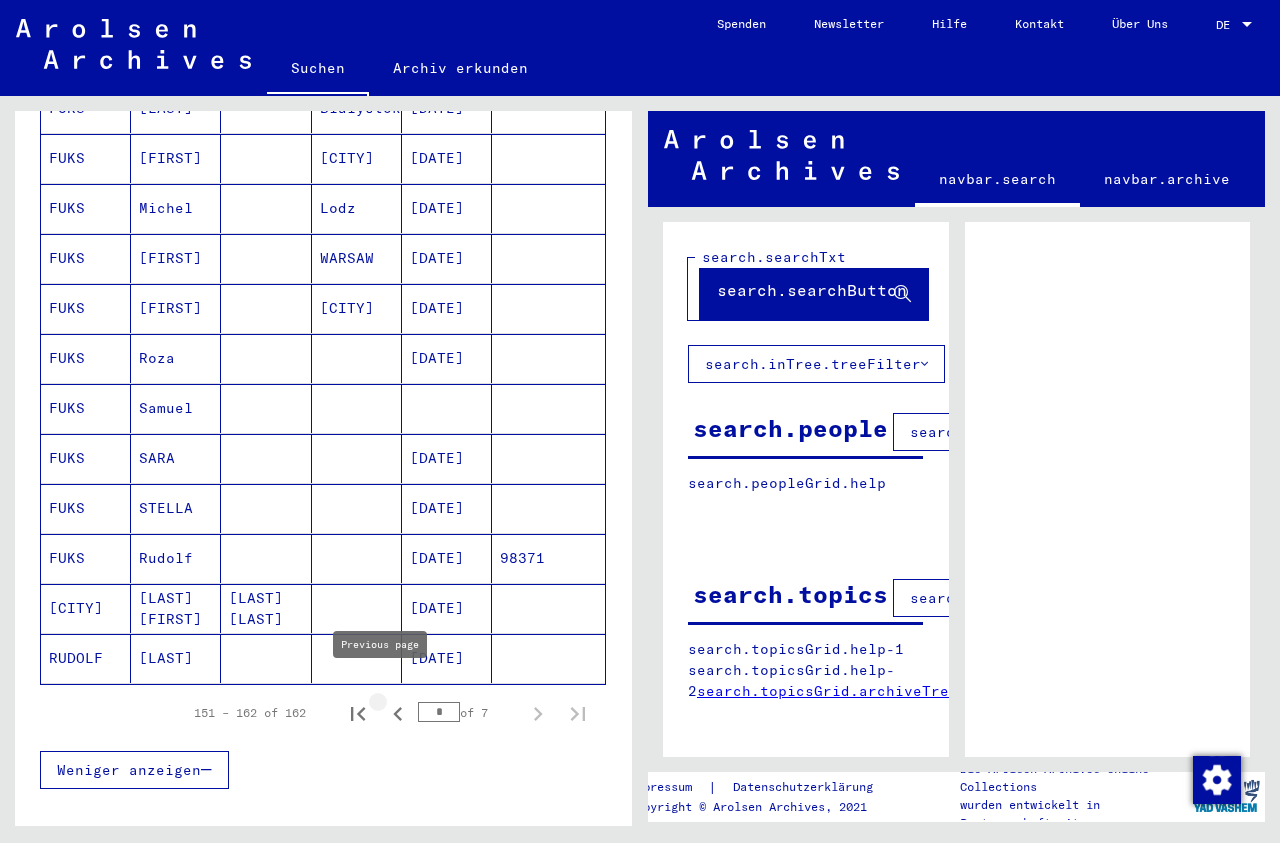 click 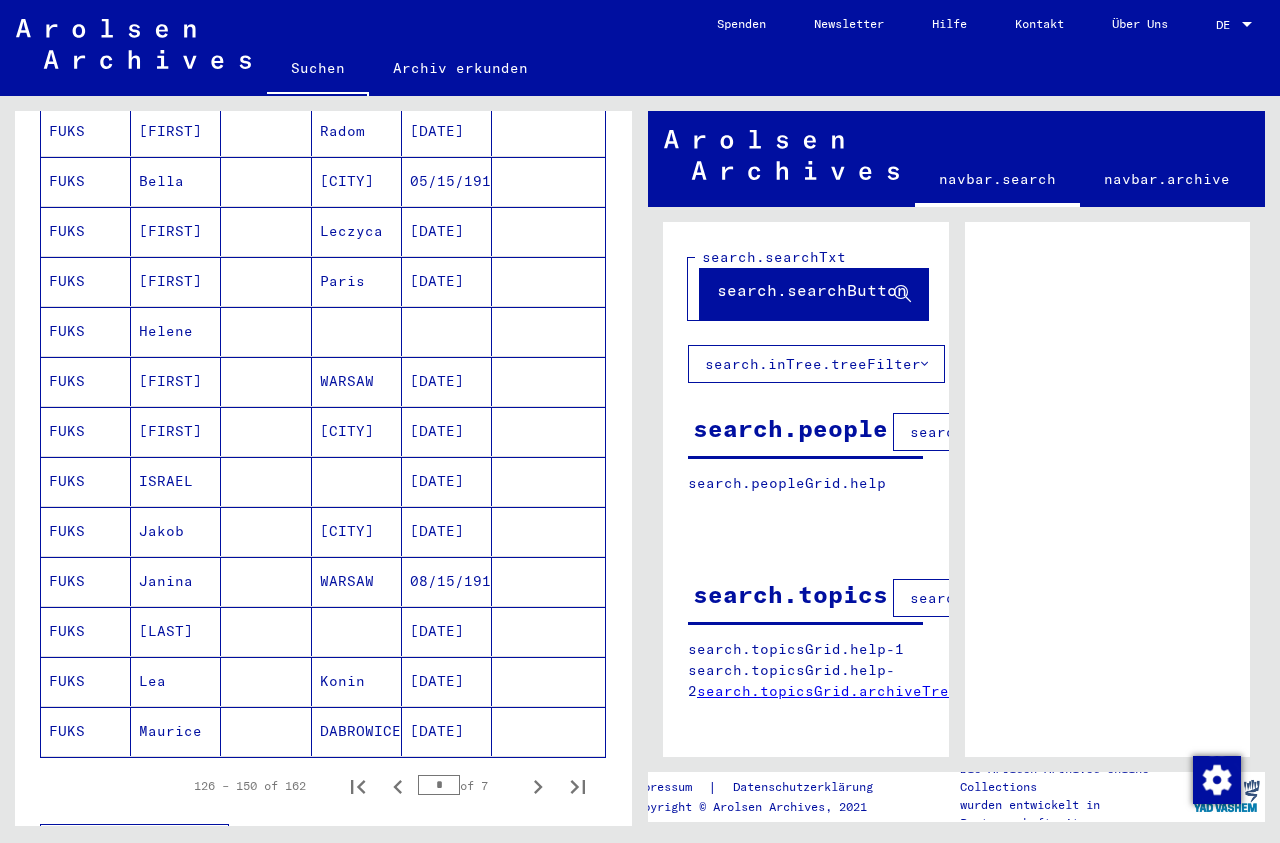 scroll, scrollTop: 1010, scrollLeft: 0, axis: vertical 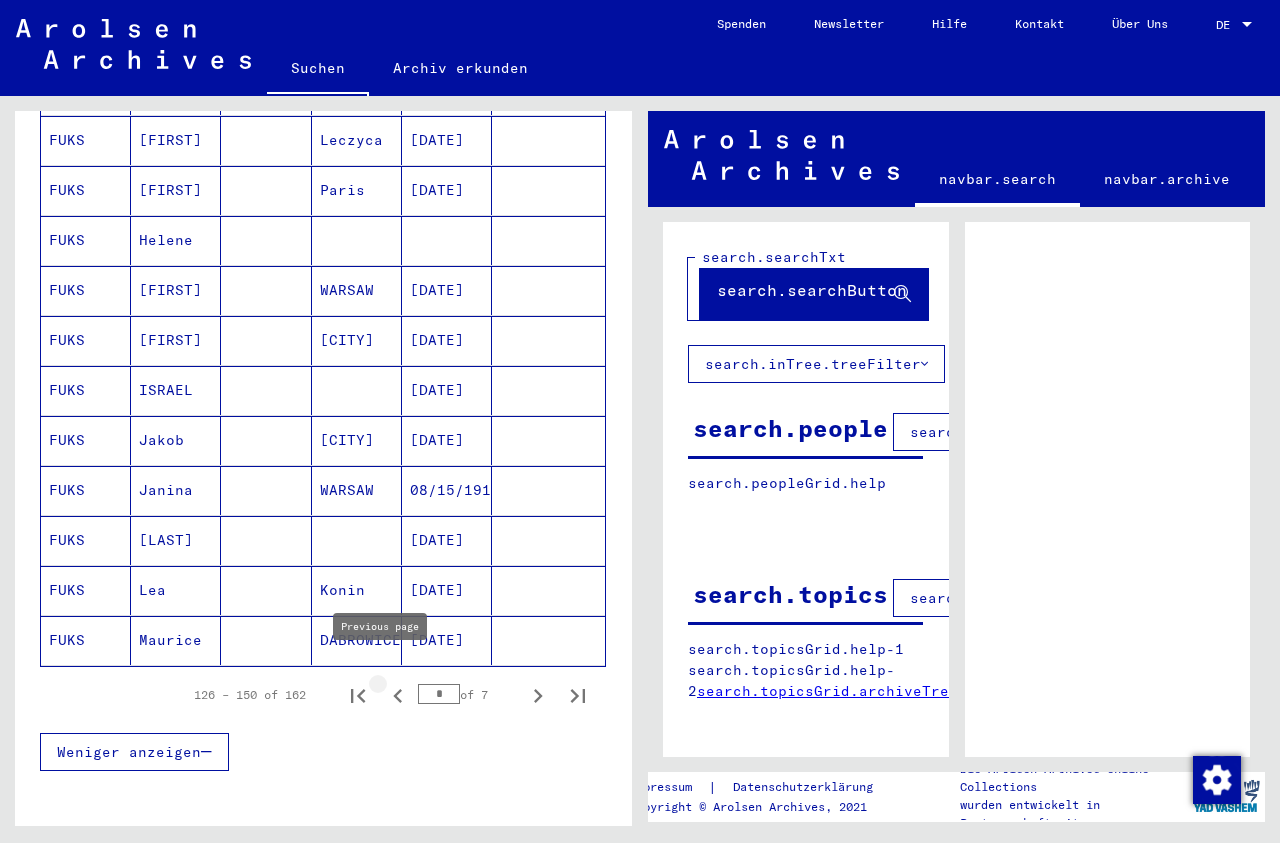click 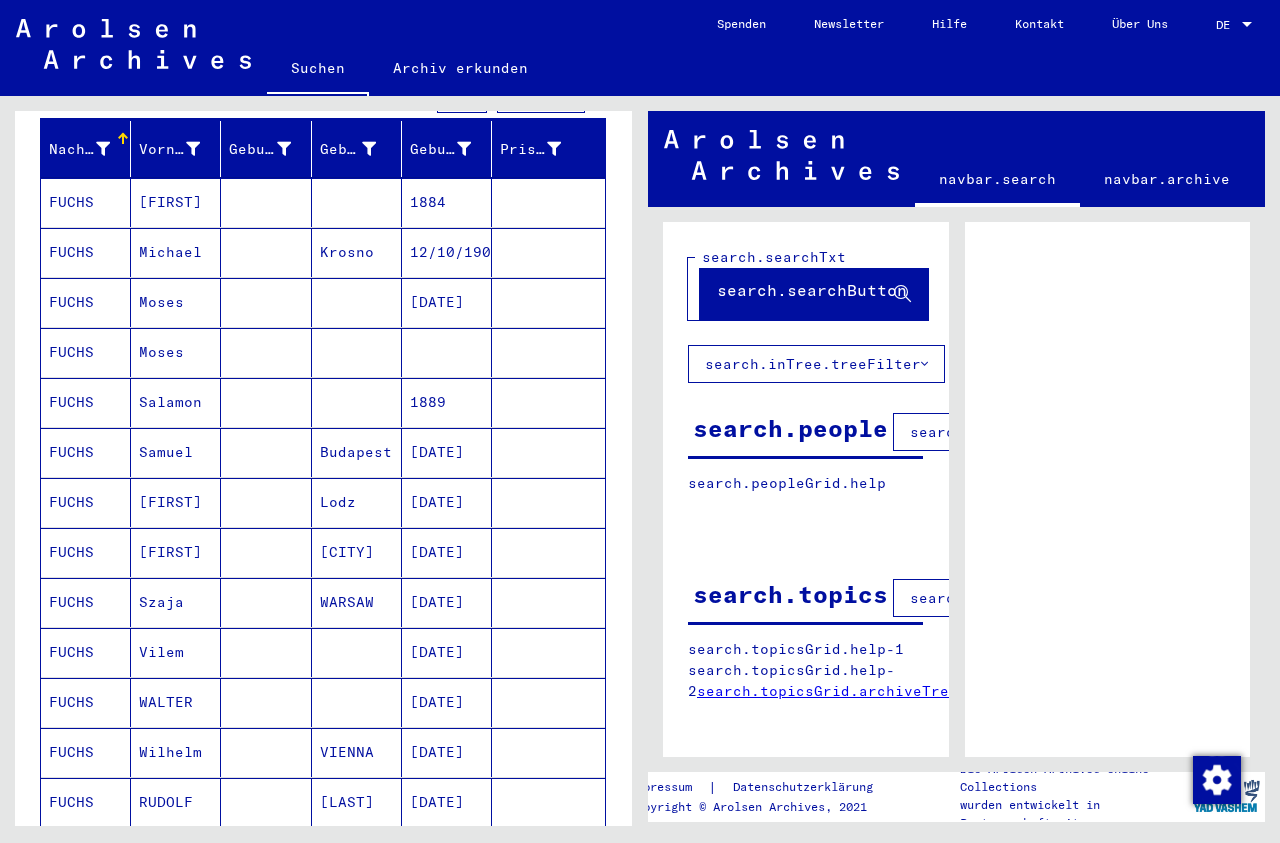 scroll, scrollTop: 223, scrollLeft: 0, axis: vertical 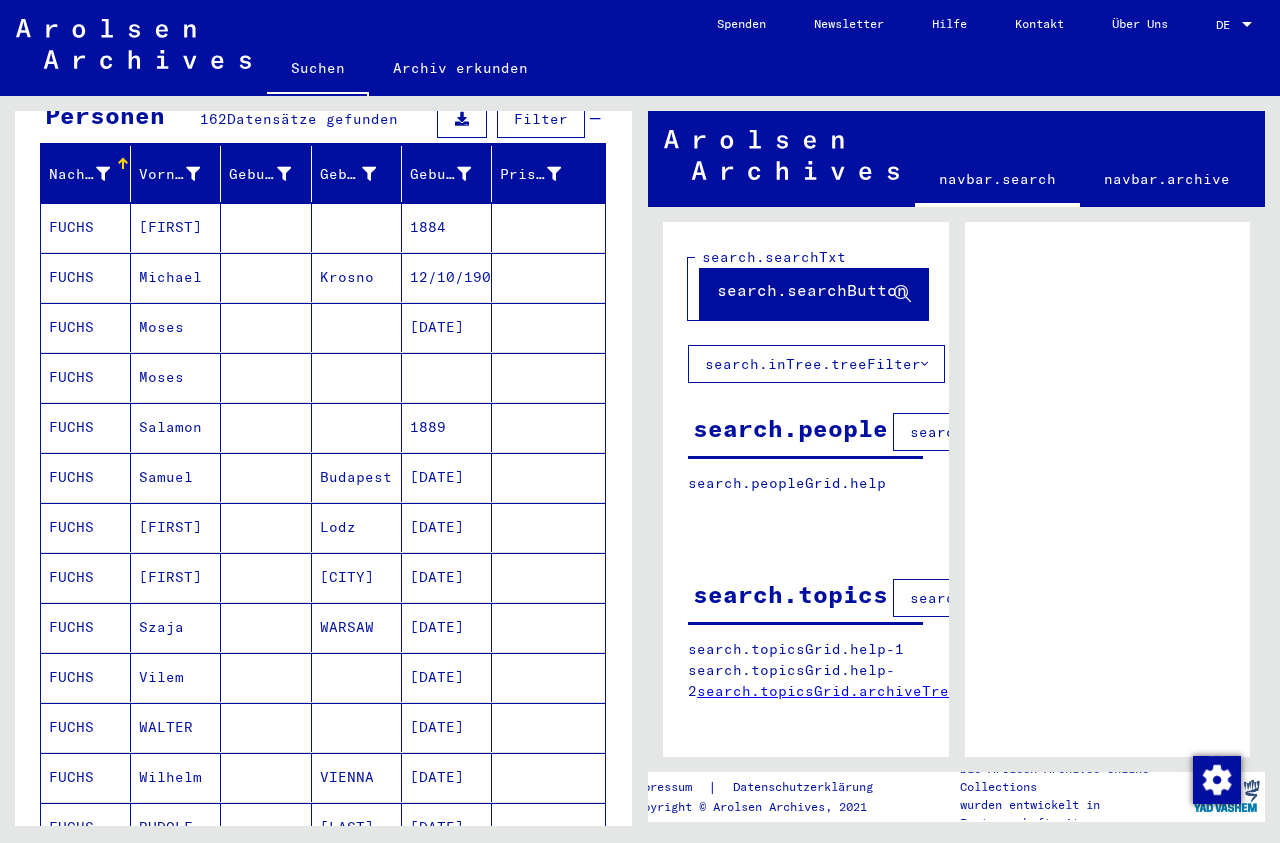click on "**********" 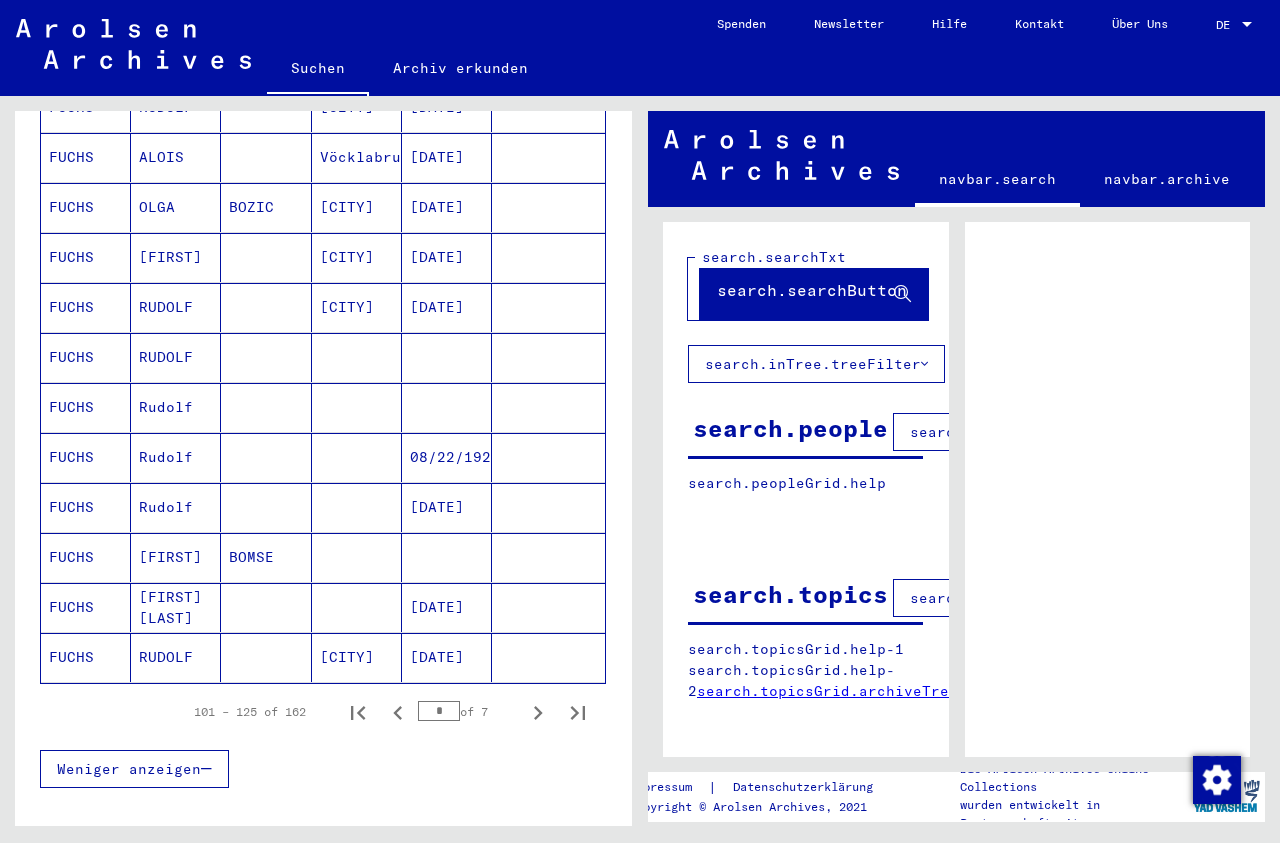 scroll, scrollTop: 1241, scrollLeft: 0, axis: vertical 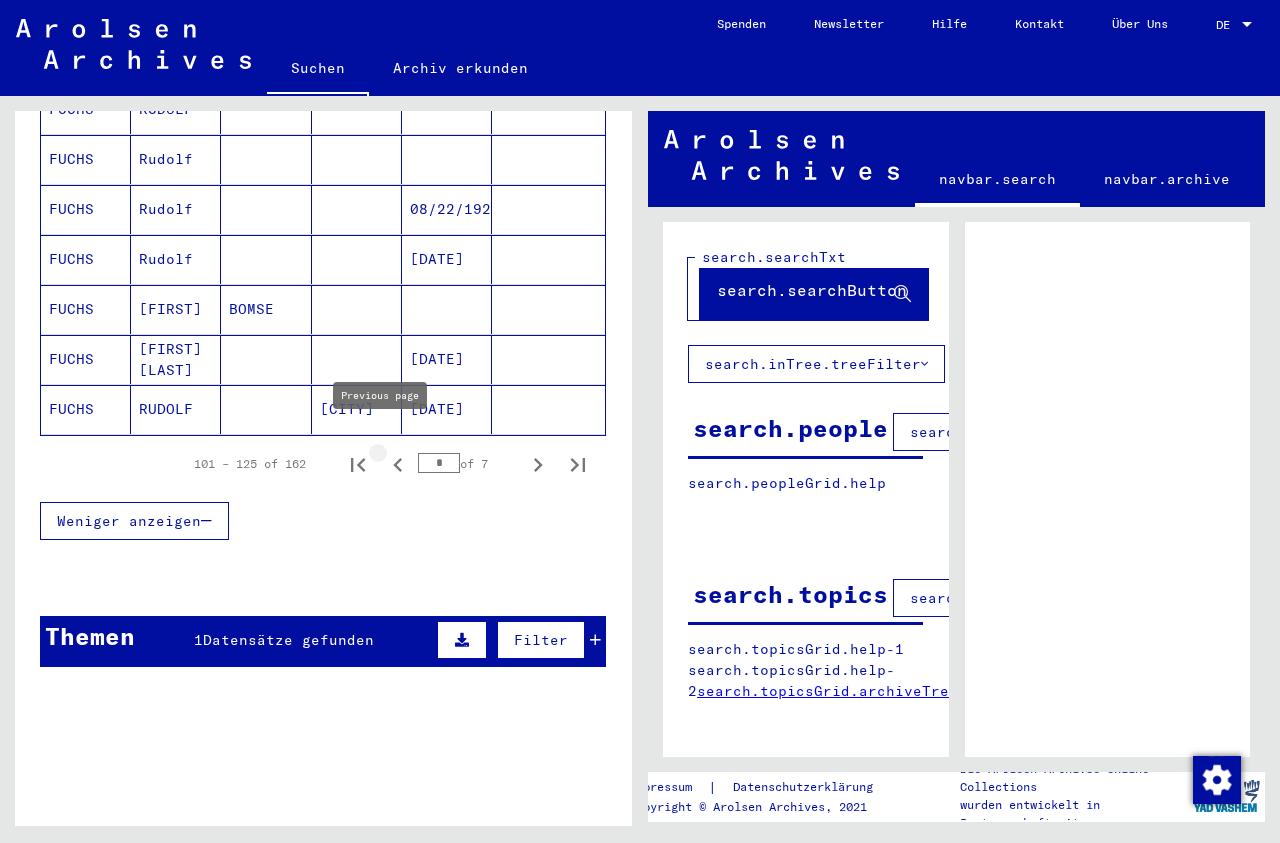 click 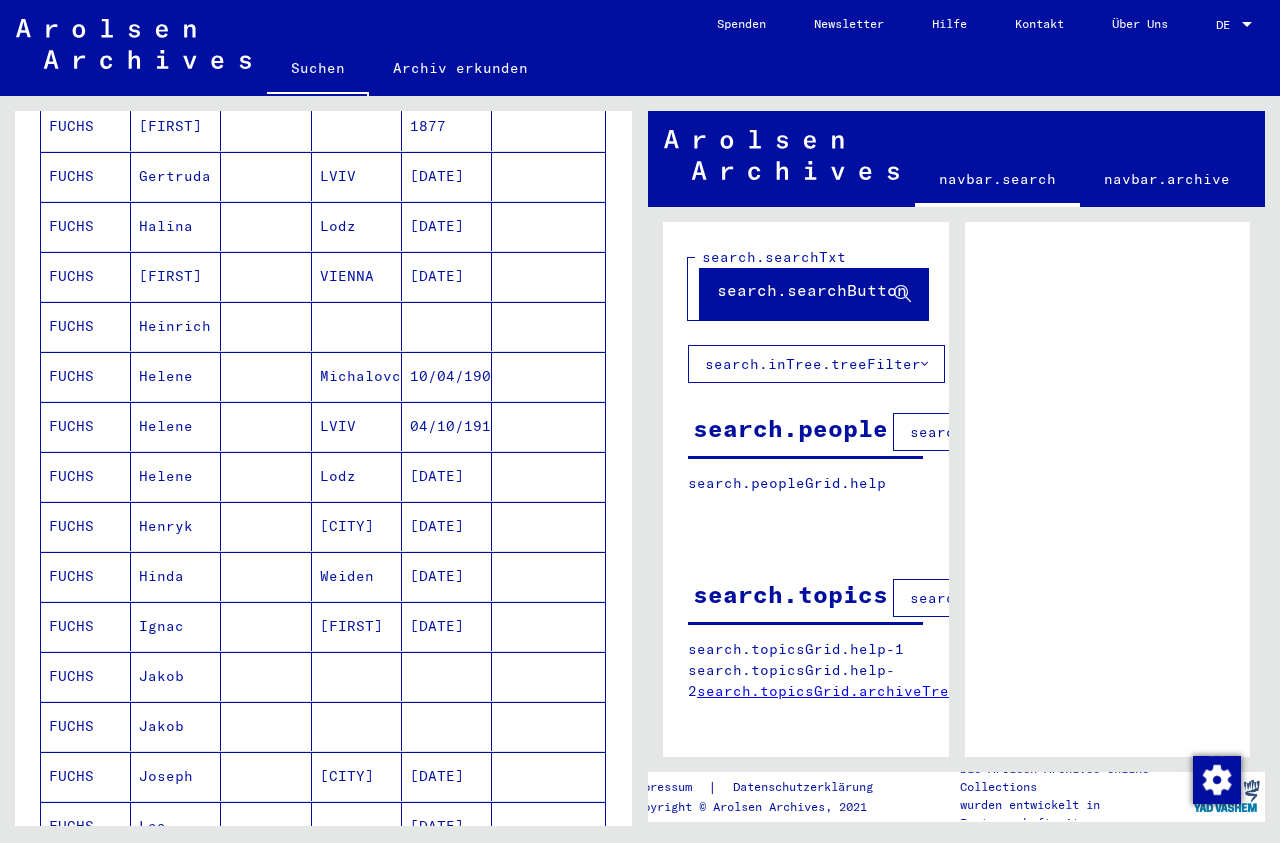 scroll, scrollTop: 0, scrollLeft: 0, axis: both 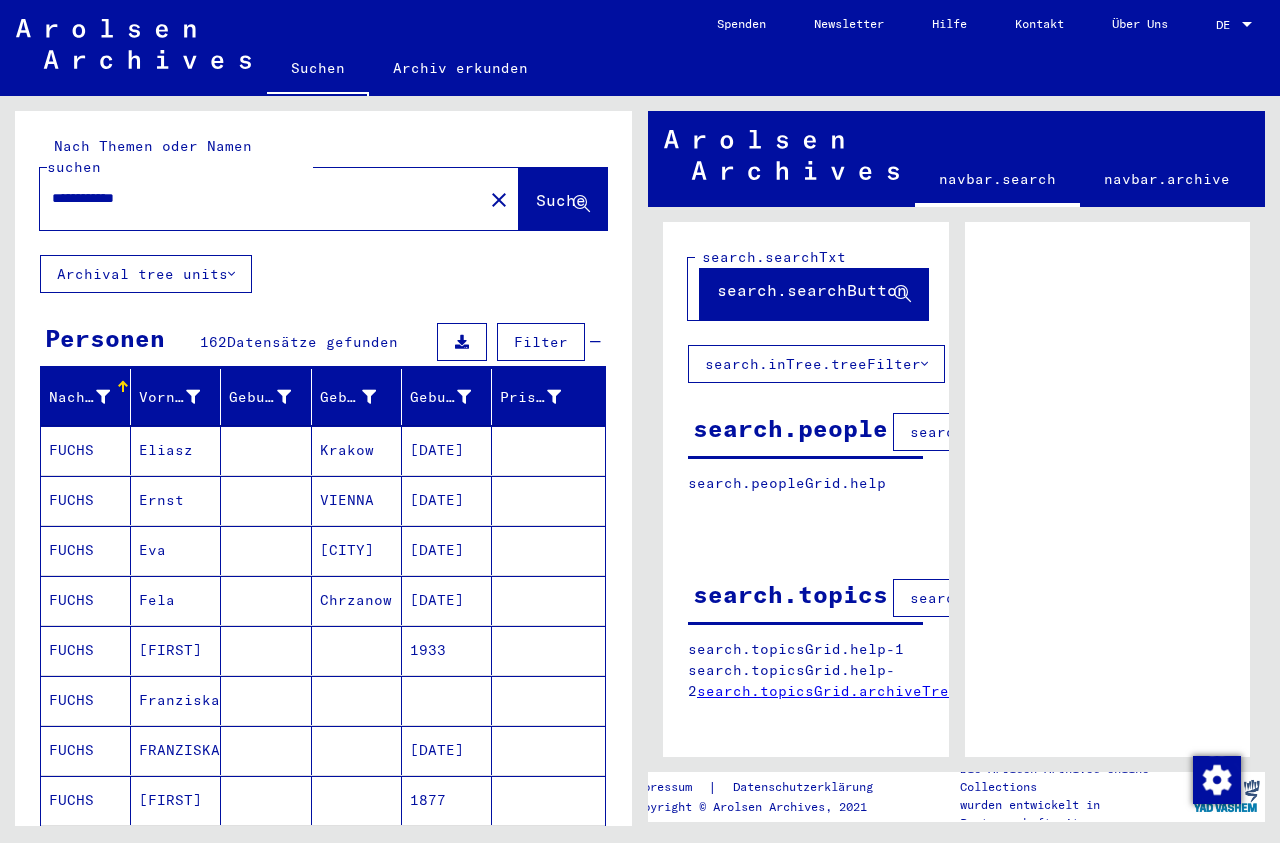 click on "**********" at bounding box center (261, 198) 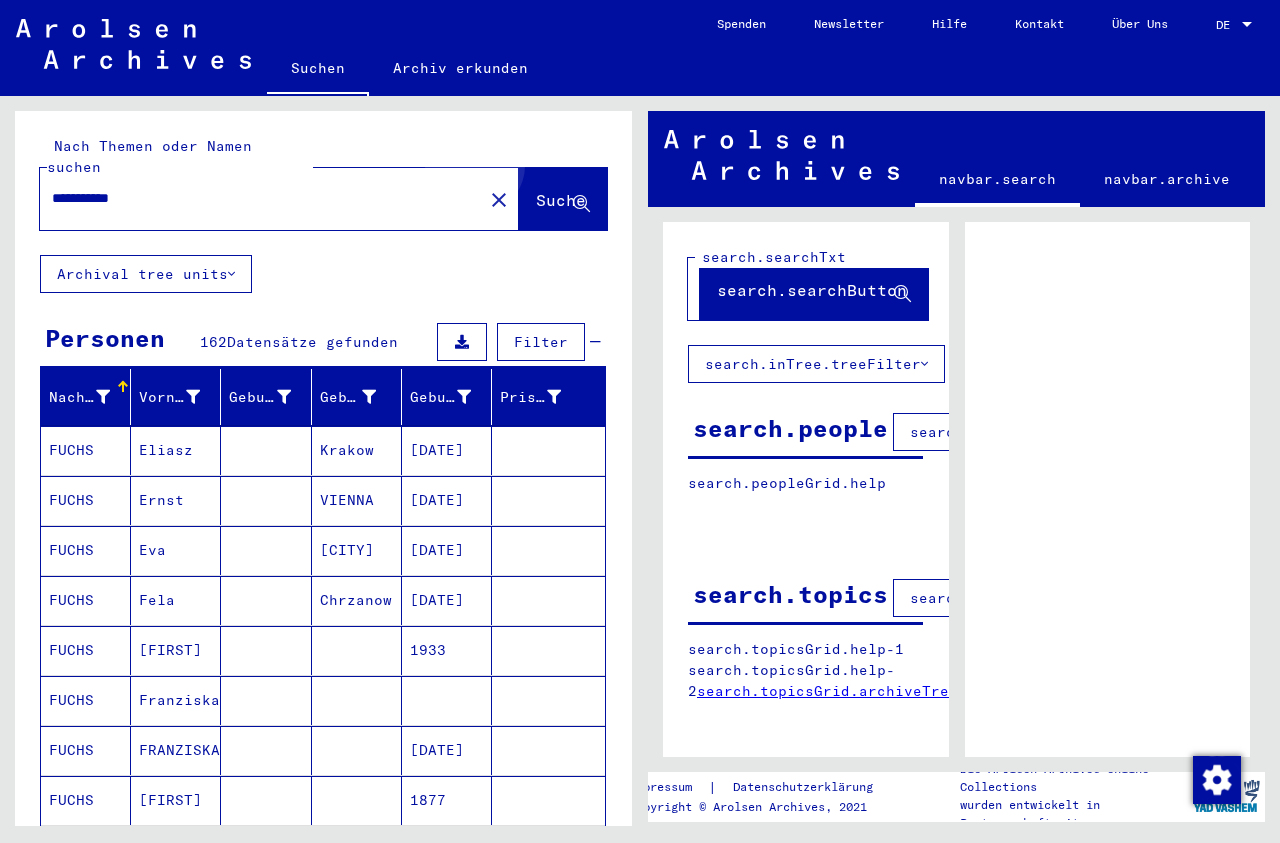 click on "Suche" 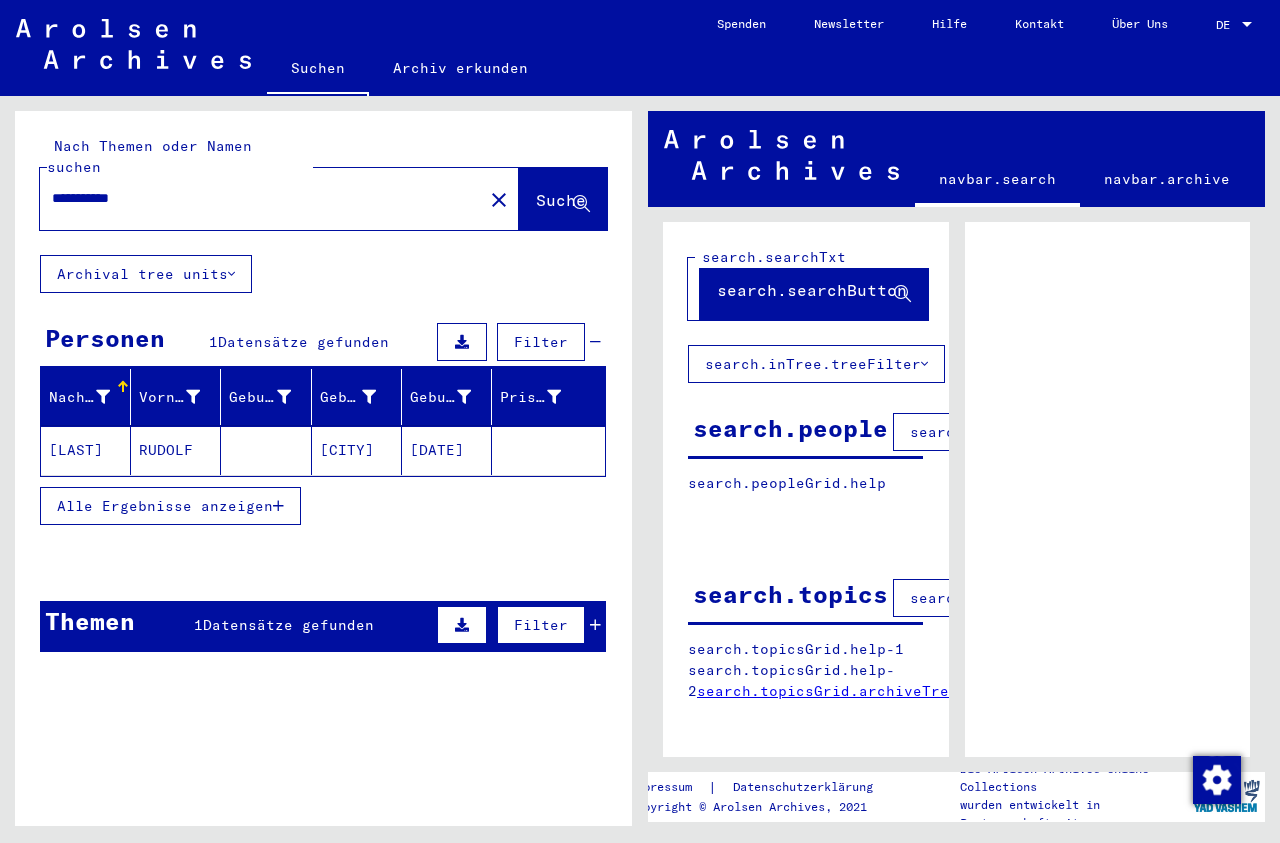 click on "[DATE]" 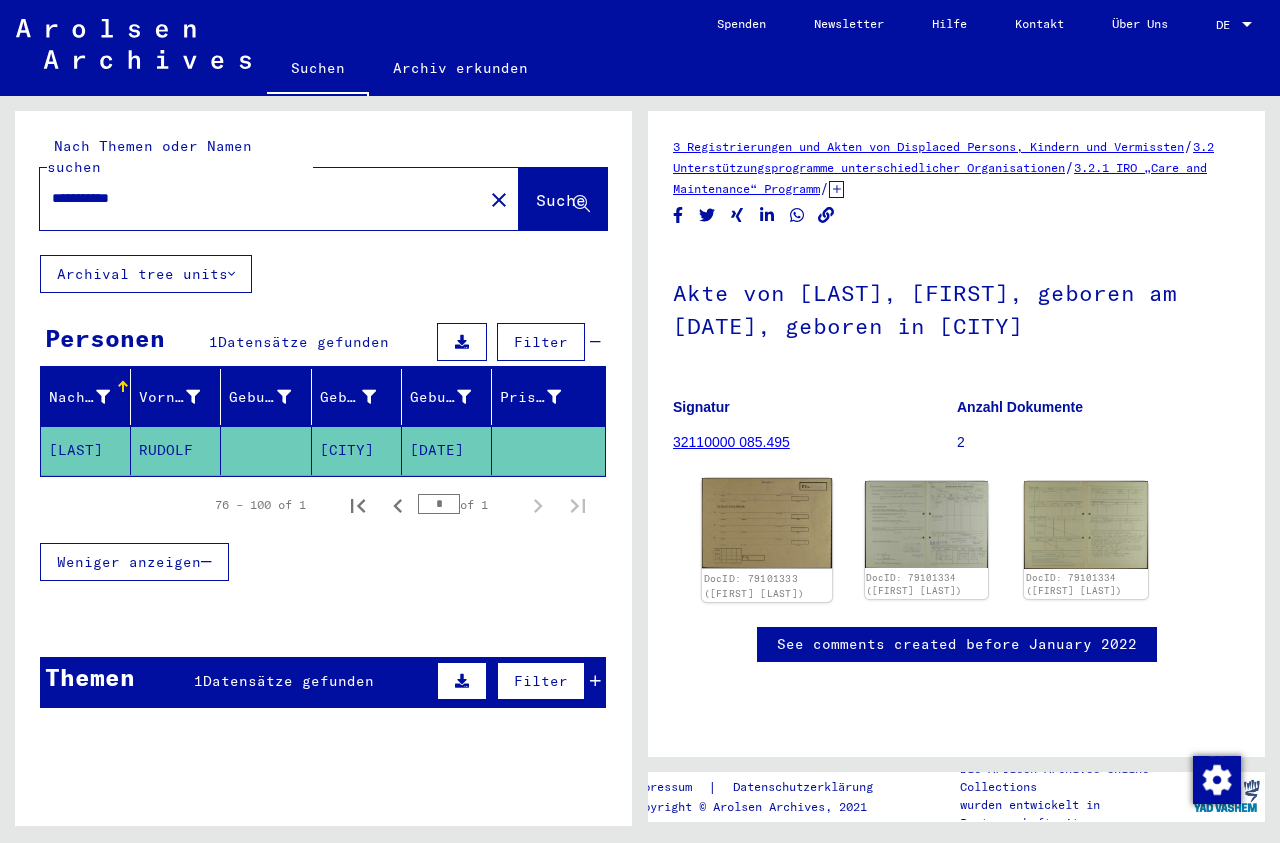 click 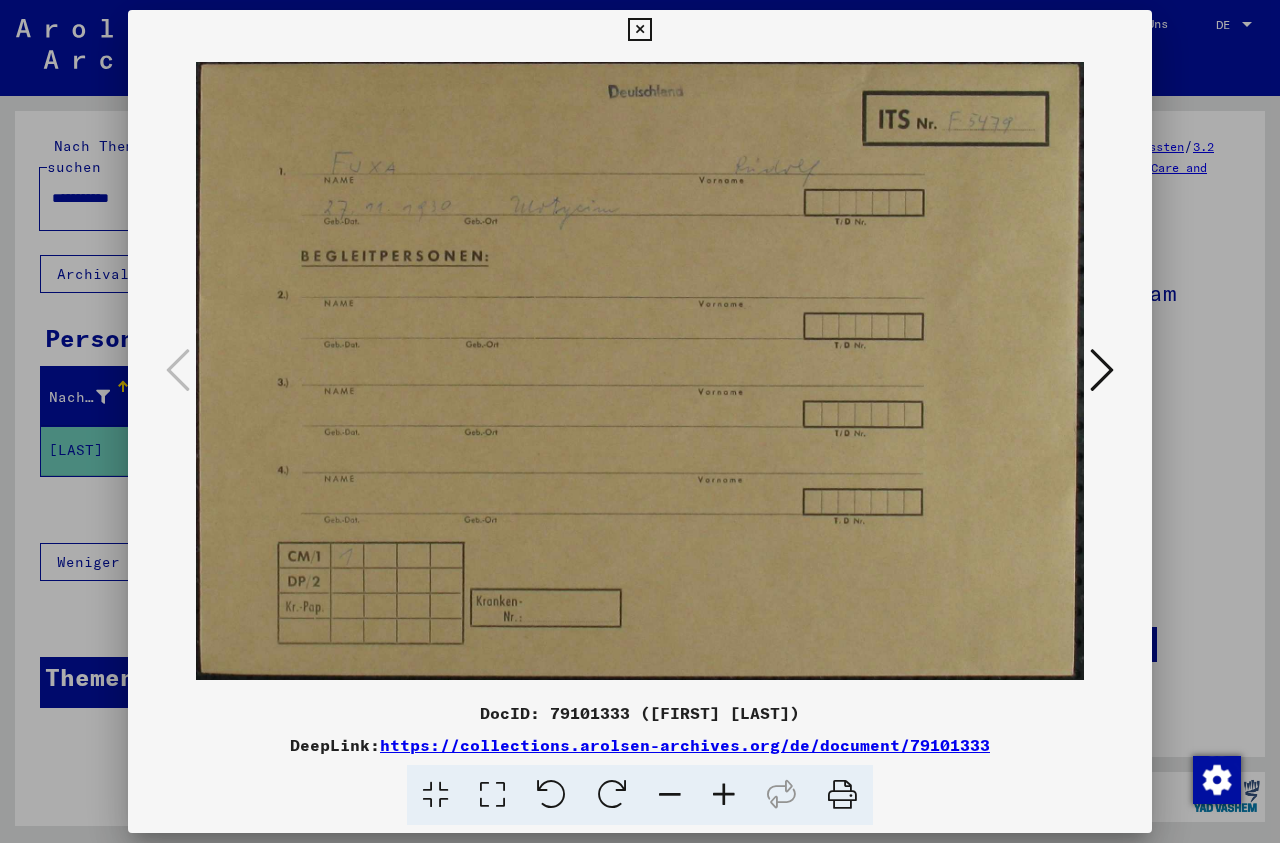 click at bounding box center [1102, 370] 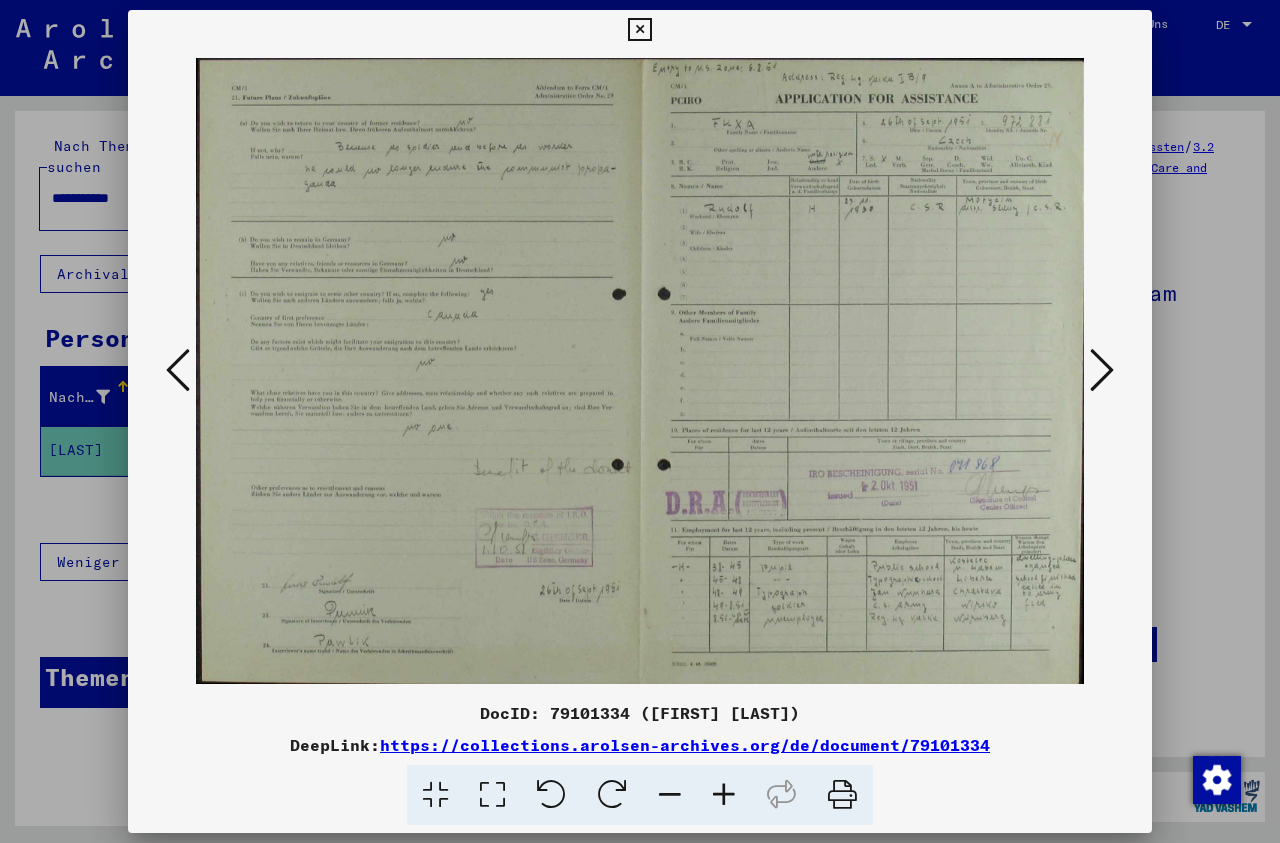 click at bounding box center (1102, 370) 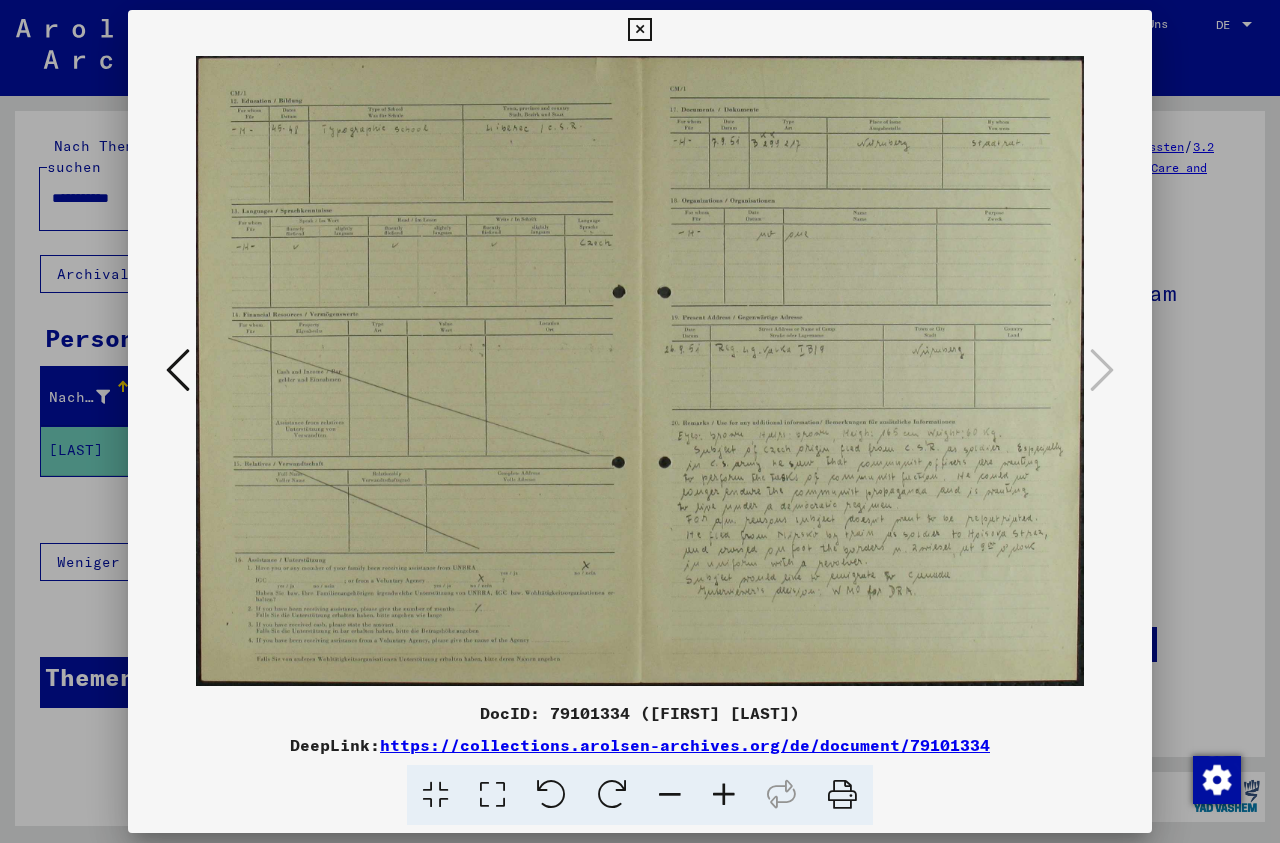 click at bounding box center [178, 370] 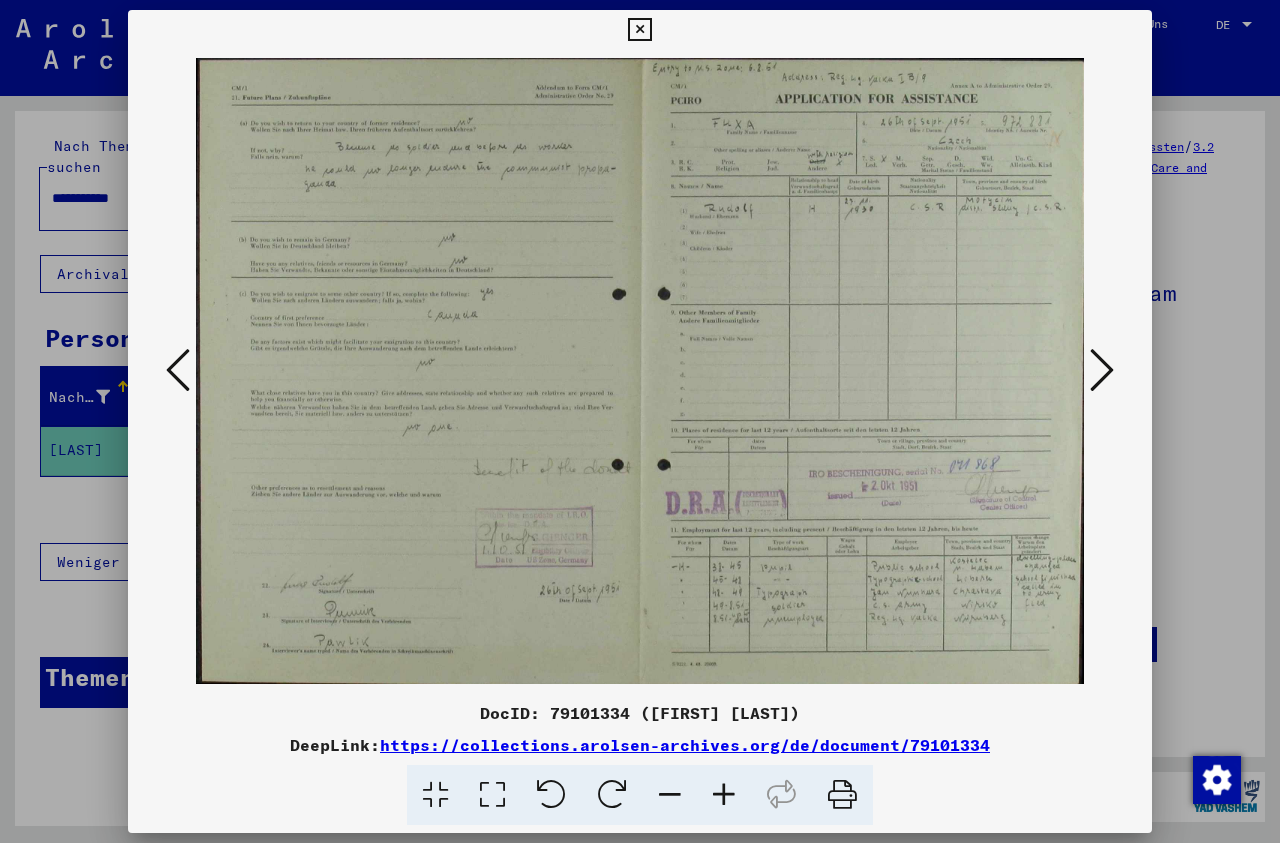 click at bounding box center (724, 795) 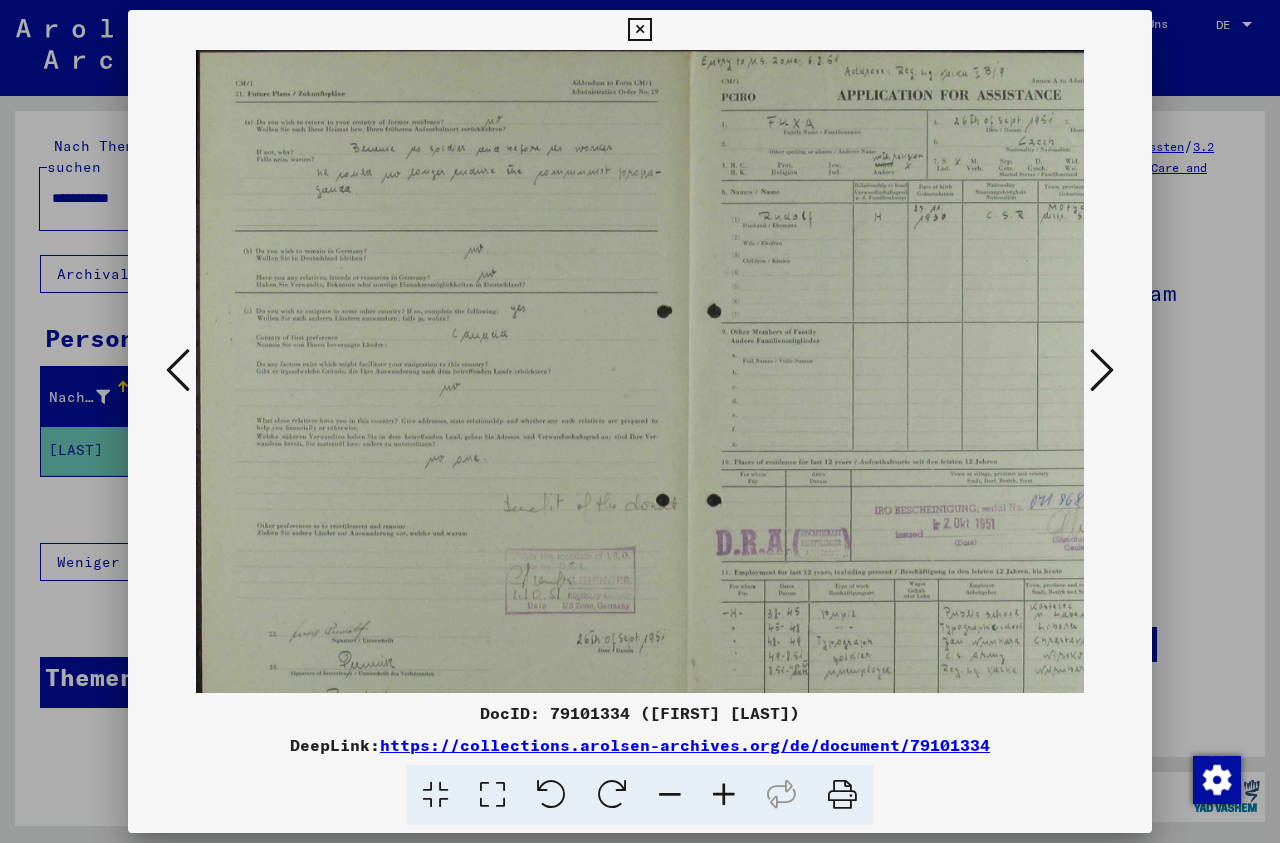 click at bounding box center (724, 795) 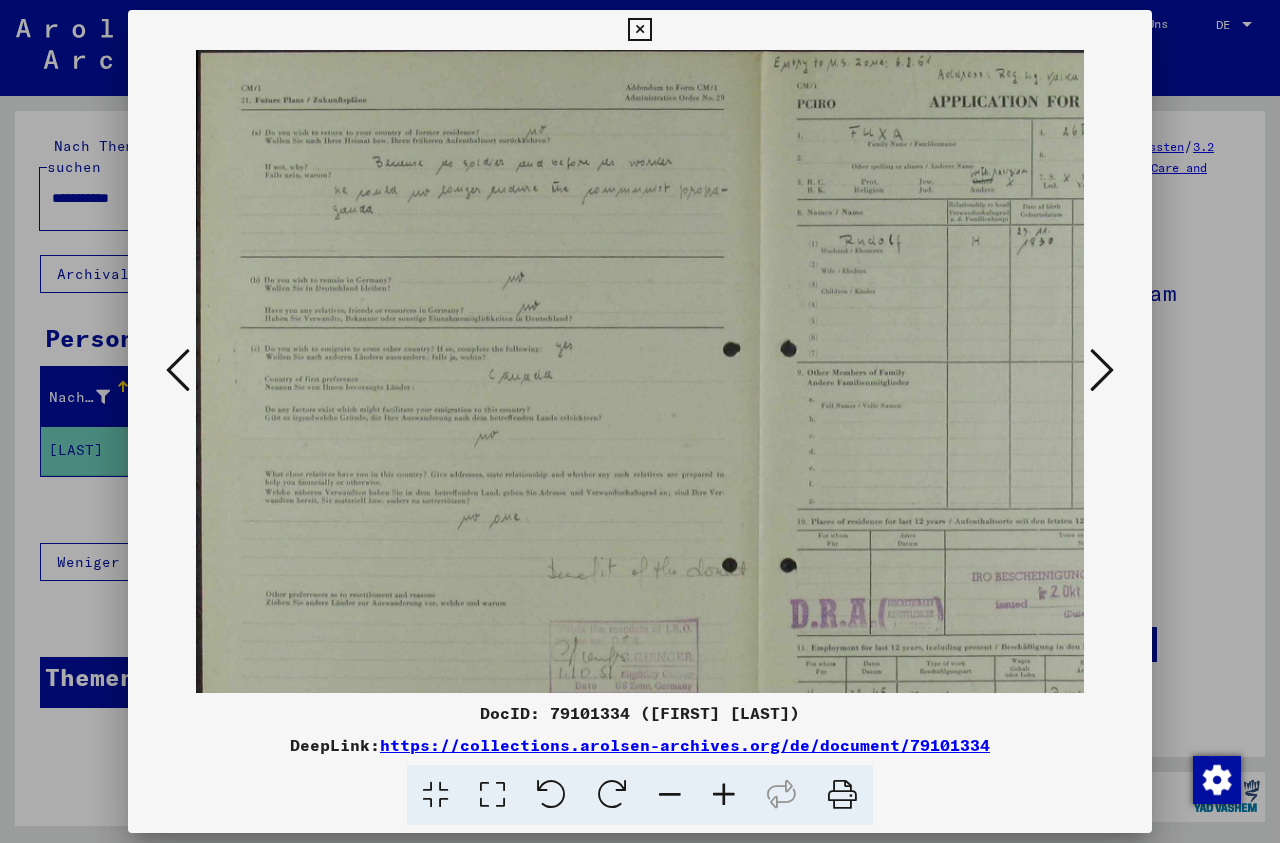 click at bounding box center (724, 795) 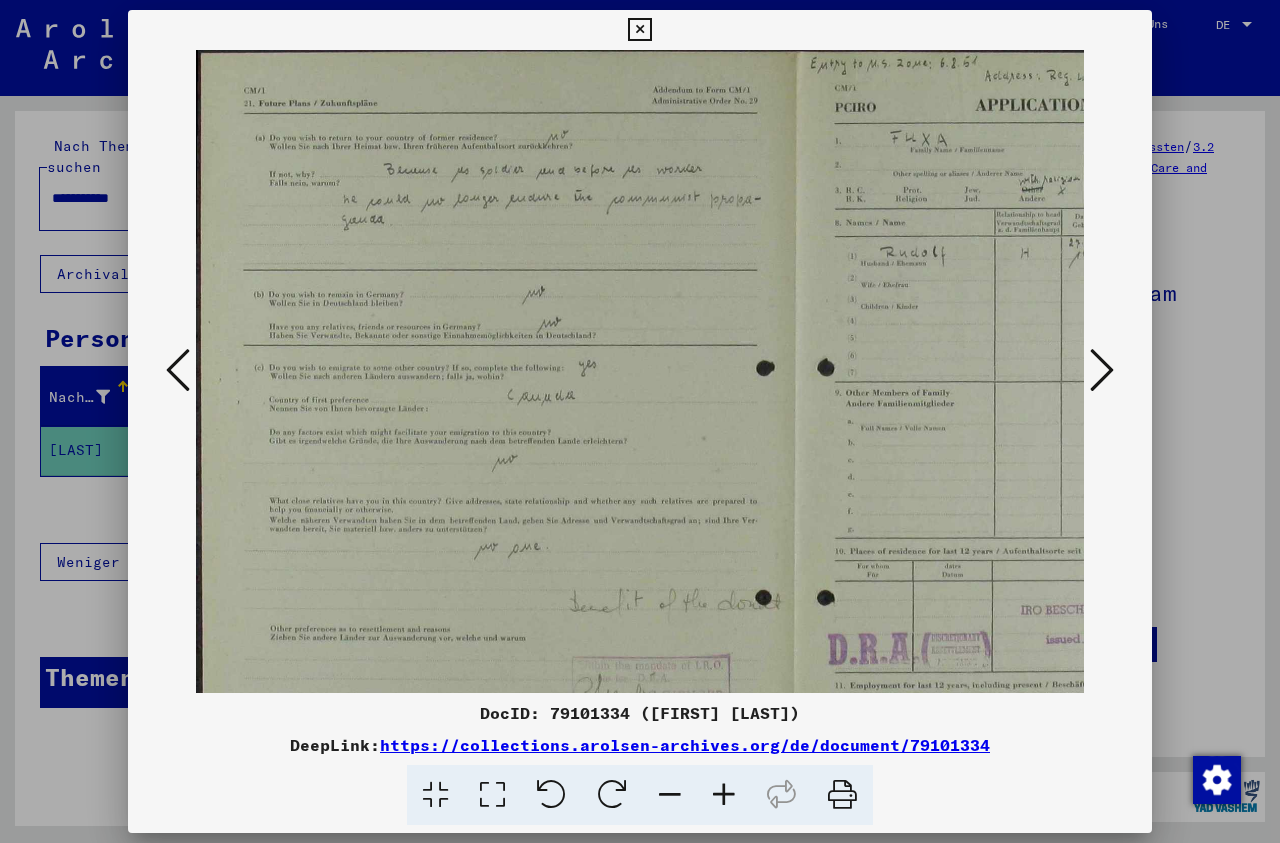 click at bounding box center (724, 795) 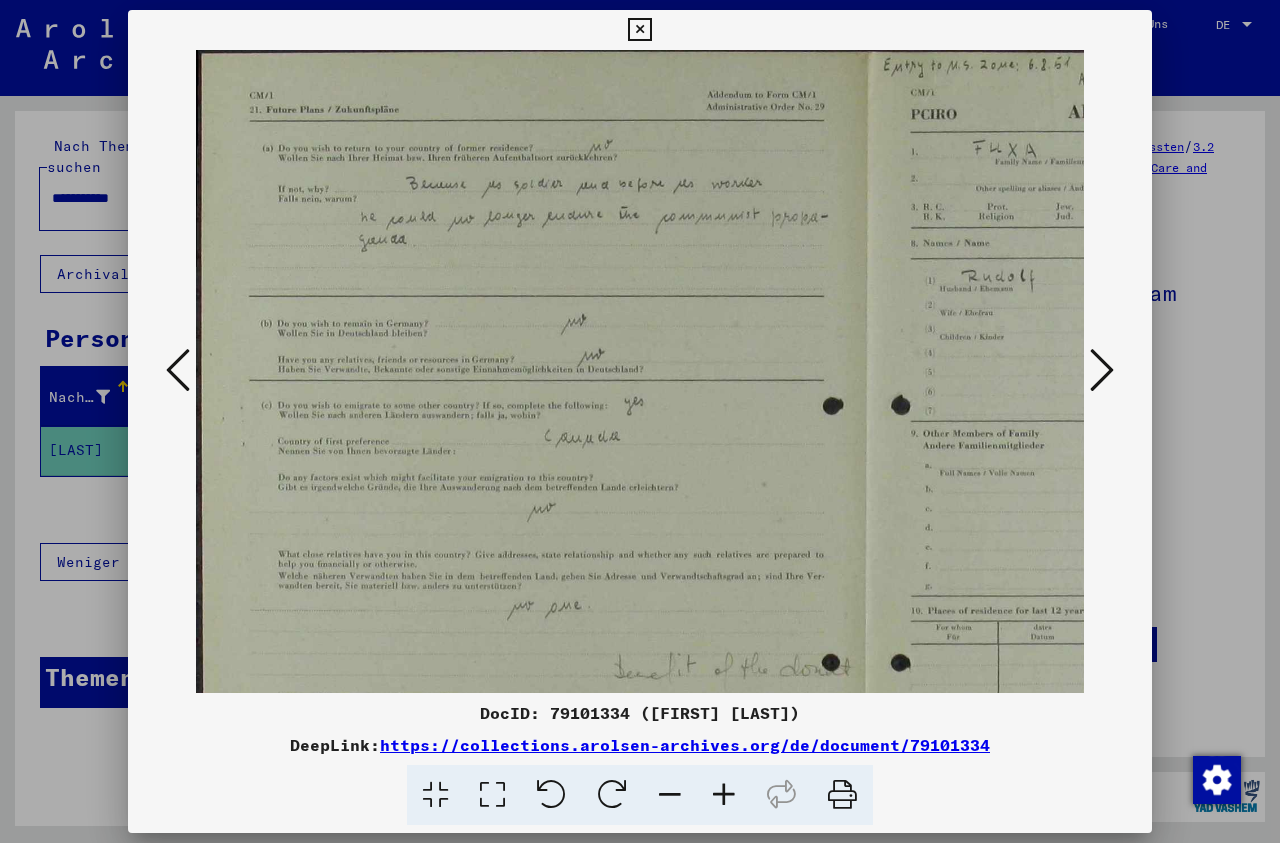 click at bounding box center [724, 795] 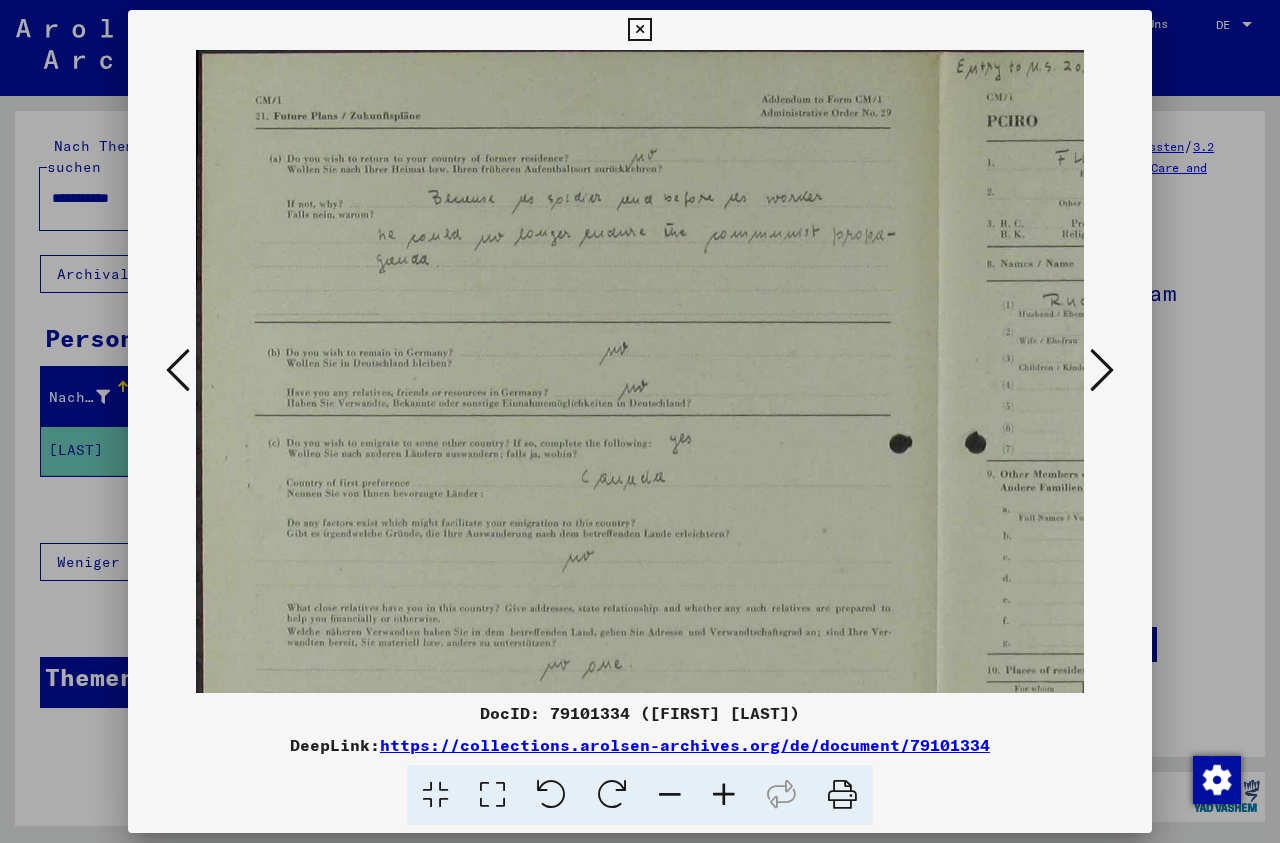 click at bounding box center [724, 795] 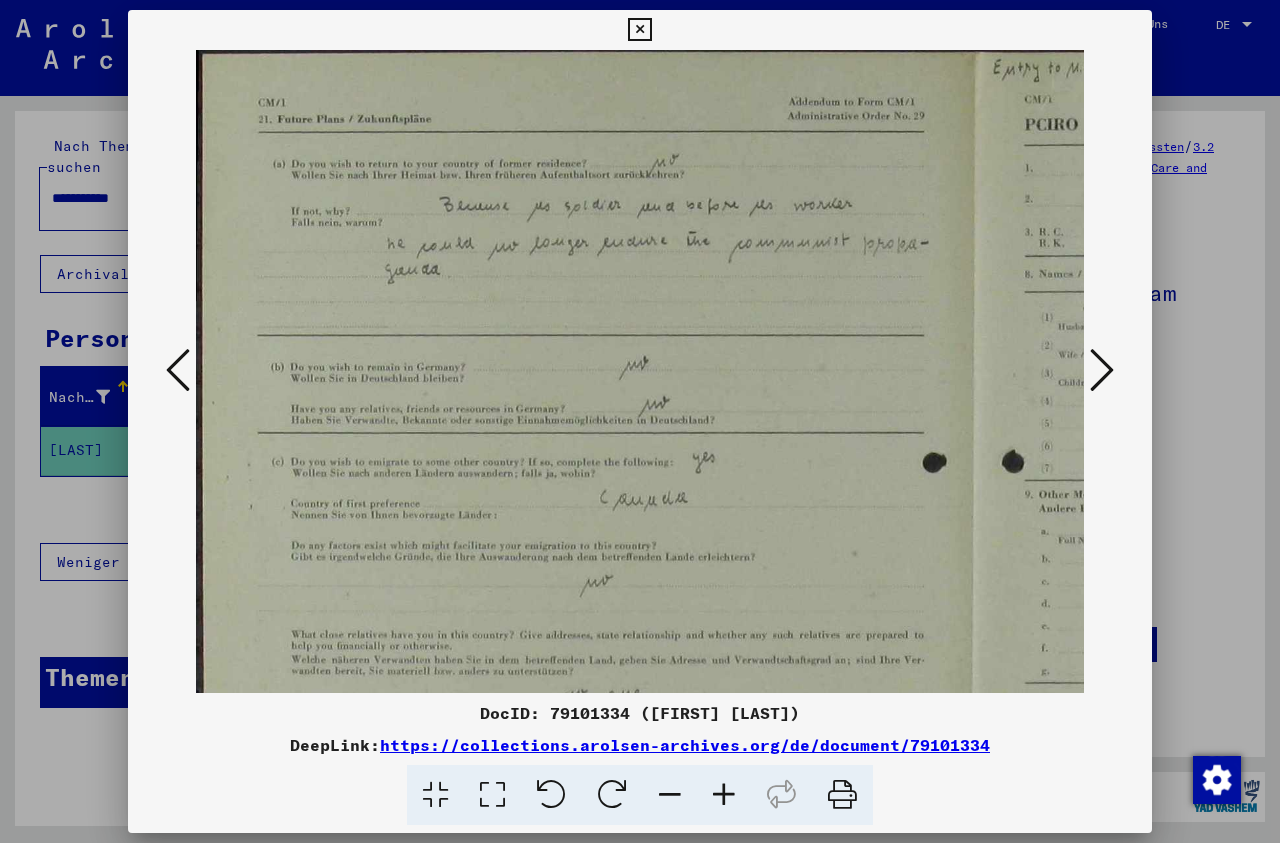 click at bounding box center [724, 795] 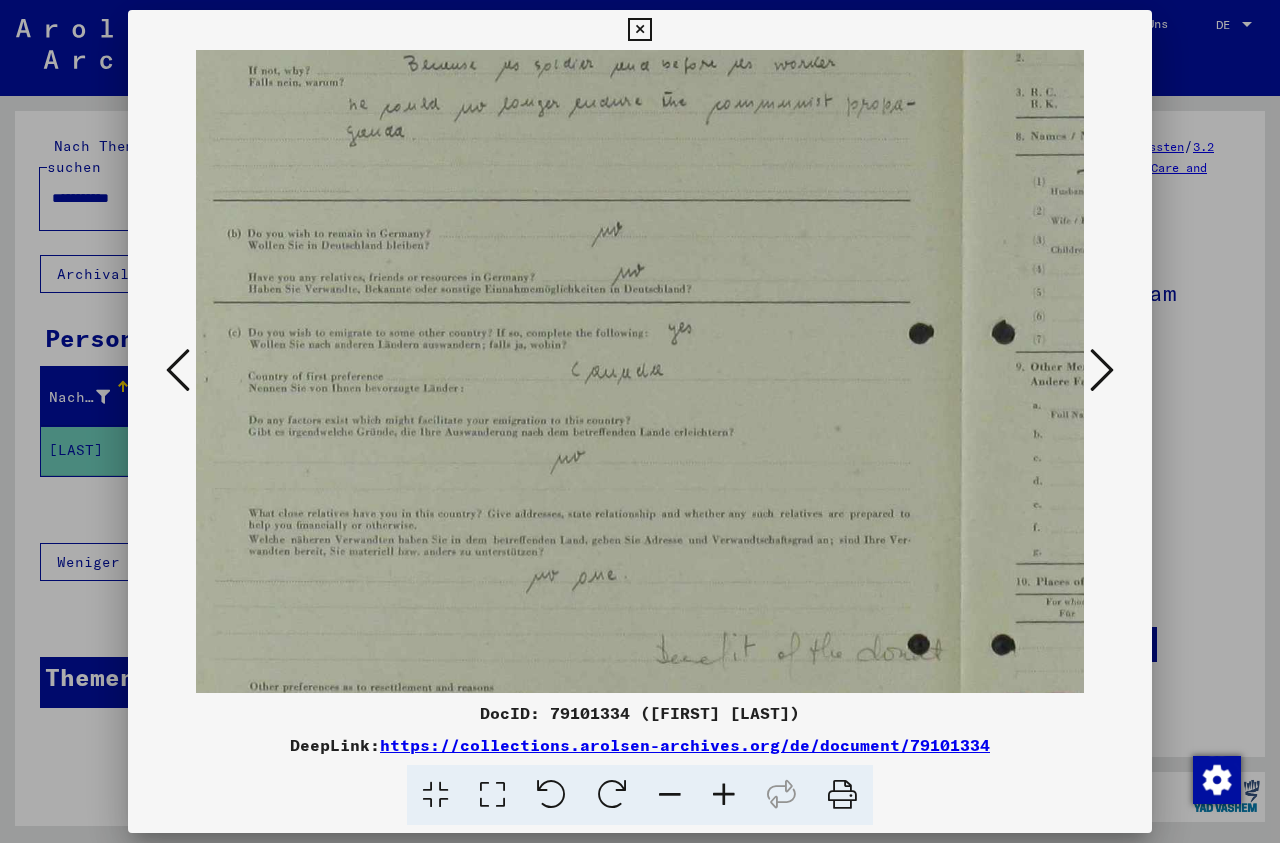 scroll, scrollTop: 207, scrollLeft: 59, axis: both 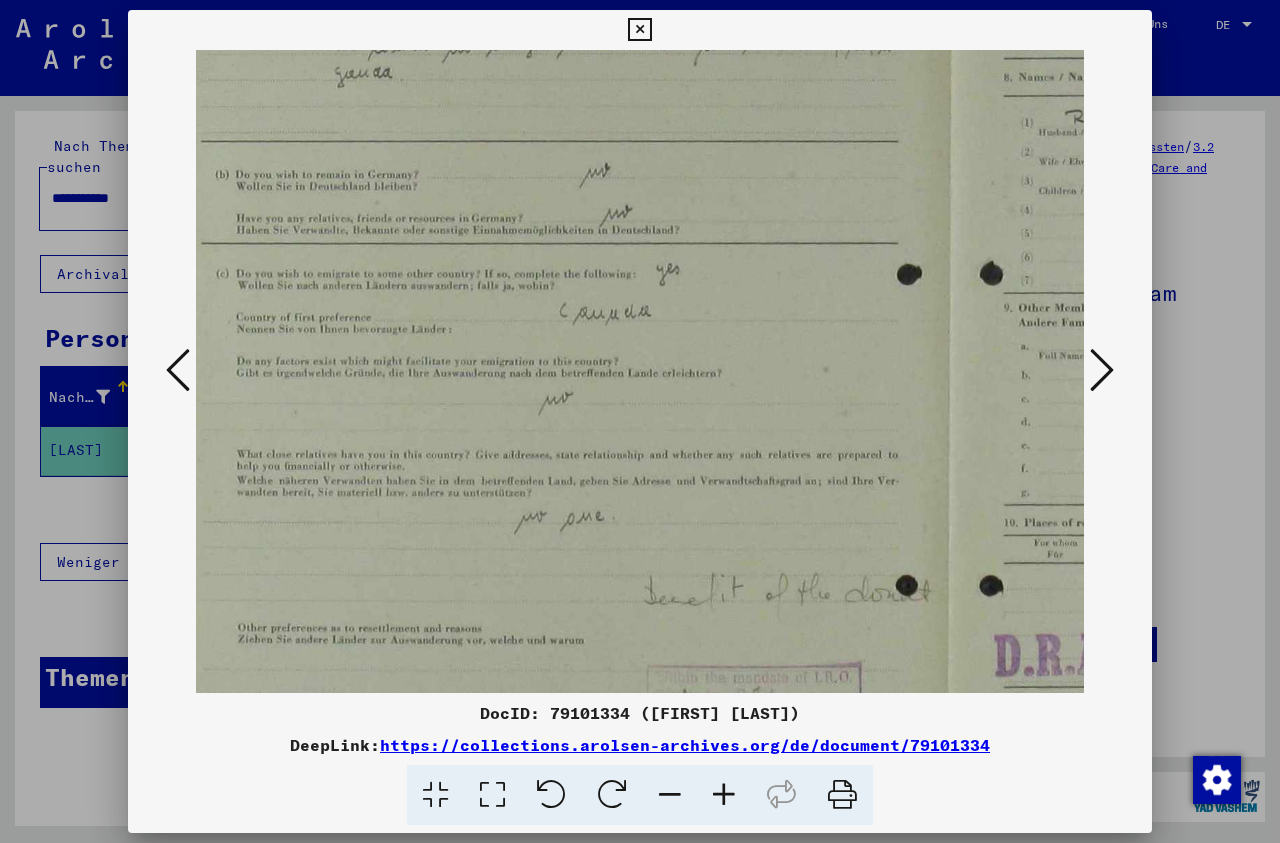 drag, startPoint x: 868, startPoint y: 470, endPoint x: 809, endPoint y: 263, distance: 215.24405 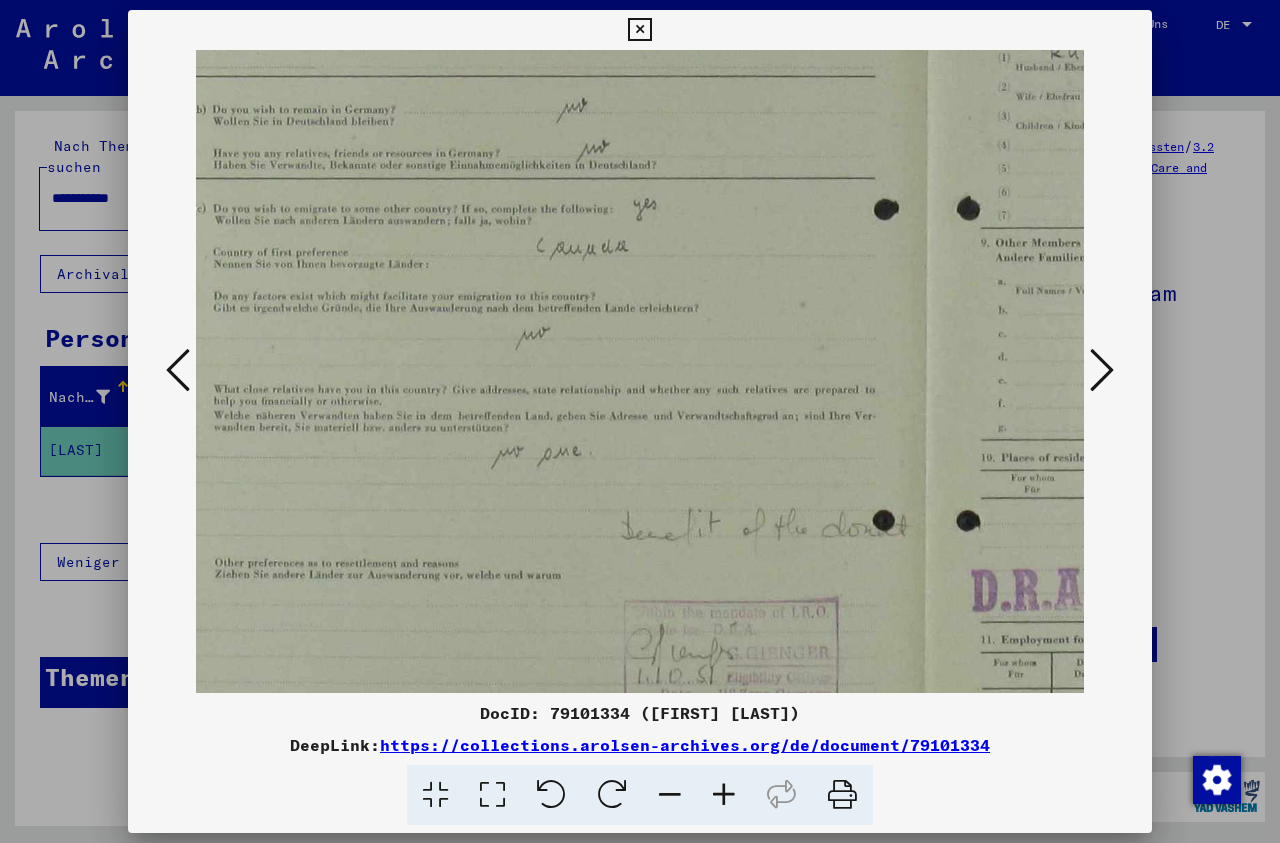 drag, startPoint x: 825, startPoint y: 301, endPoint x: 802, endPoint y: 236, distance: 68.94926 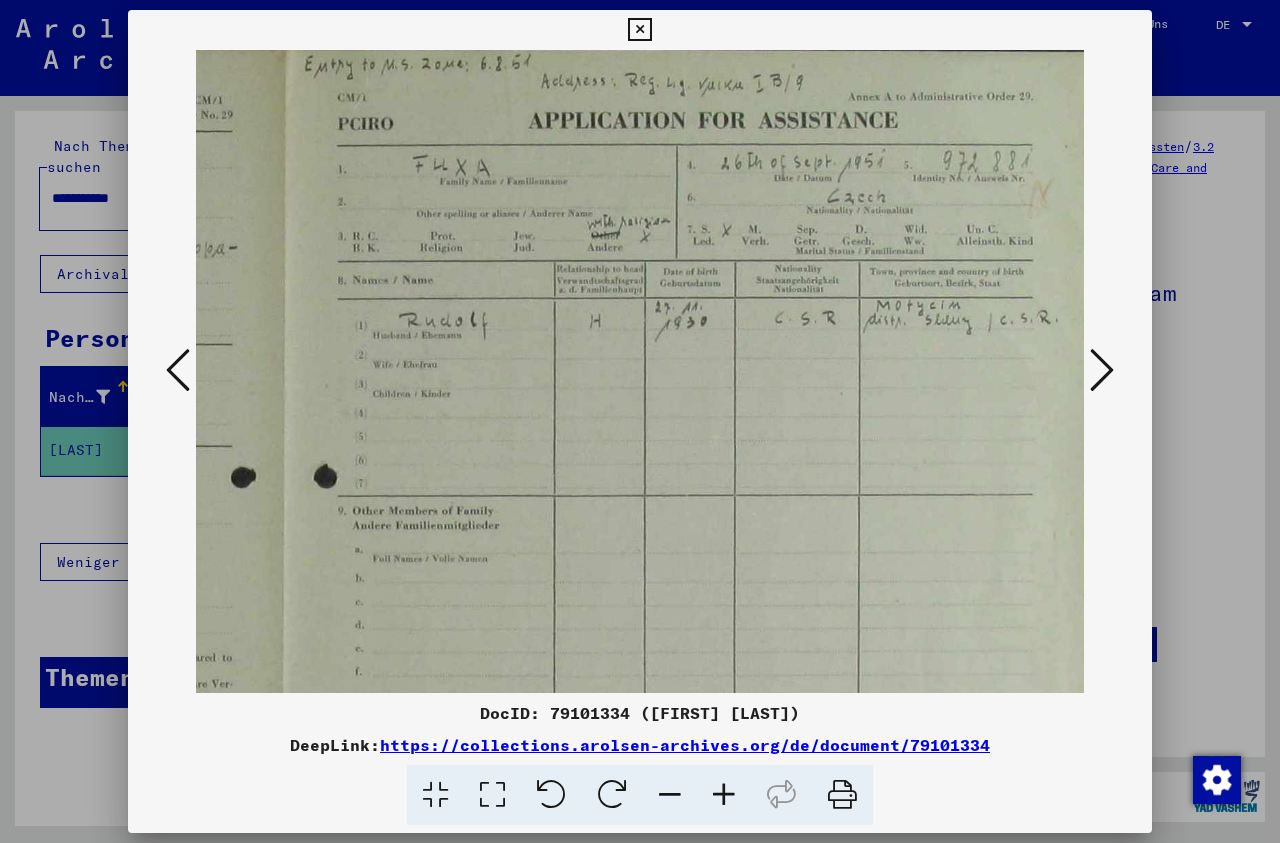 scroll, scrollTop: 17, scrollLeft: 714, axis: both 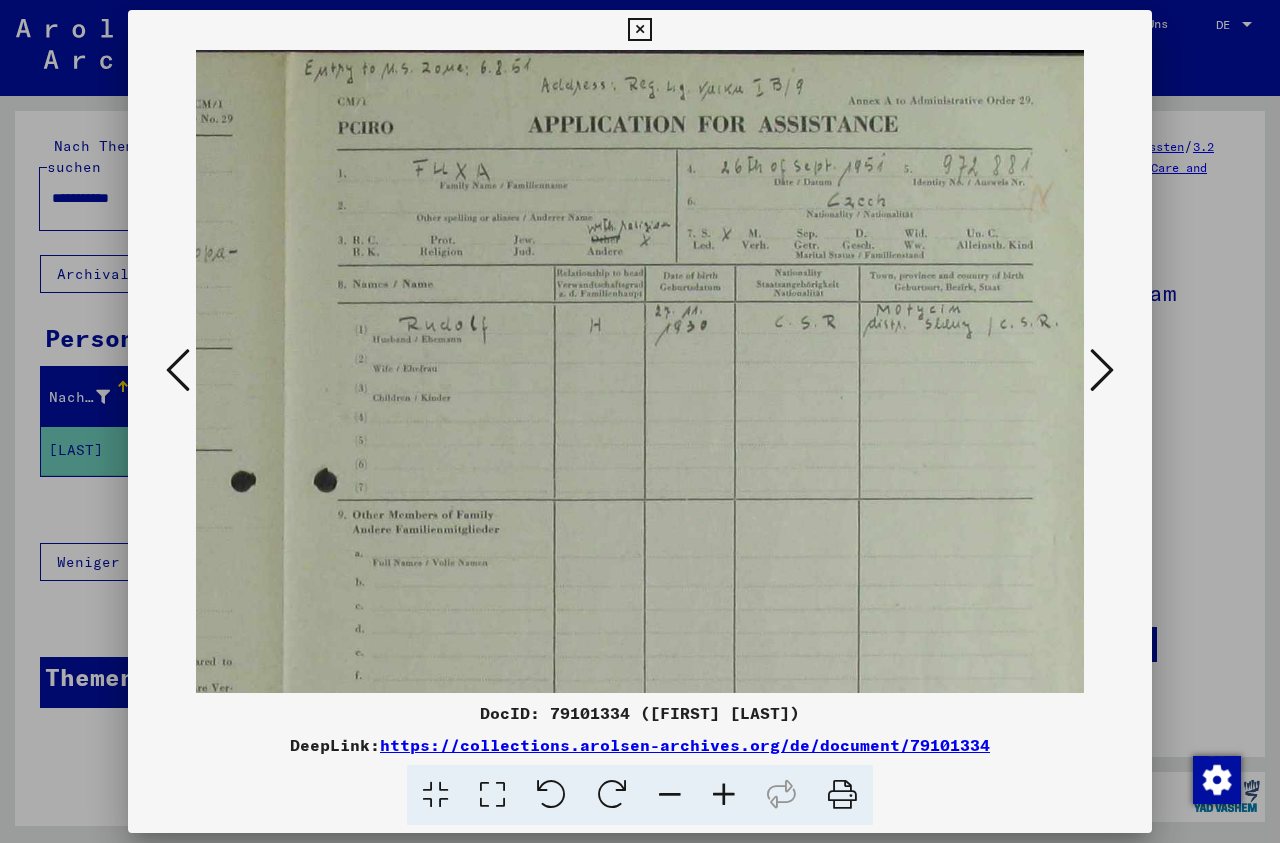 drag, startPoint x: 893, startPoint y: 266, endPoint x: -243, endPoint y: 906, distance: 1303.8773 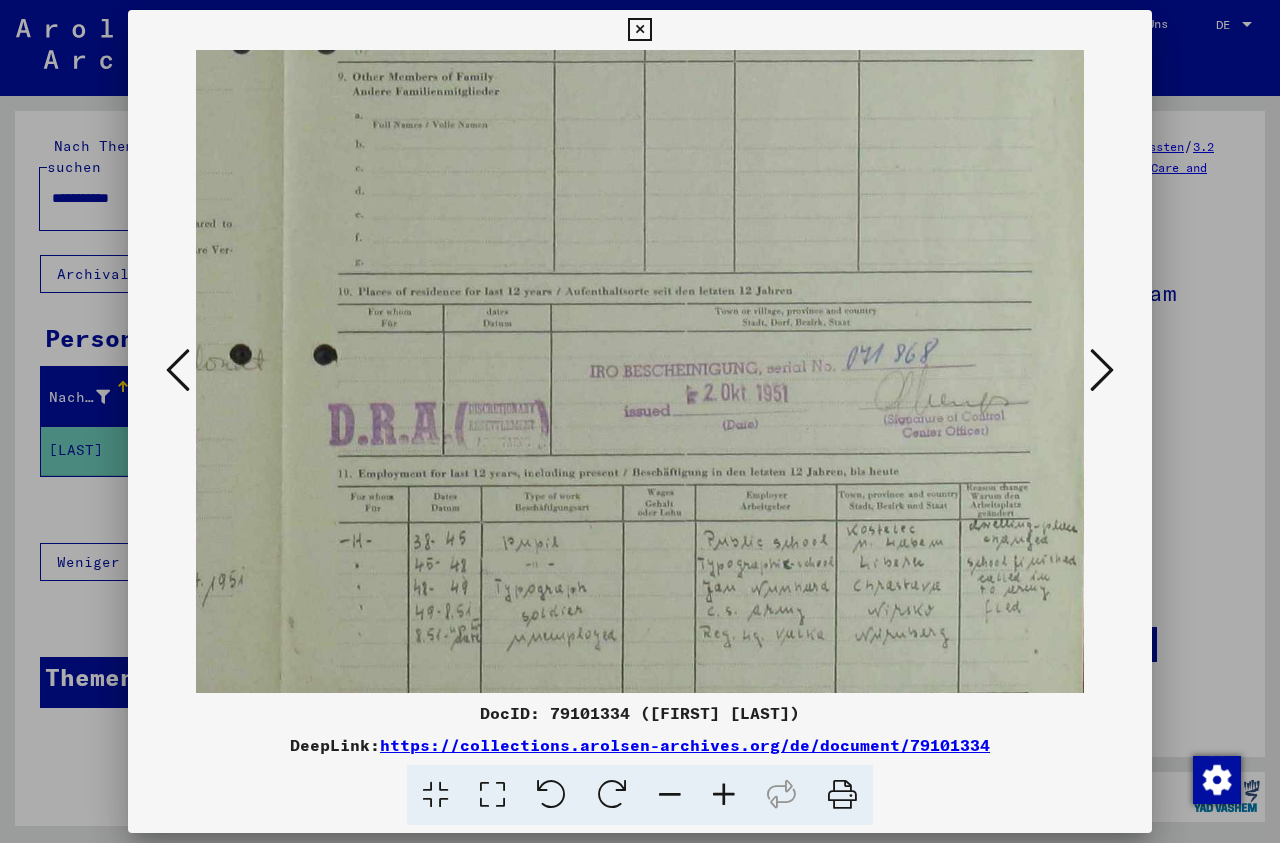 drag, startPoint x: 888, startPoint y: 541, endPoint x: 855, endPoint y: 103, distance: 439.2414 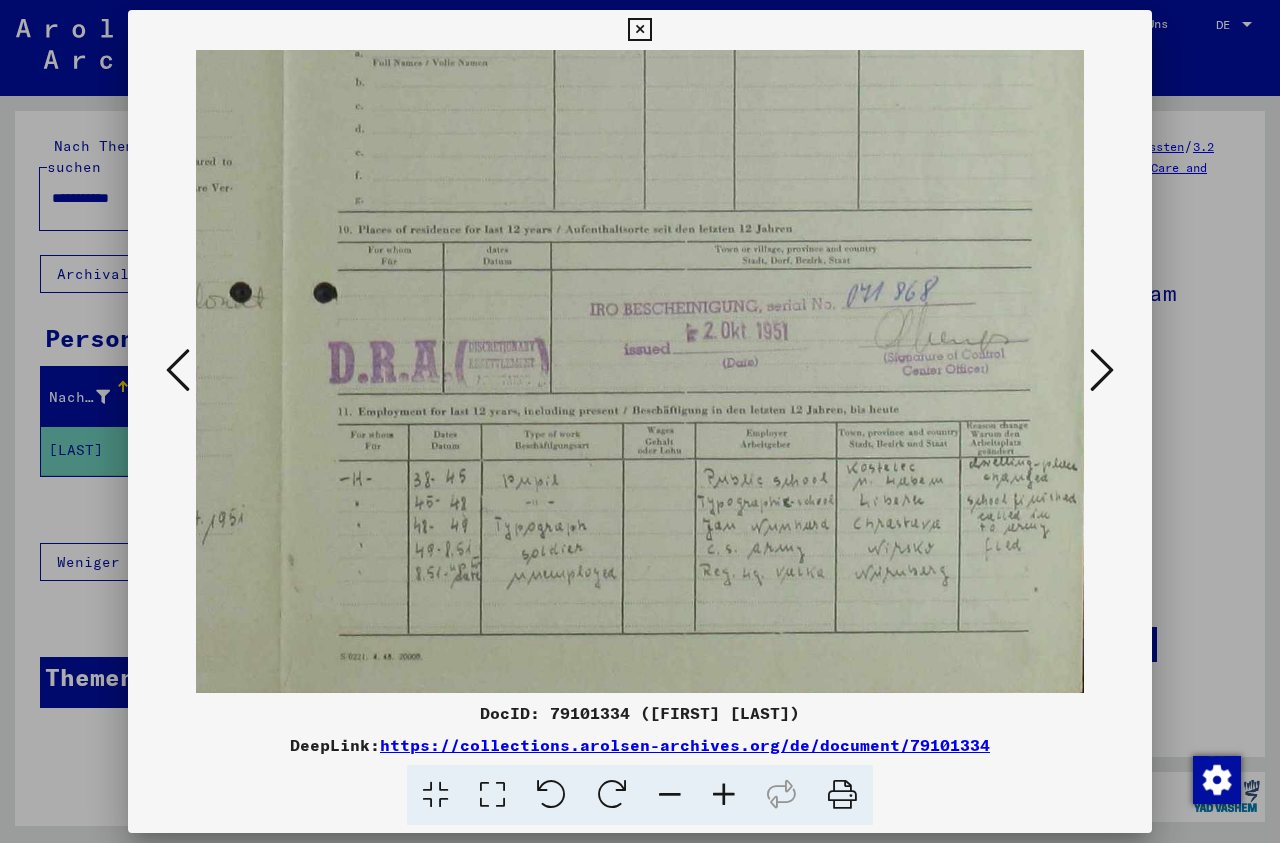 drag, startPoint x: 825, startPoint y: 384, endPoint x: 794, endPoint y: 168, distance: 218.2132 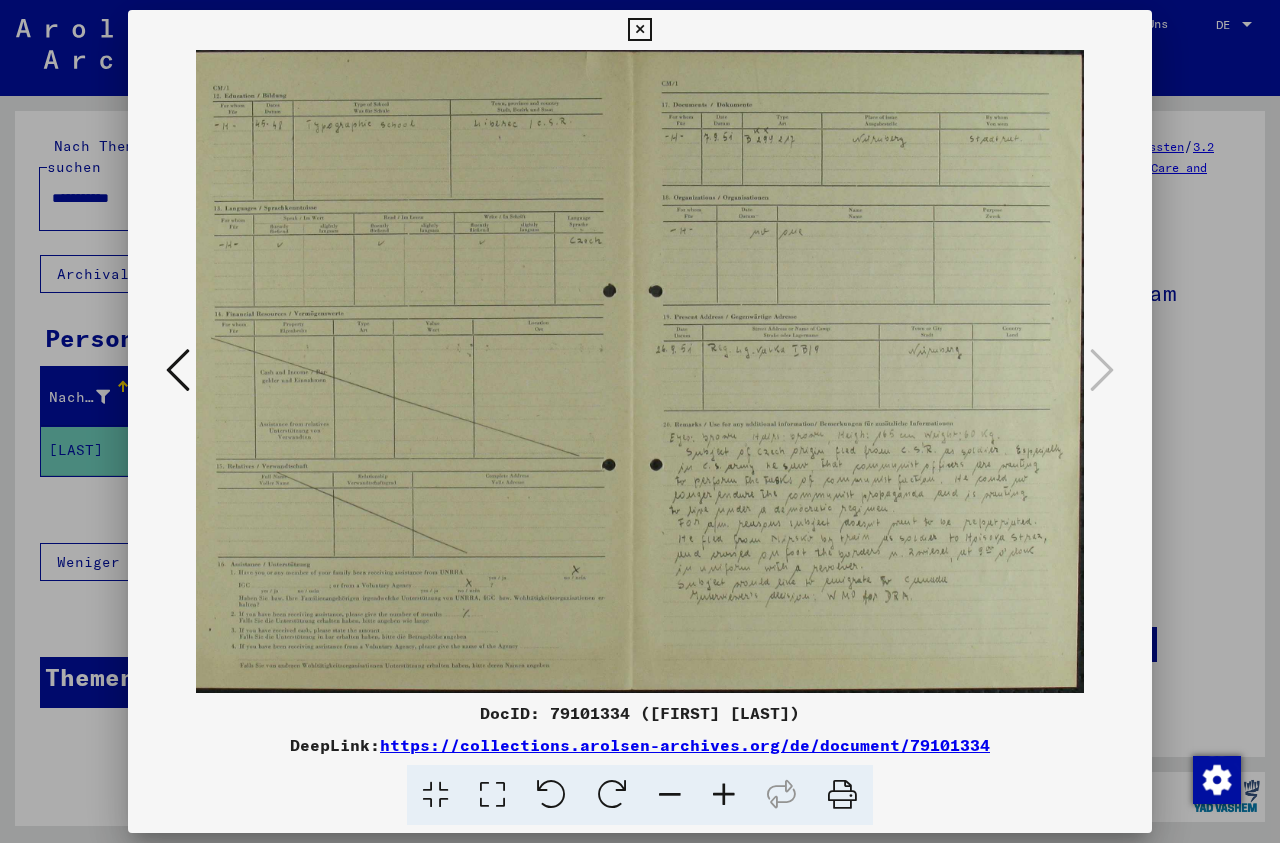scroll, scrollTop: 0, scrollLeft: 10, axis: horizontal 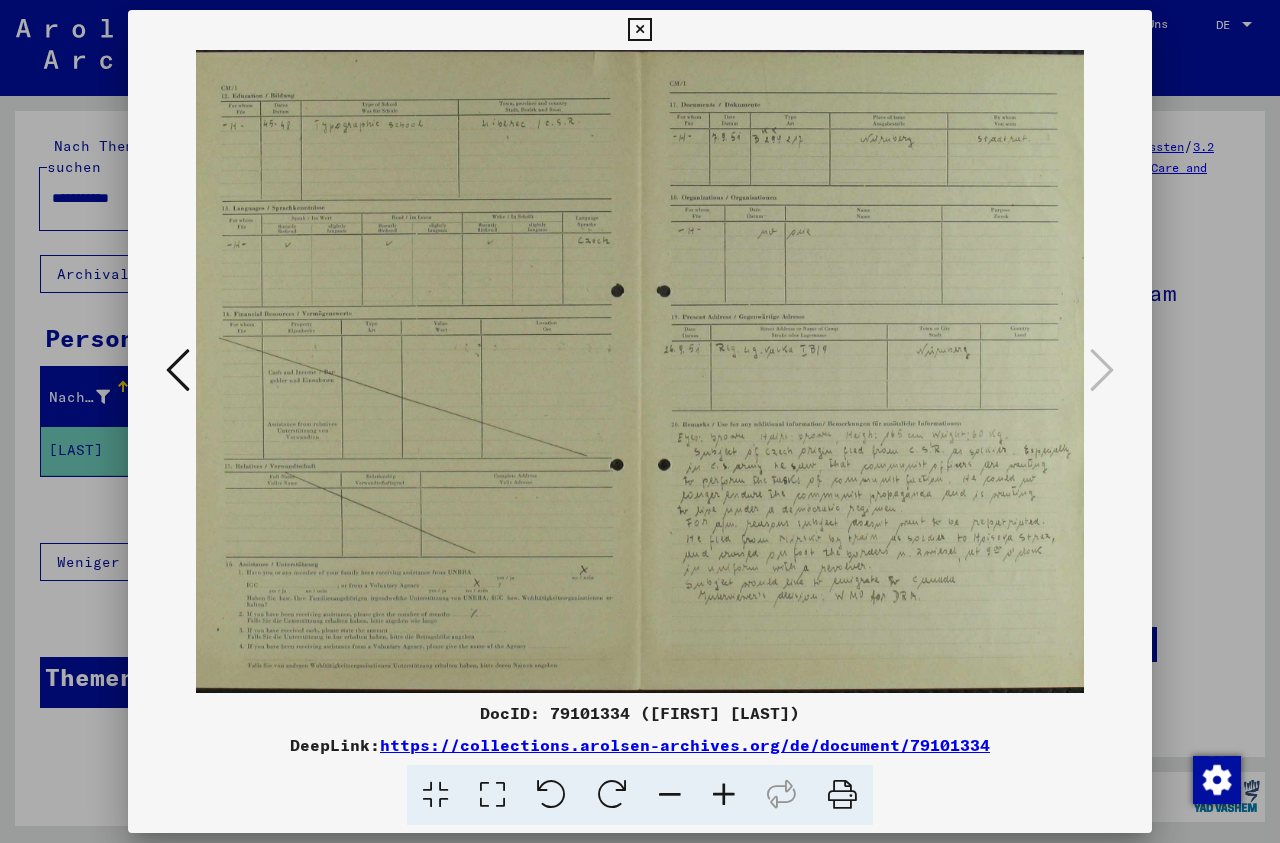 click at bounding box center (724, 795) 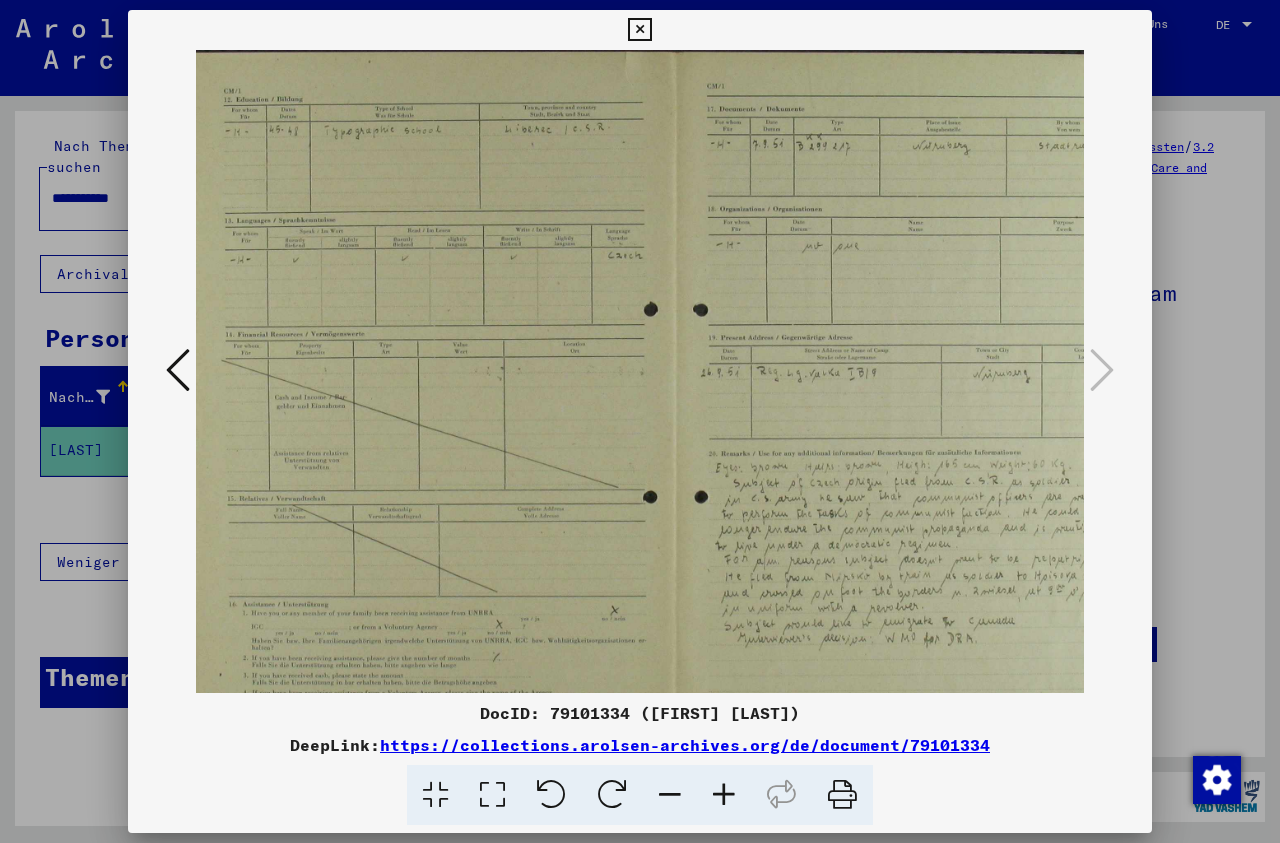 click at bounding box center [724, 795] 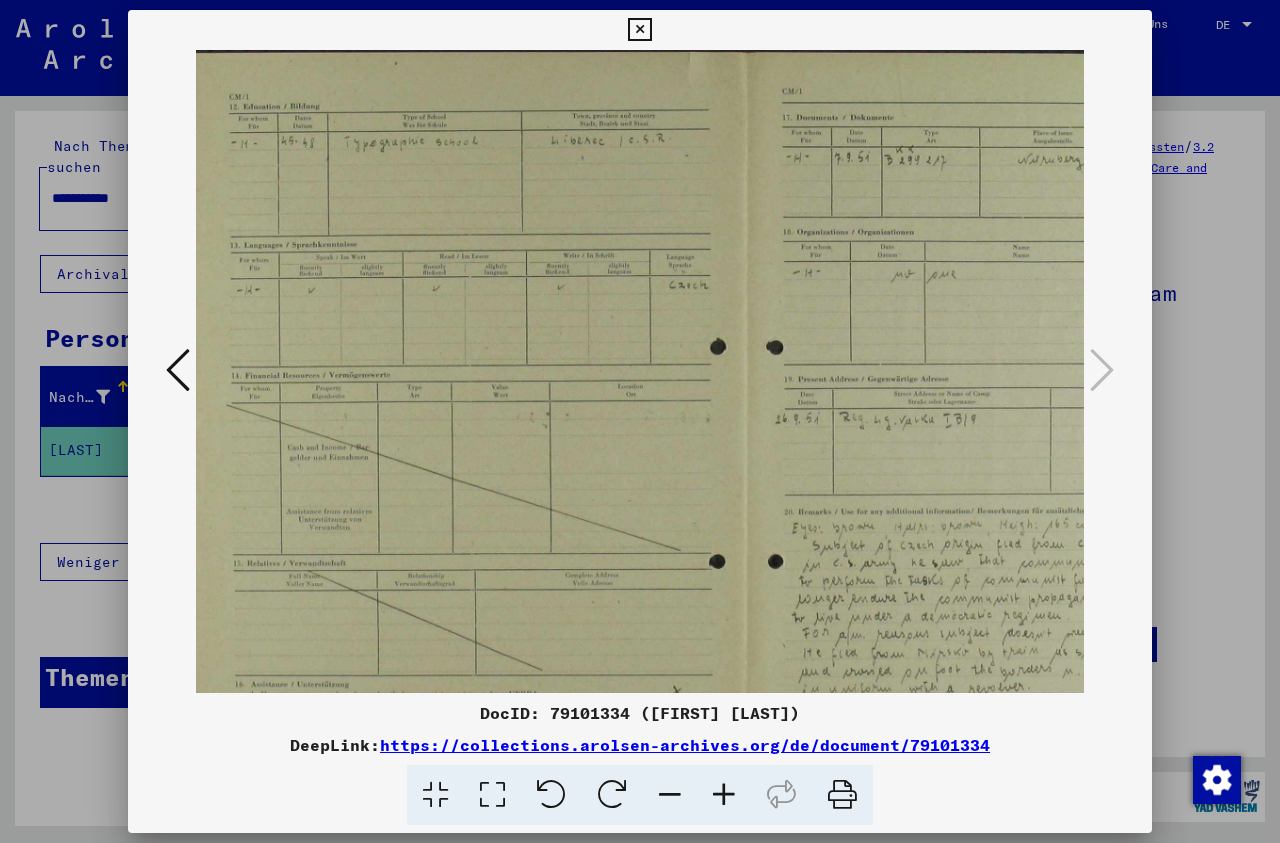 click at bounding box center [724, 795] 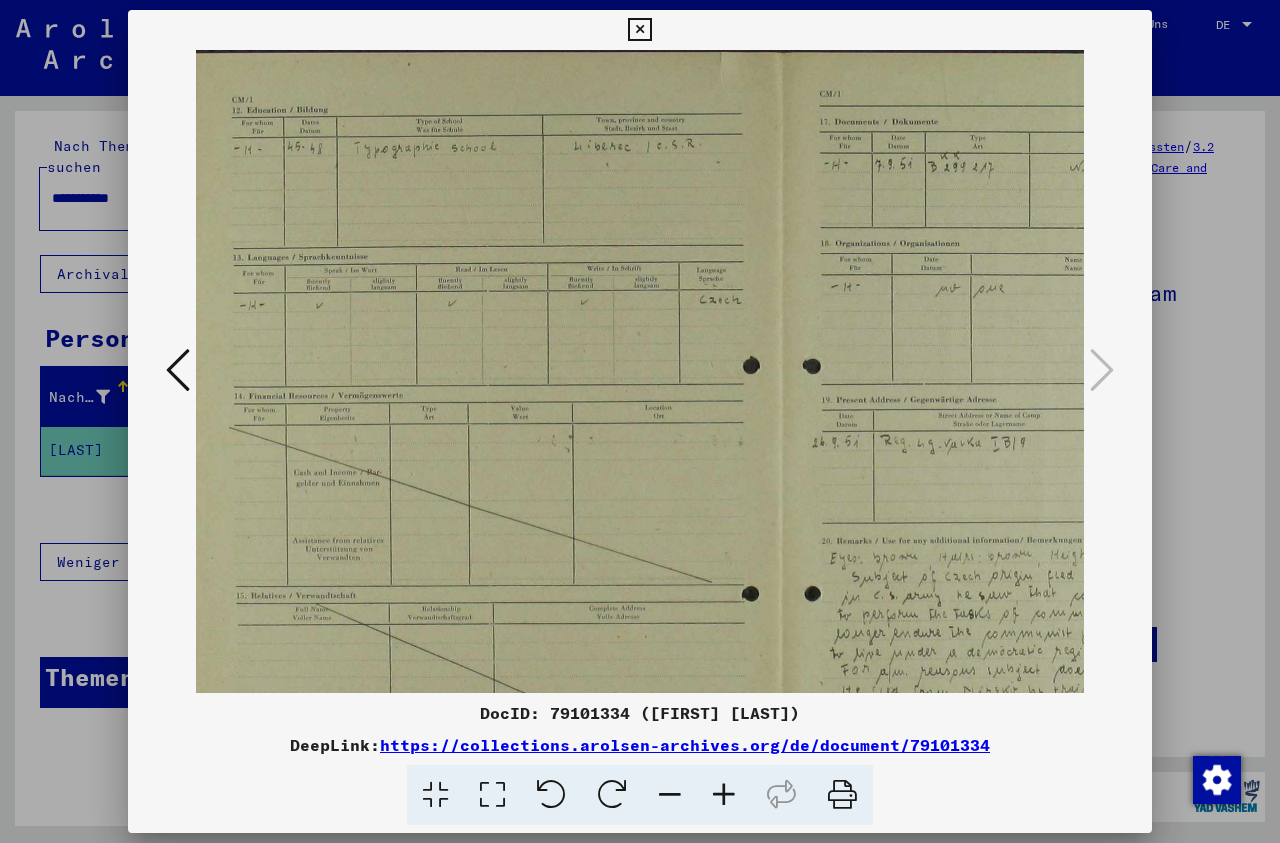 click at bounding box center (724, 795) 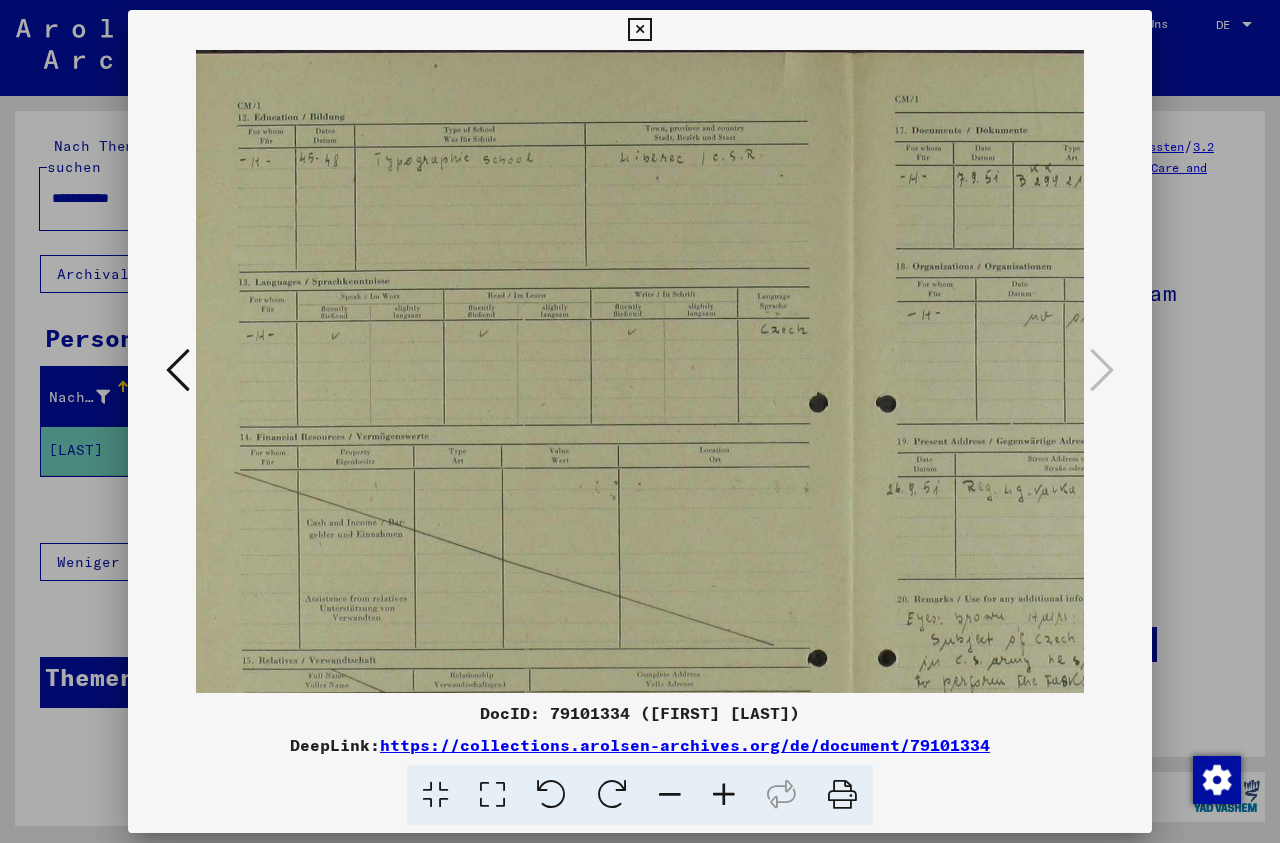 click at bounding box center (724, 795) 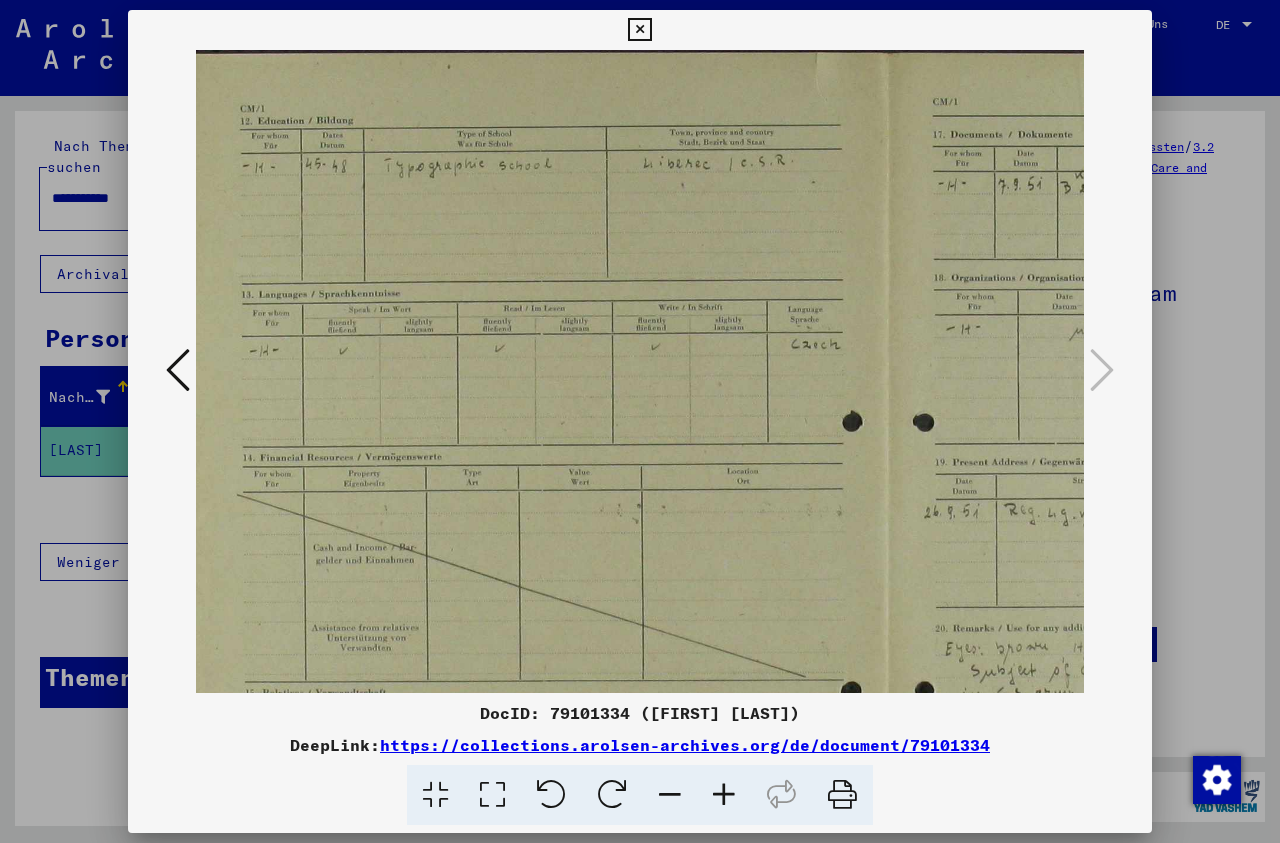 click at bounding box center (724, 795) 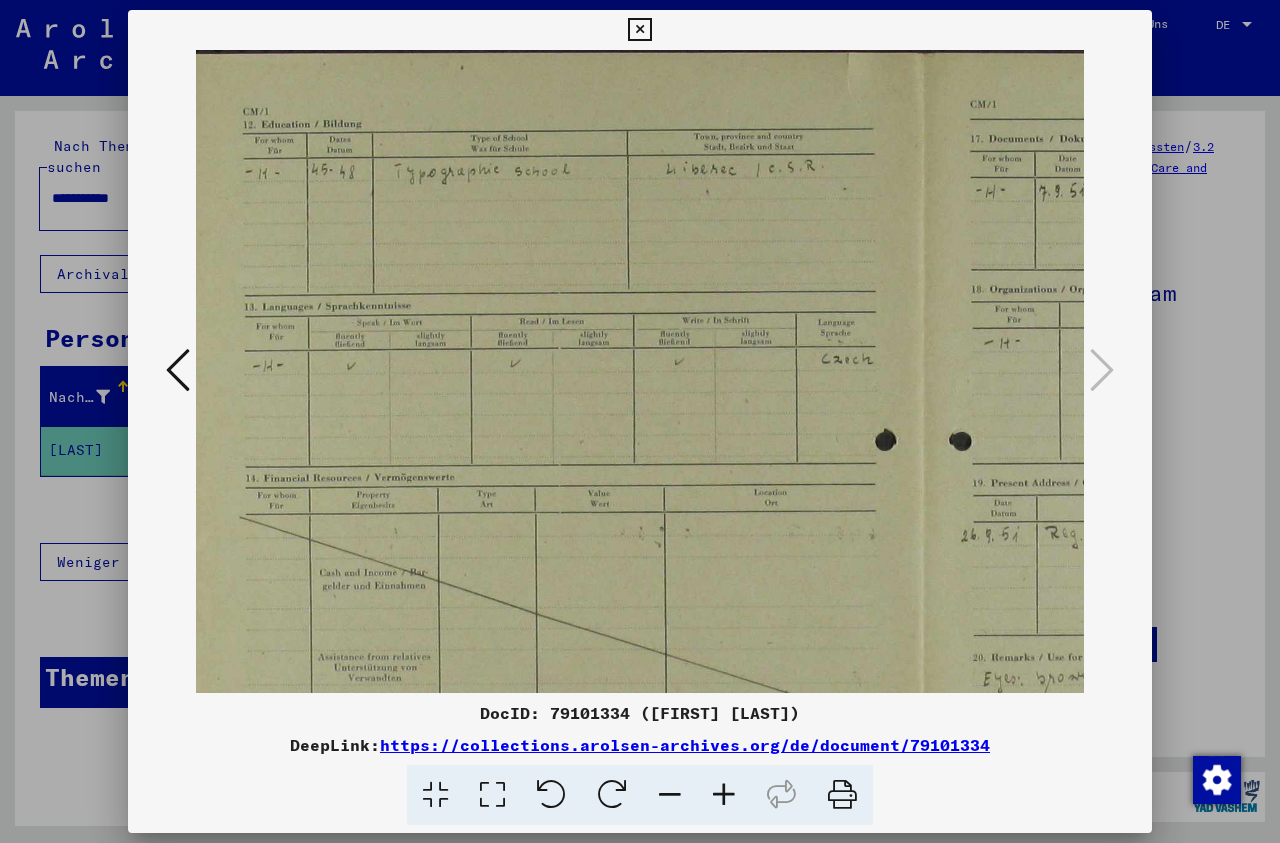 click at bounding box center [724, 795] 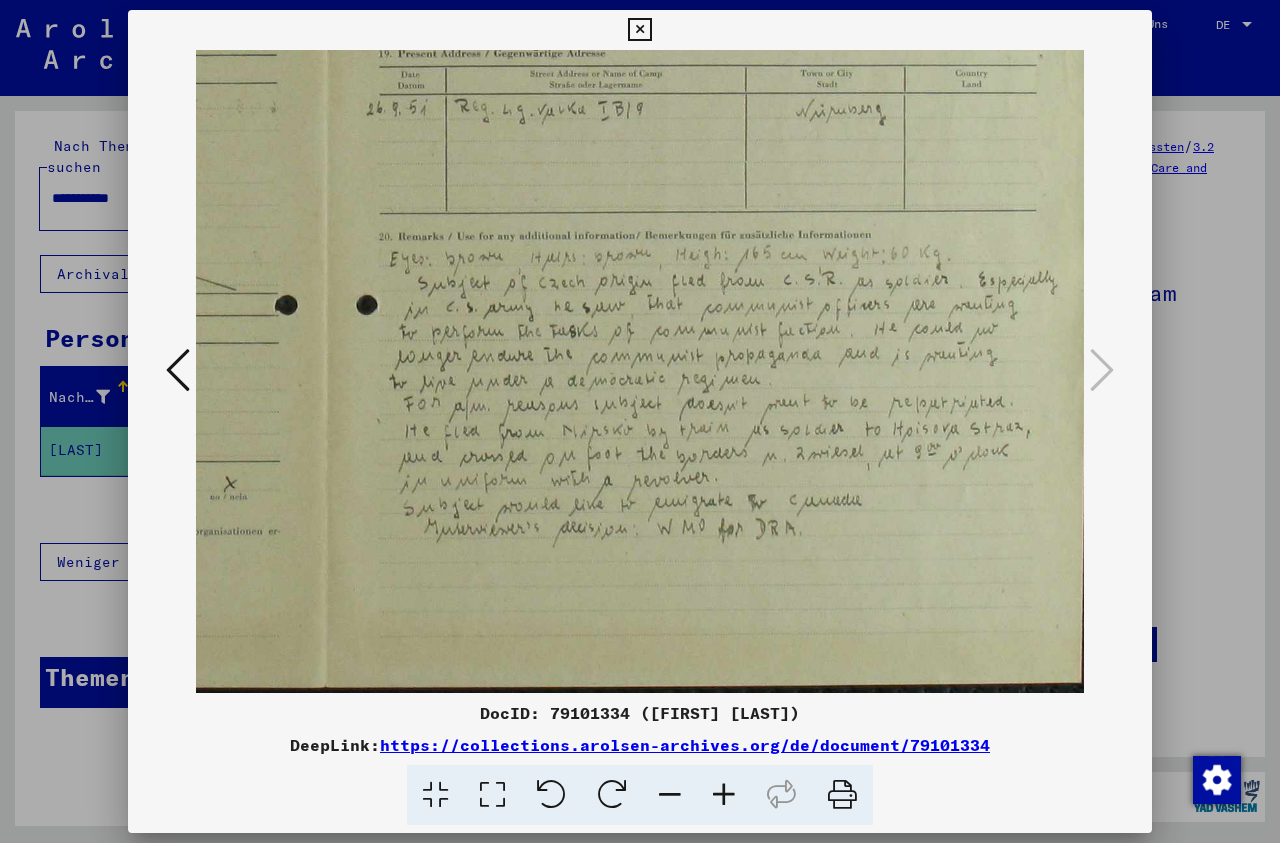 drag, startPoint x: 746, startPoint y: 601, endPoint x: 58, endPoint y: -52, distance: 948.5531 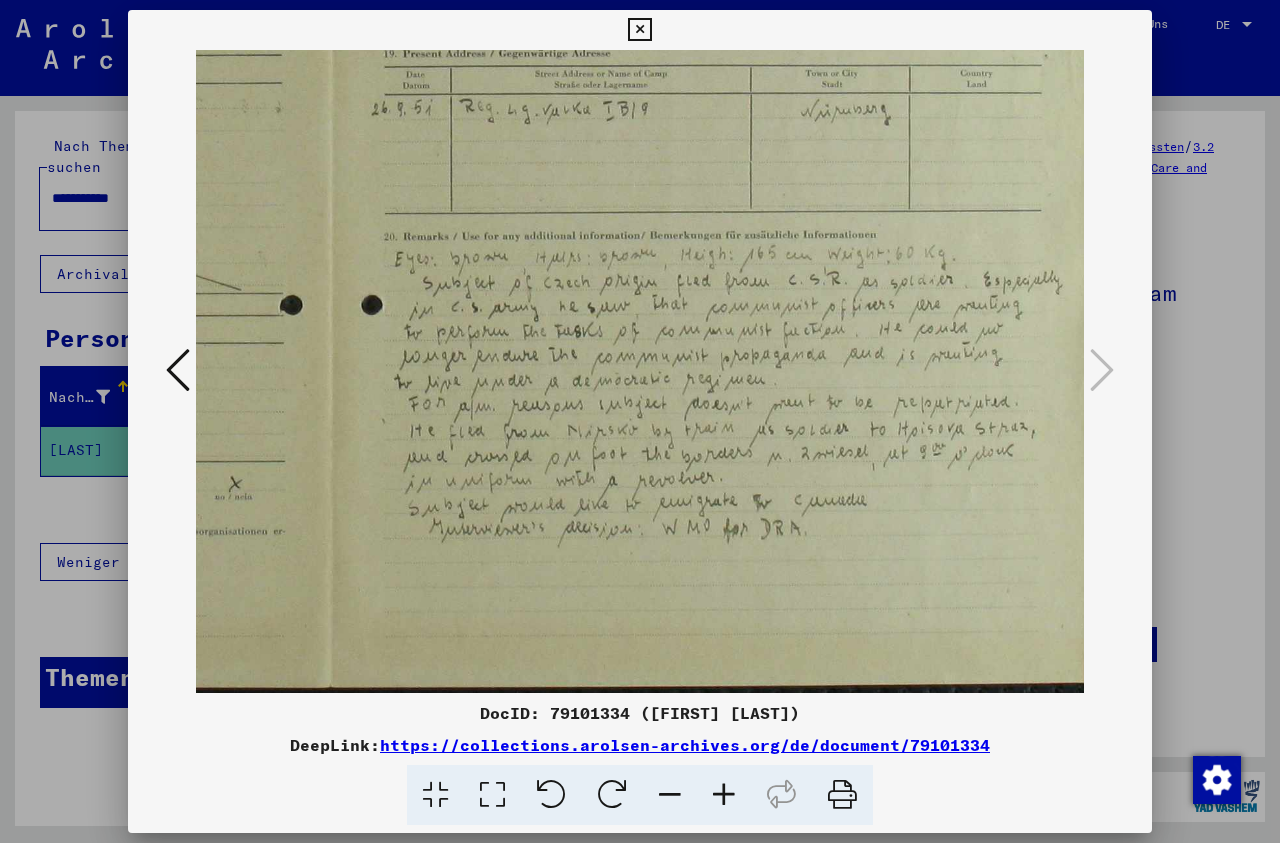 click at bounding box center (639, 30) 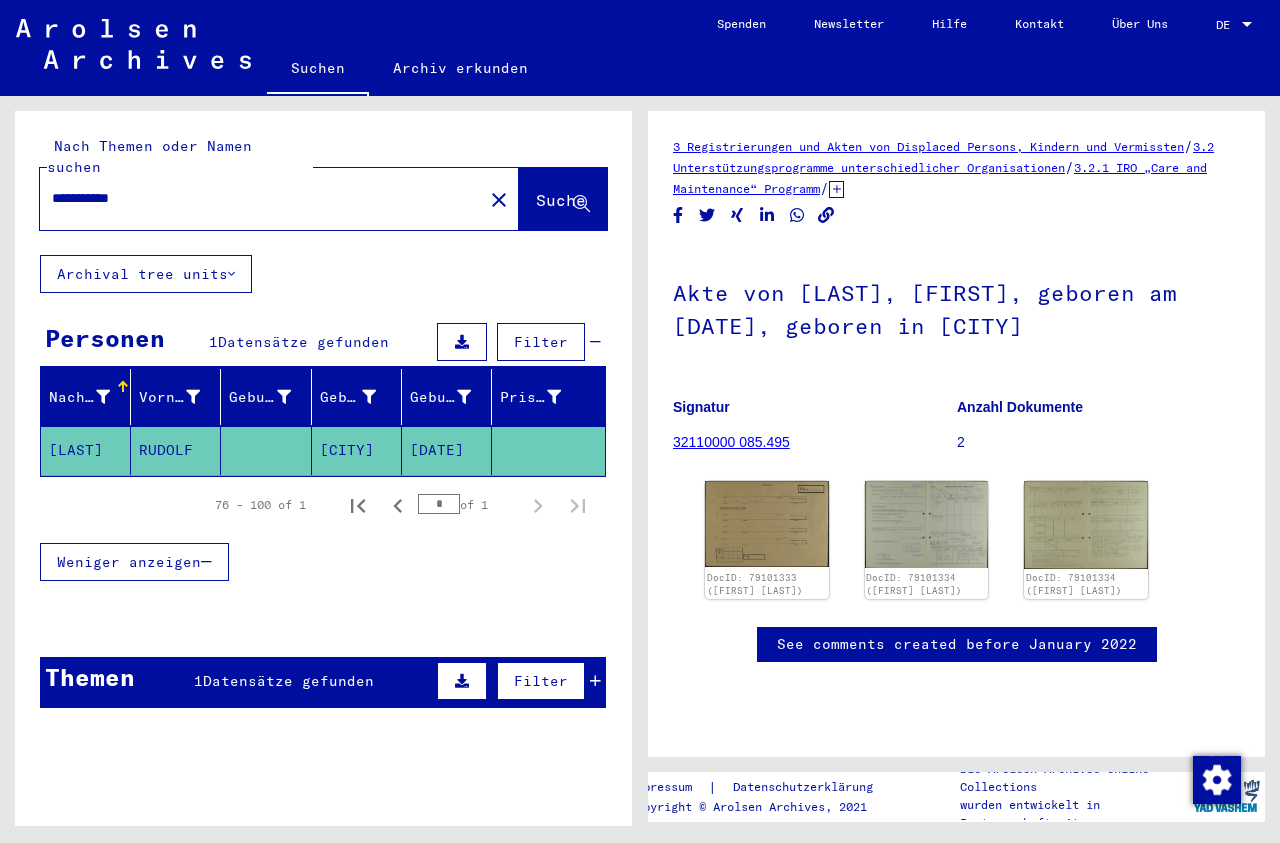 drag, startPoint x: 175, startPoint y: 195, endPoint x: 210, endPoint y: 179, distance: 38.483765 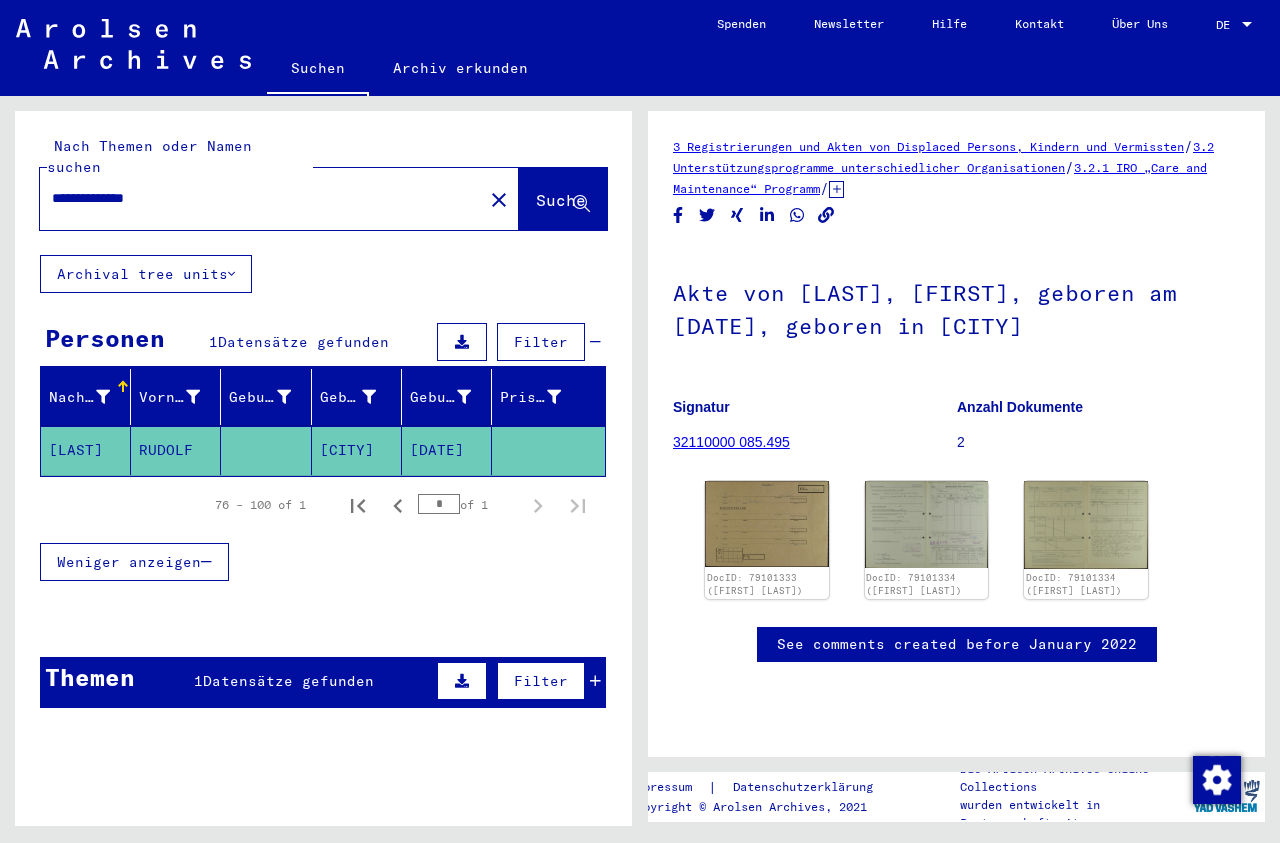 type on "**********" 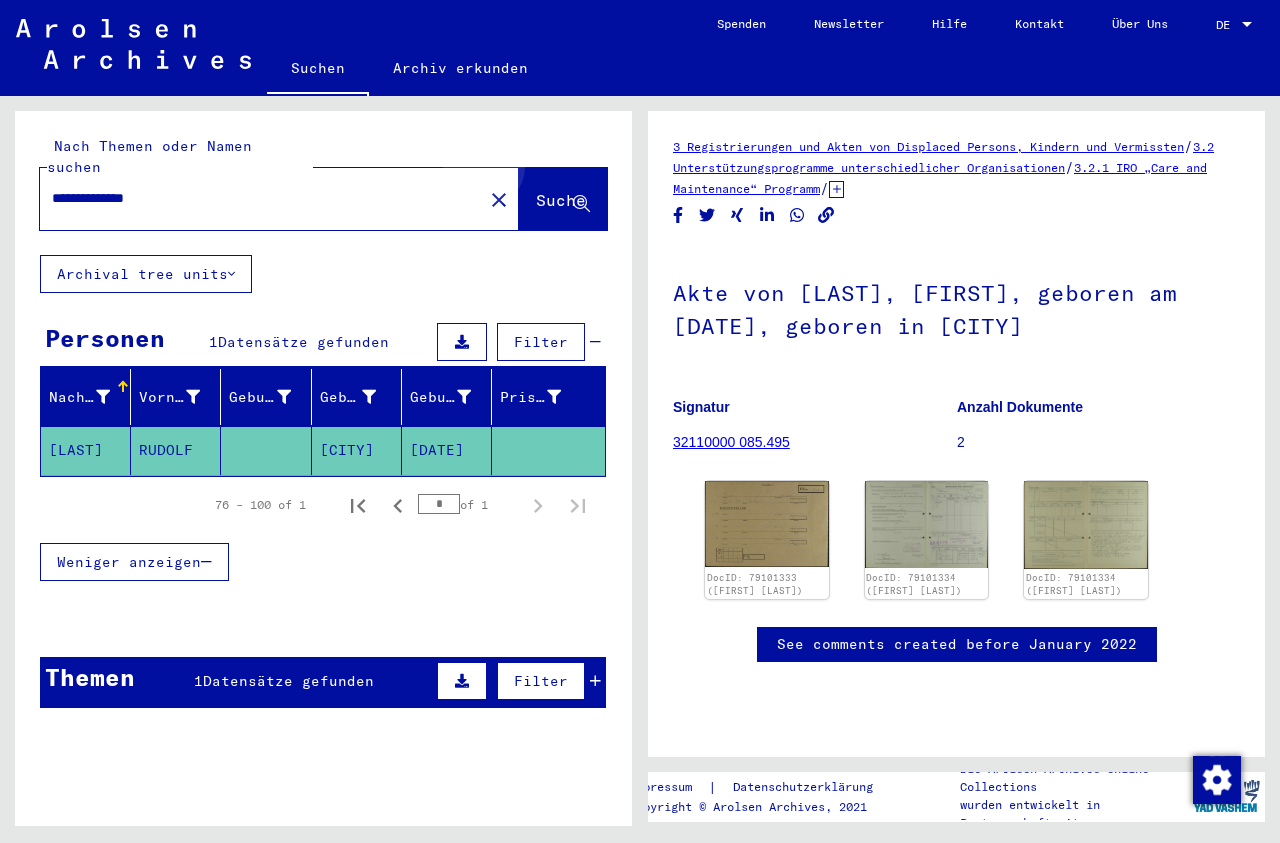 click on "Suche" 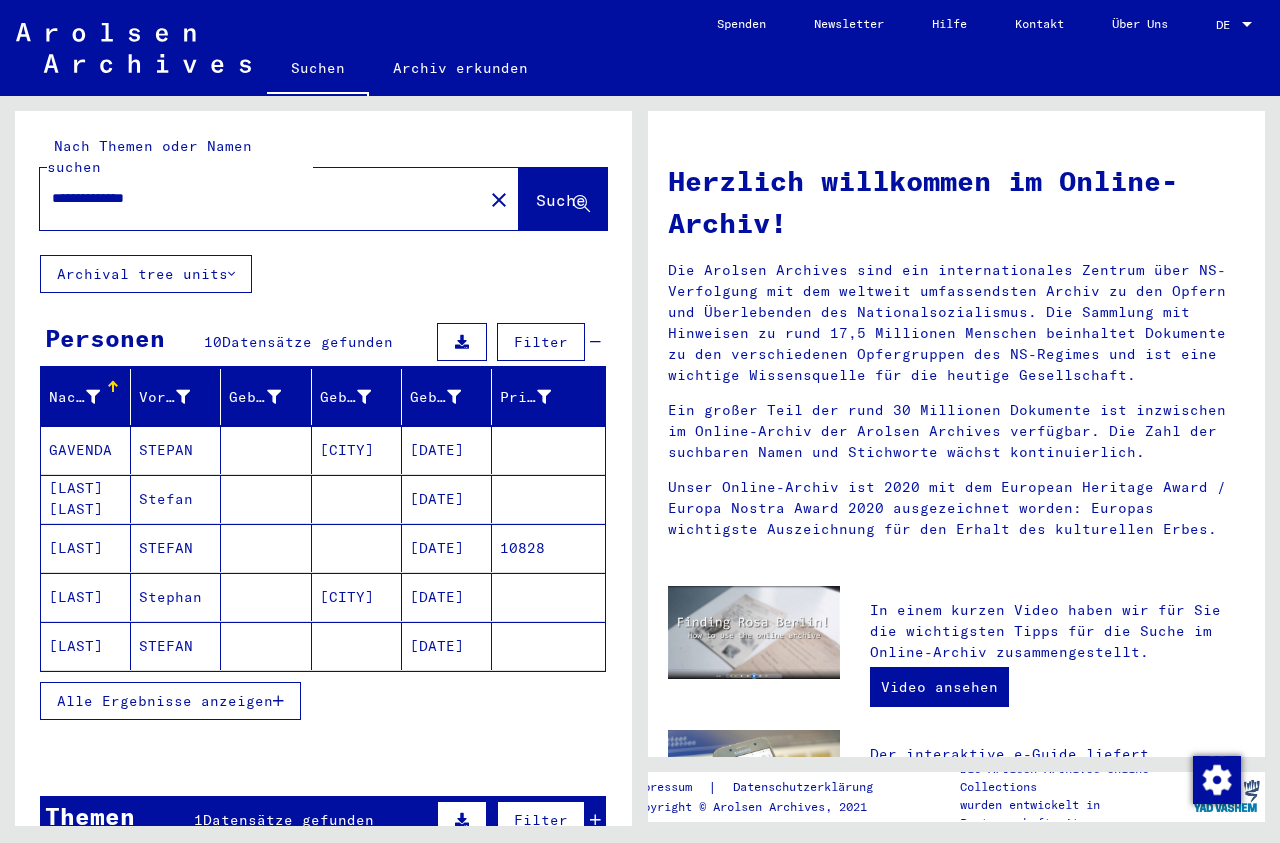 click on "Alle Ergebnisse anzeigen" at bounding box center [165, 701] 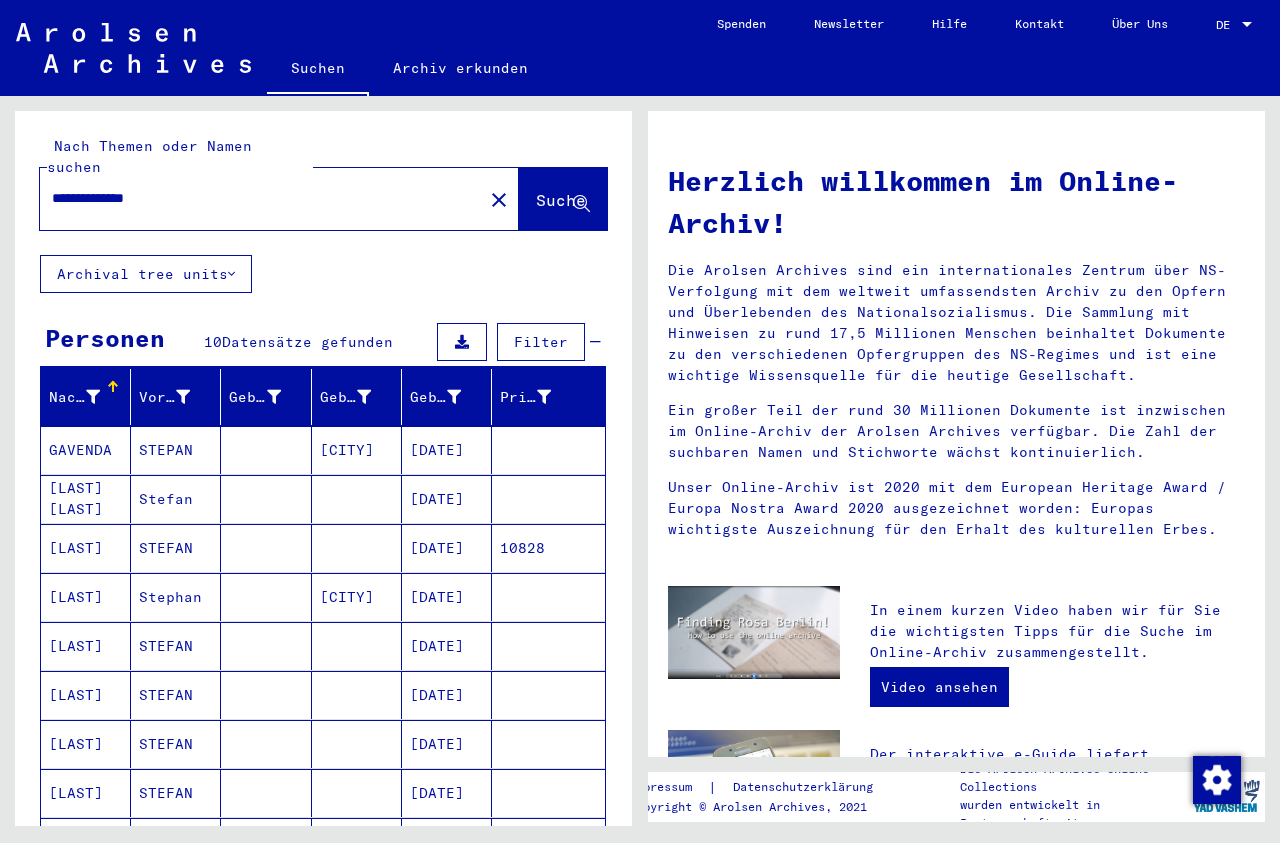 click on "[DATE]" at bounding box center [447, 499] 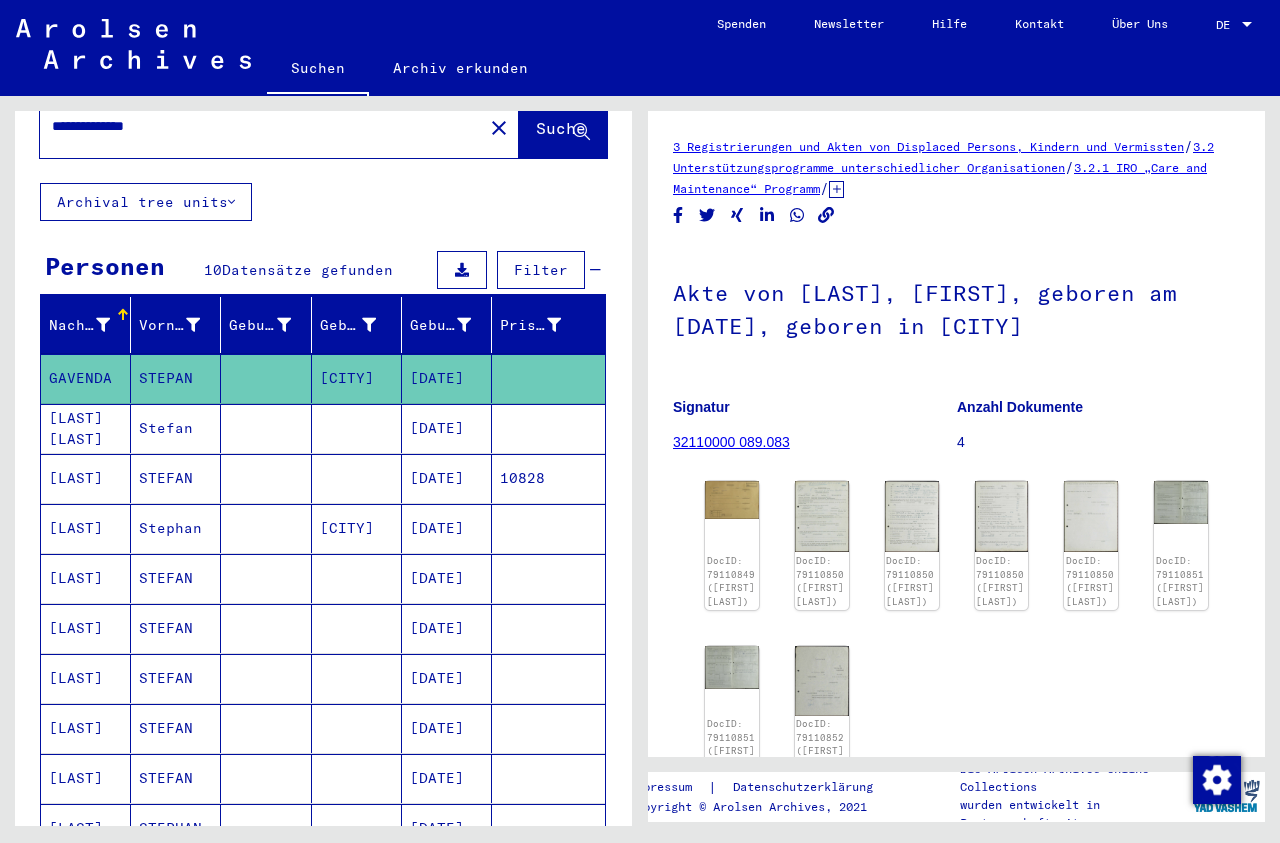 scroll, scrollTop: 0, scrollLeft: 0, axis: both 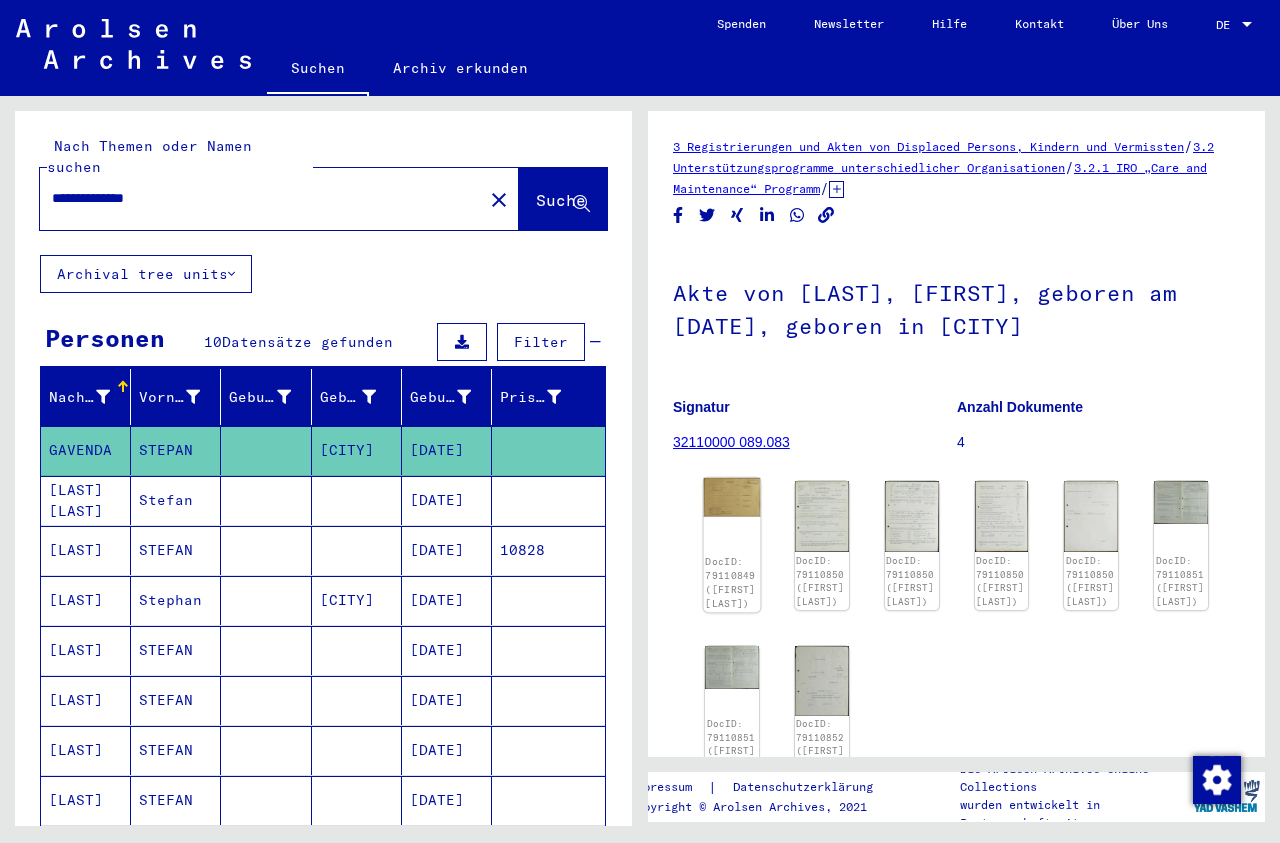 click 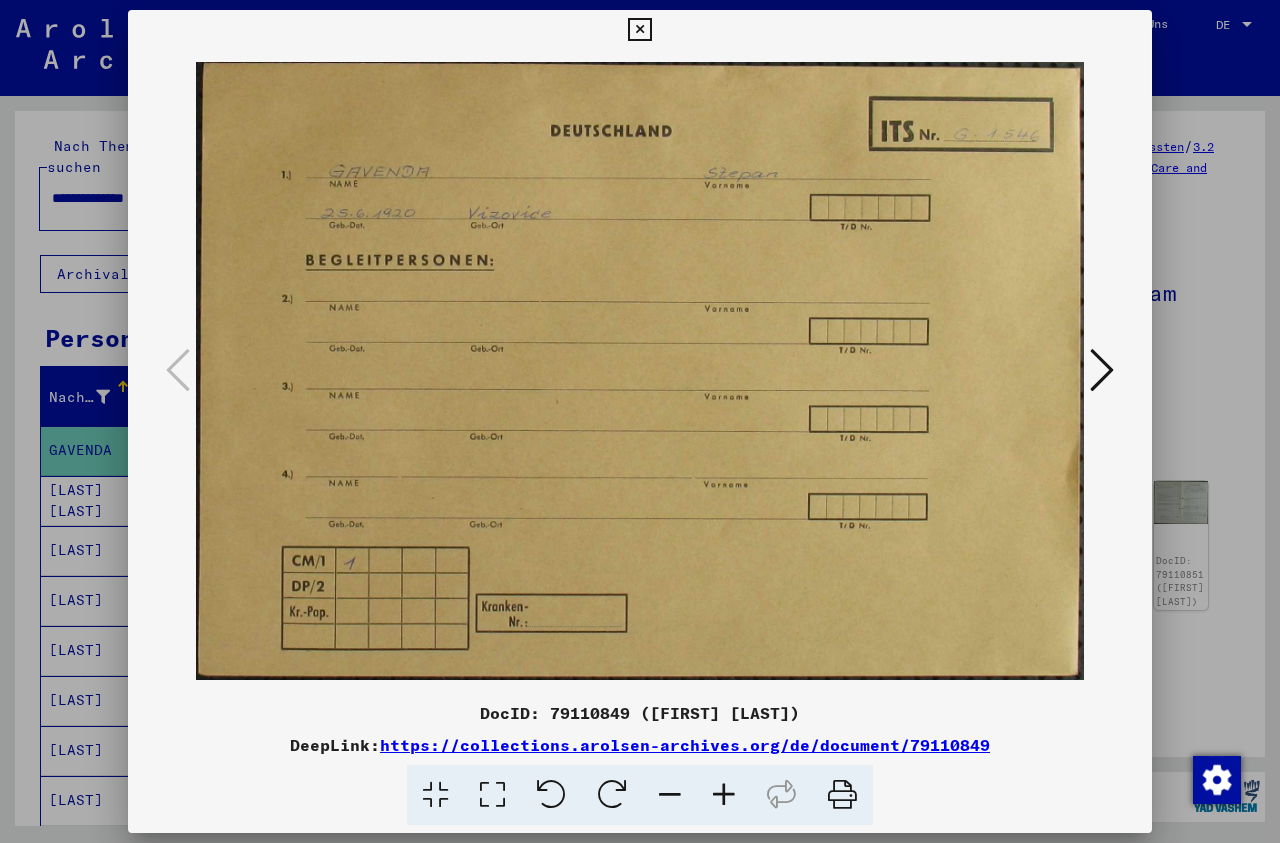 click at bounding box center [1102, 370] 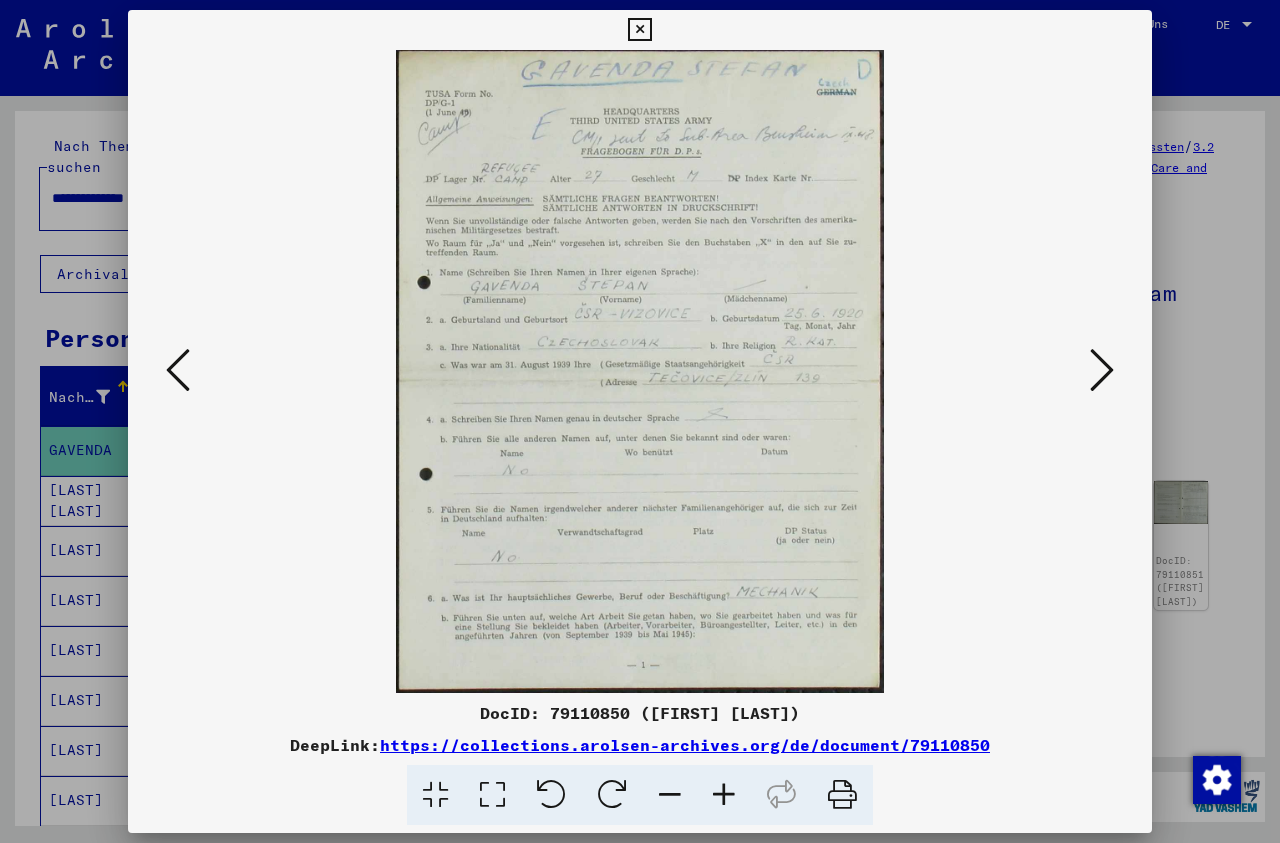 click at bounding box center [724, 795] 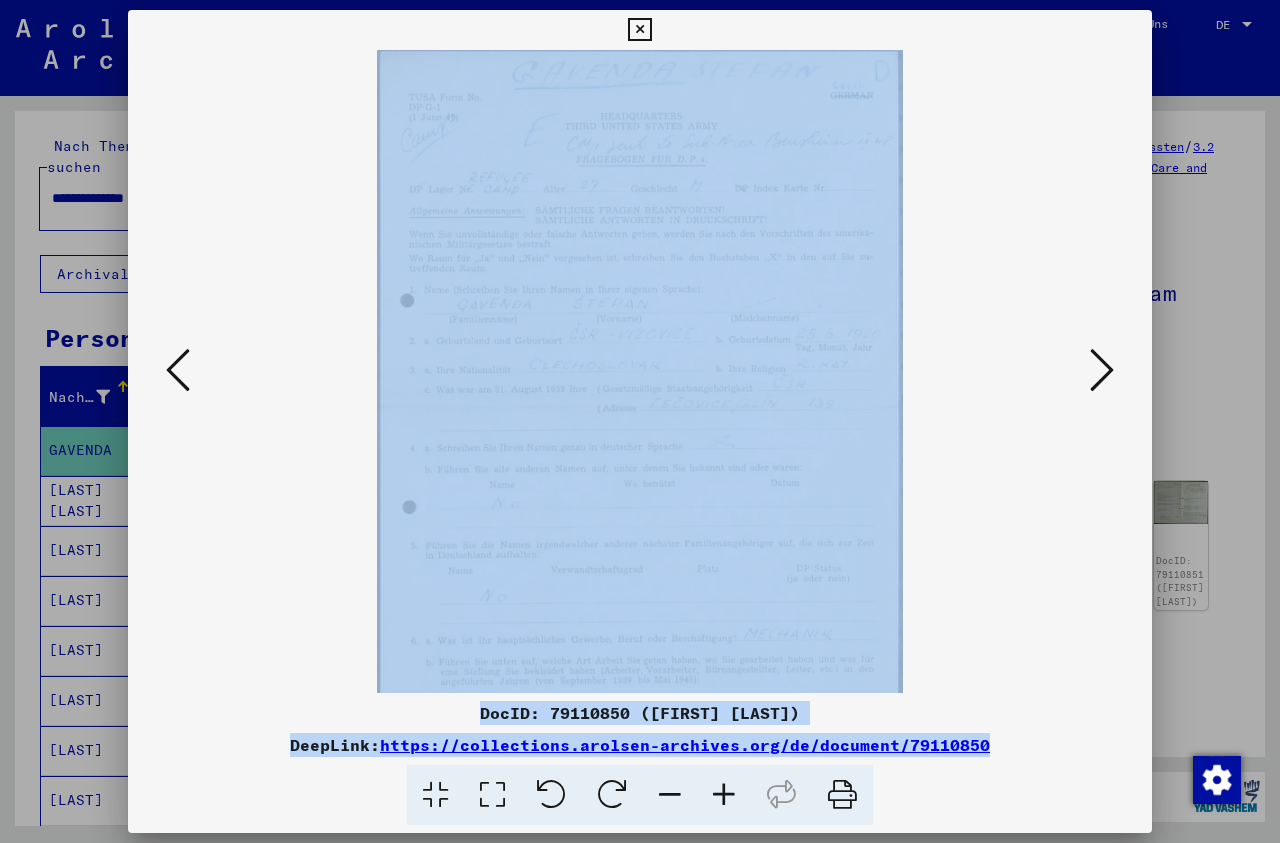 click at bounding box center [724, 795] 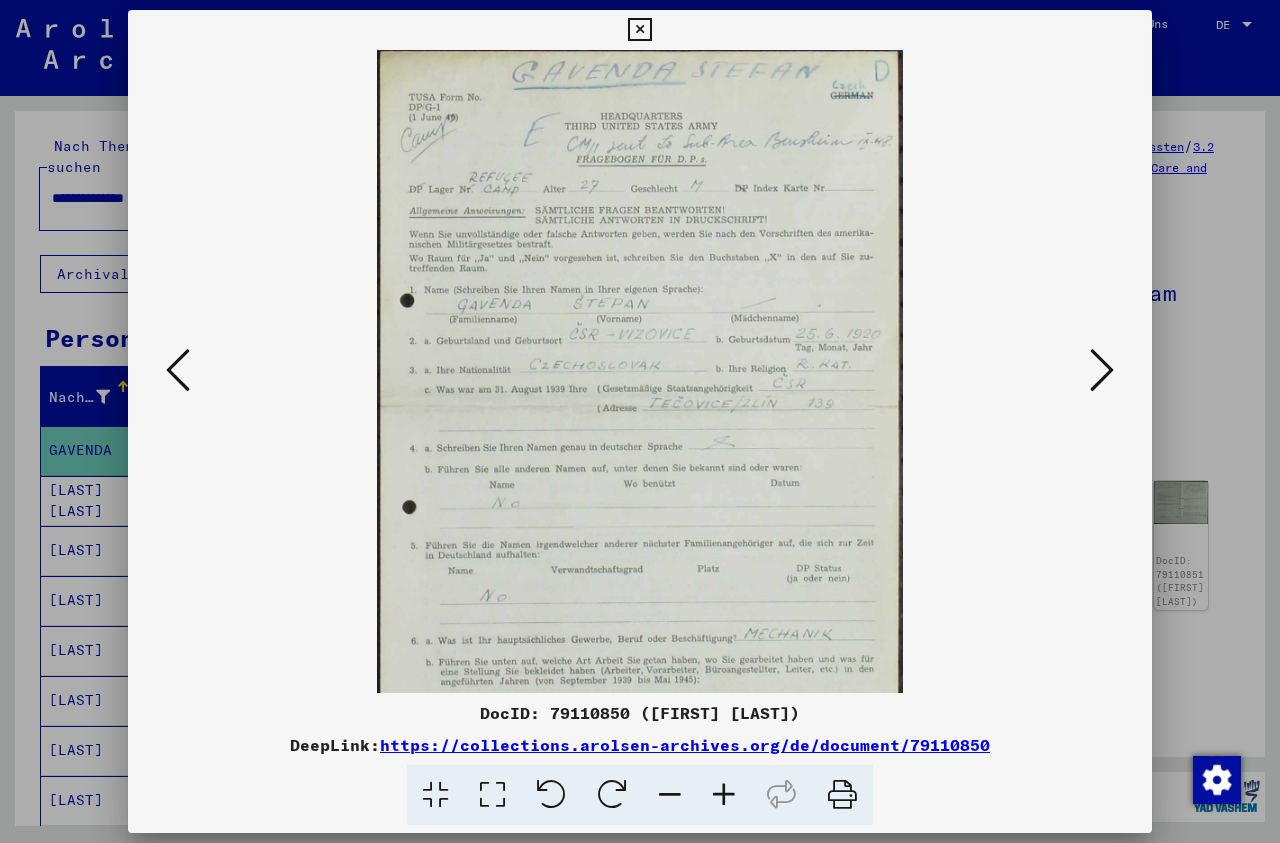 click at bounding box center [724, 795] 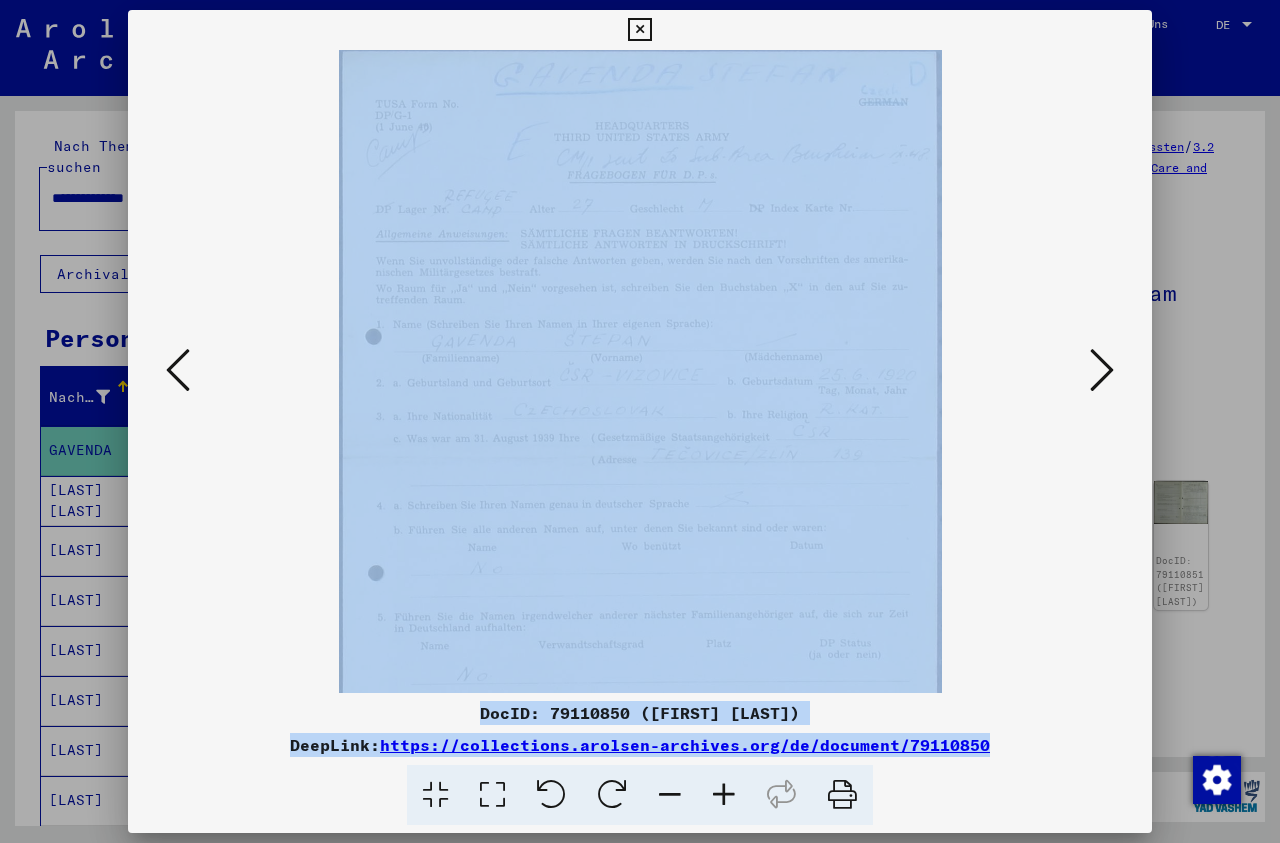 click at bounding box center [724, 795] 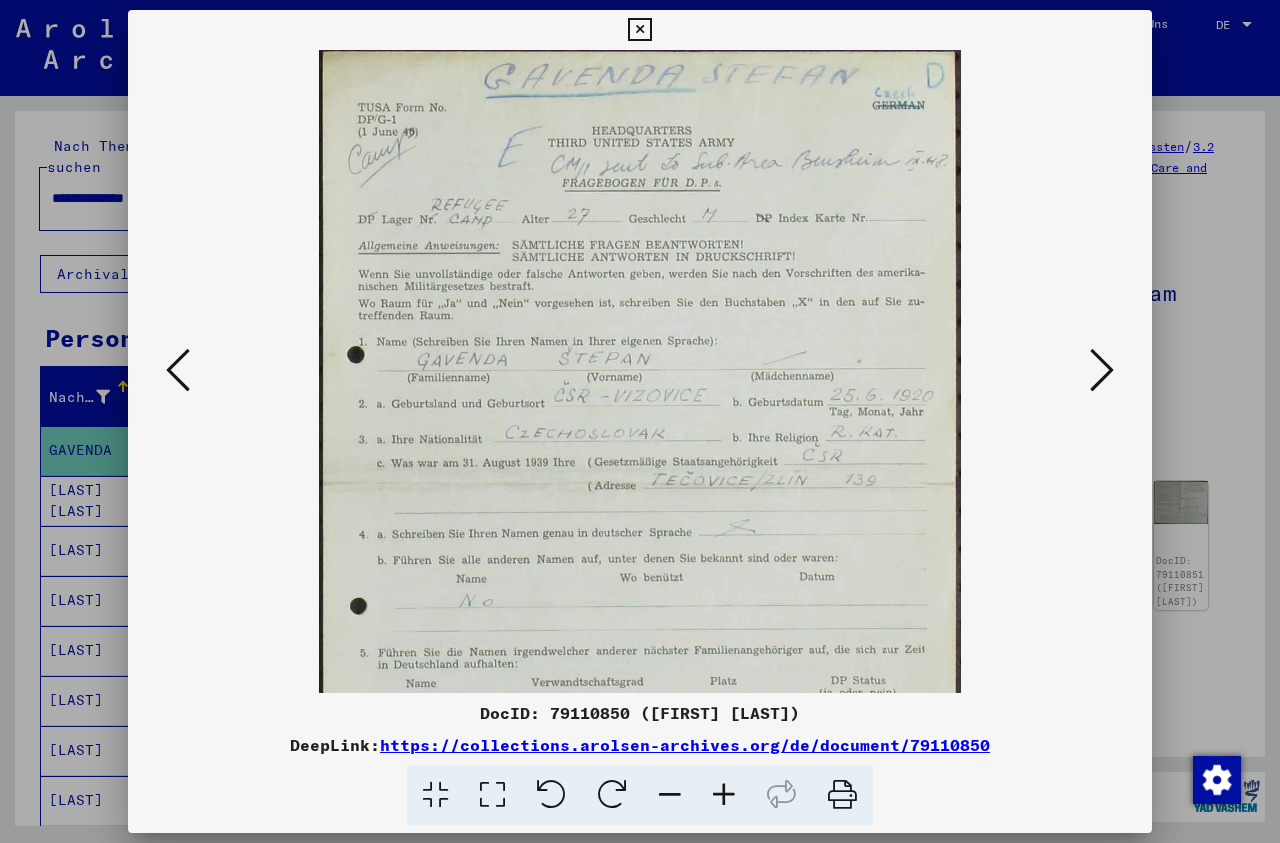 click at bounding box center [724, 795] 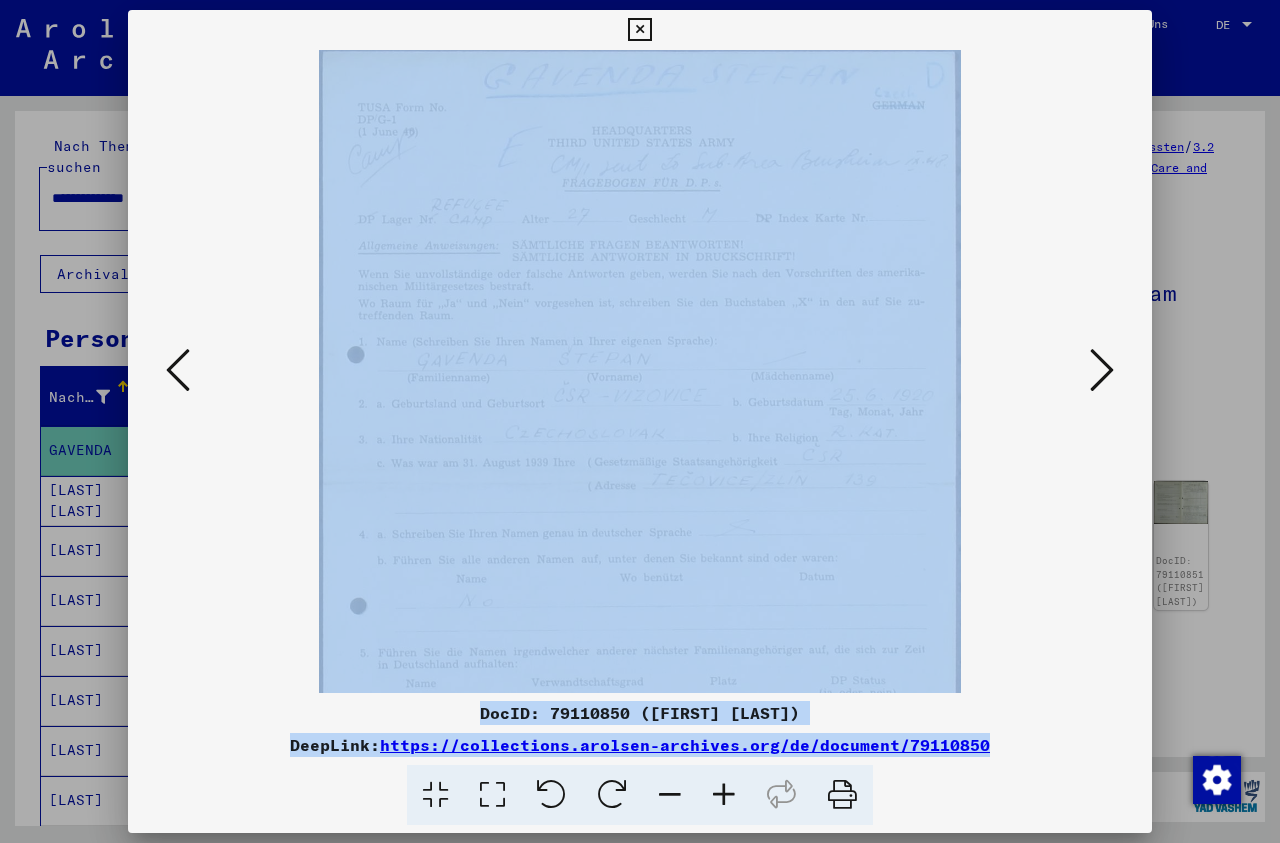 click at bounding box center [724, 795] 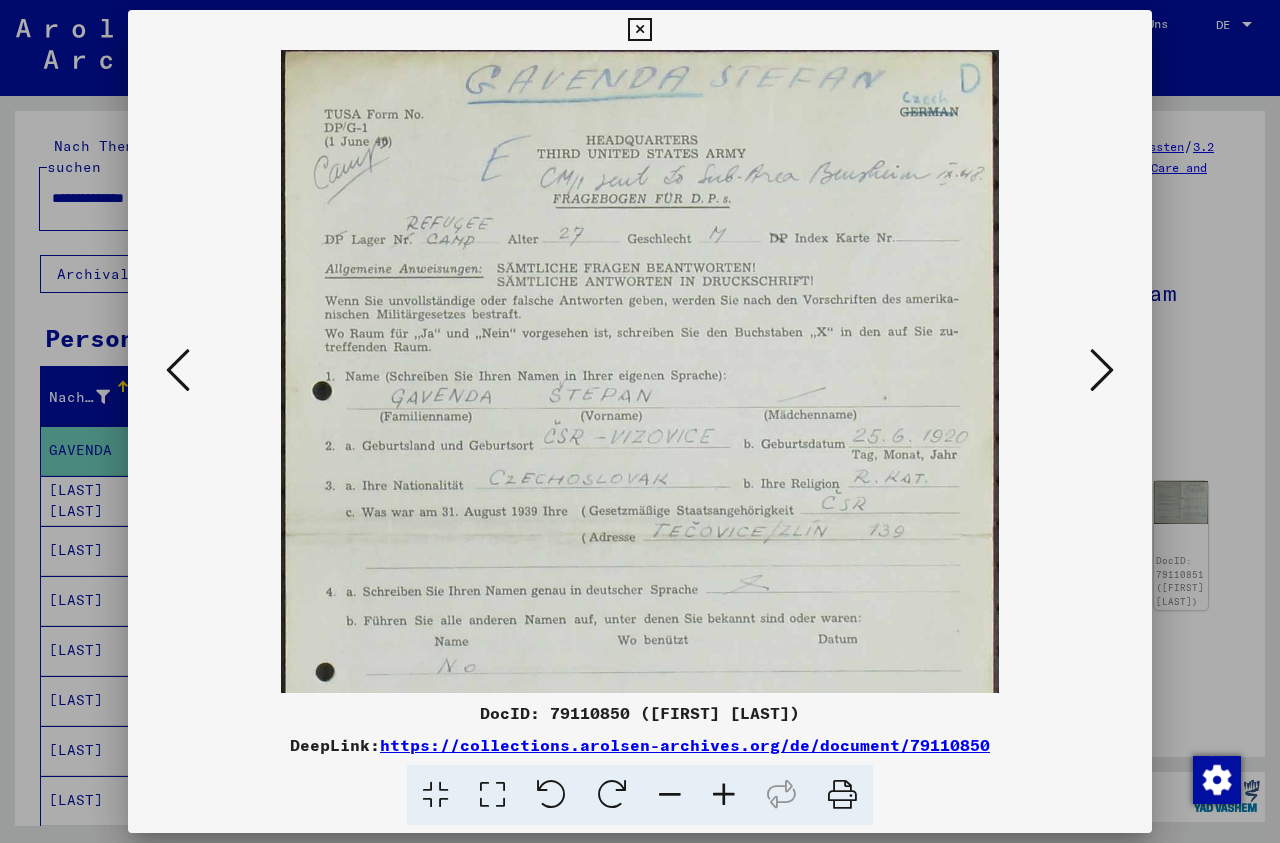 click at bounding box center (724, 795) 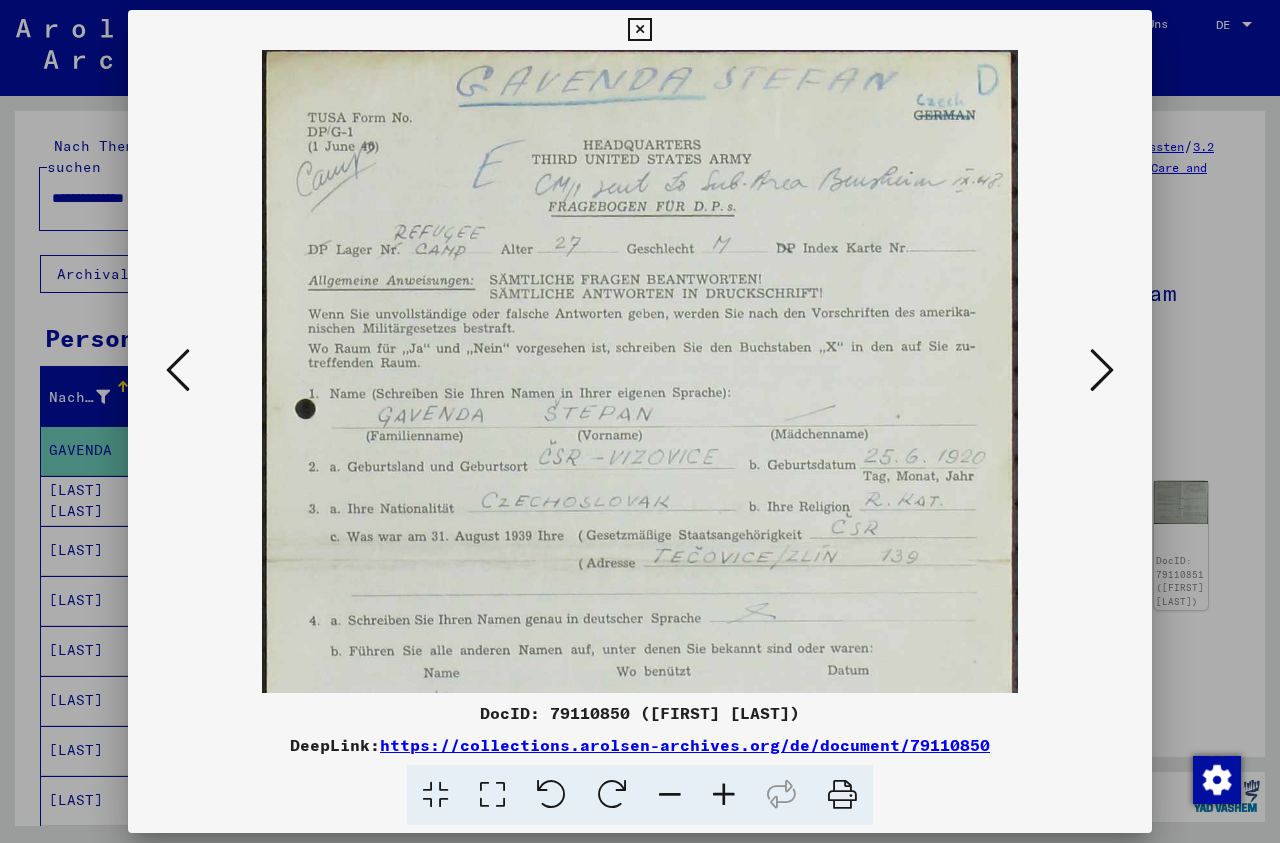 click at bounding box center [639, 546] 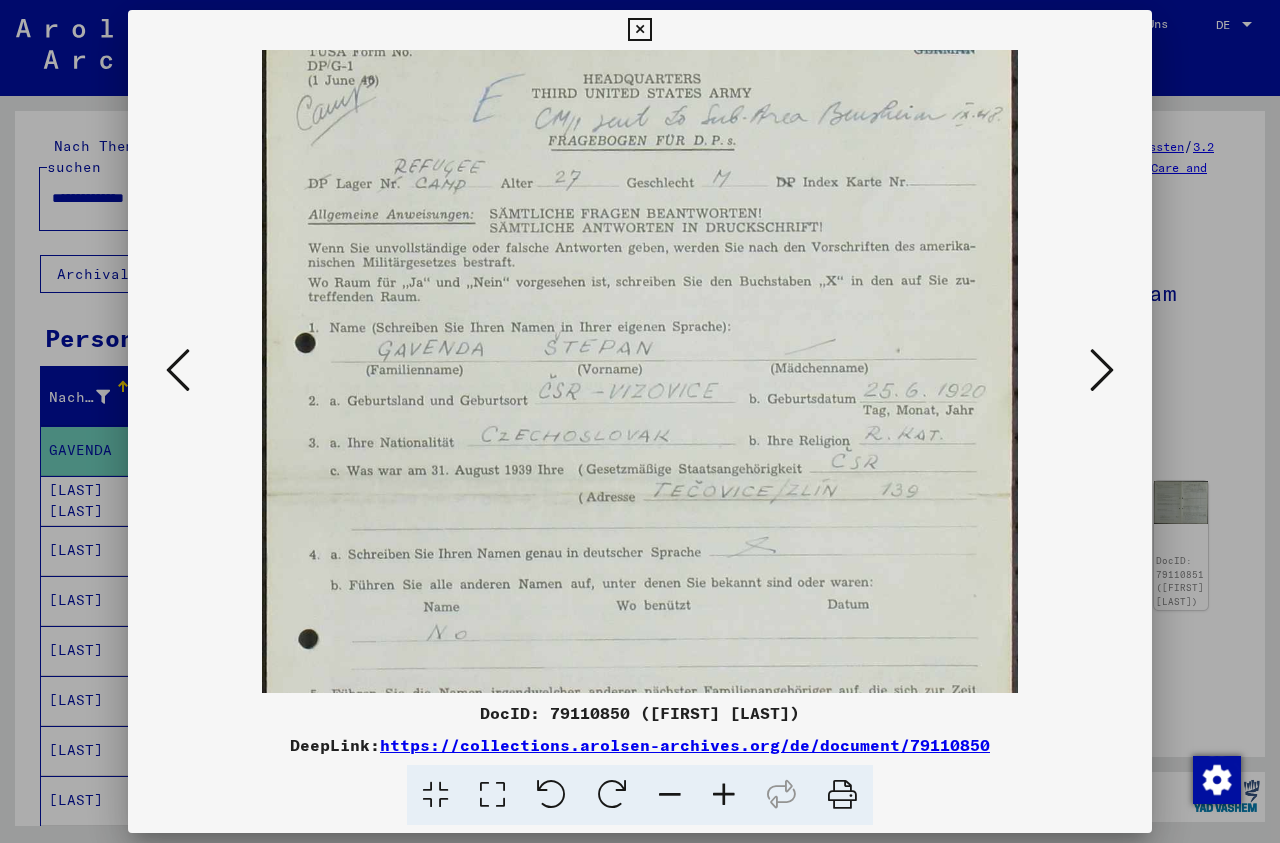 scroll, scrollTop: 79, scrollLeft: 0, axis: vertical 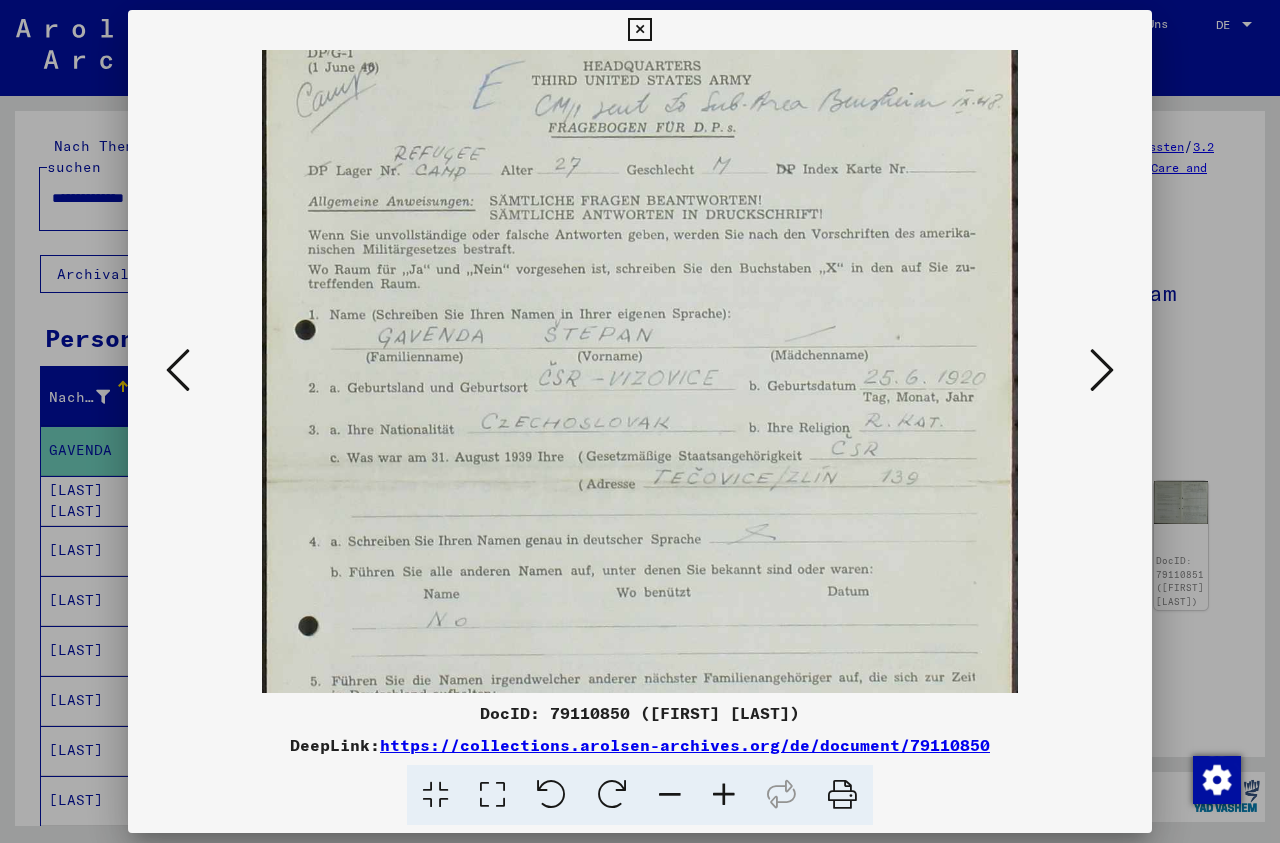 drag, startPoint x: 794, startPoint y: 353, endPoint x: 782, endPoint y: 274, distance: 79.9062 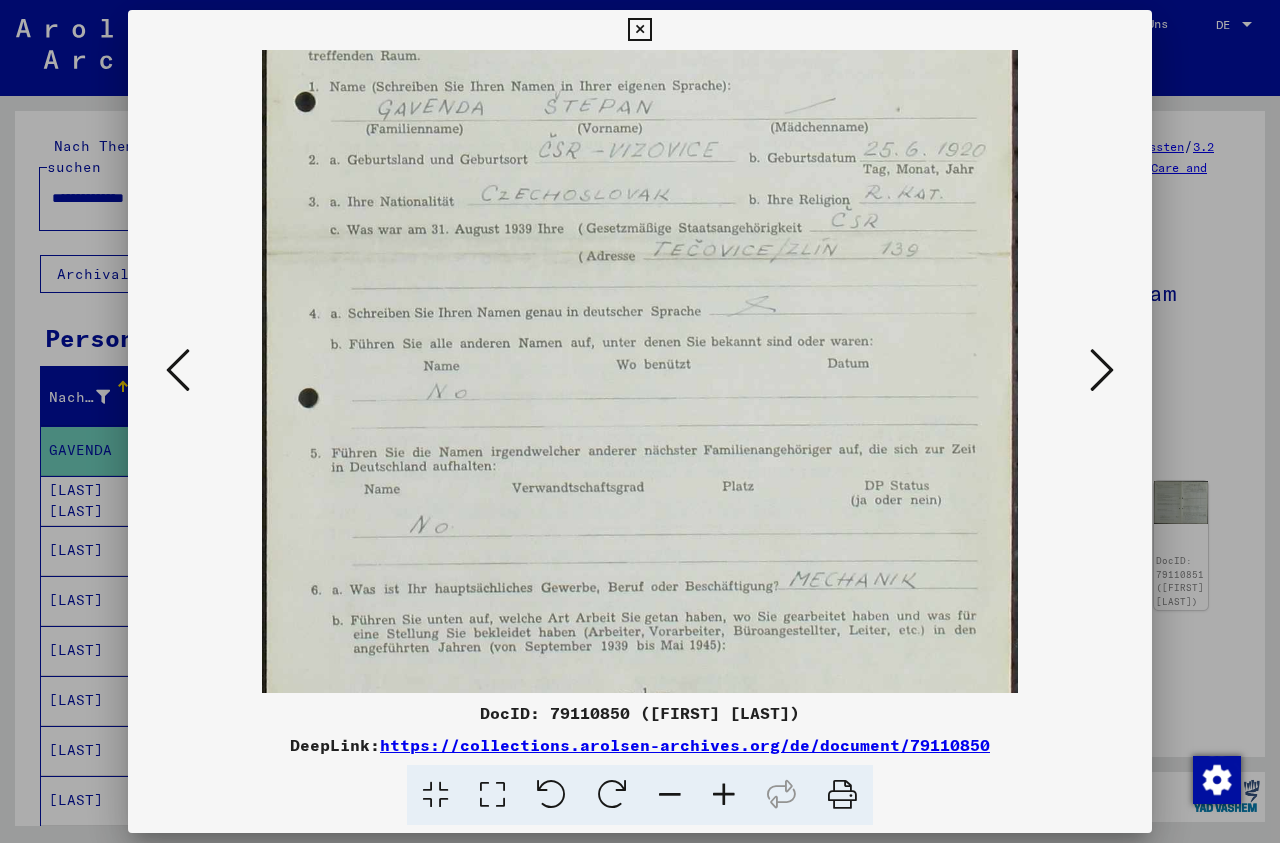 scroll, scrollTop: 350, scrollLeft: 0, axis: vertical 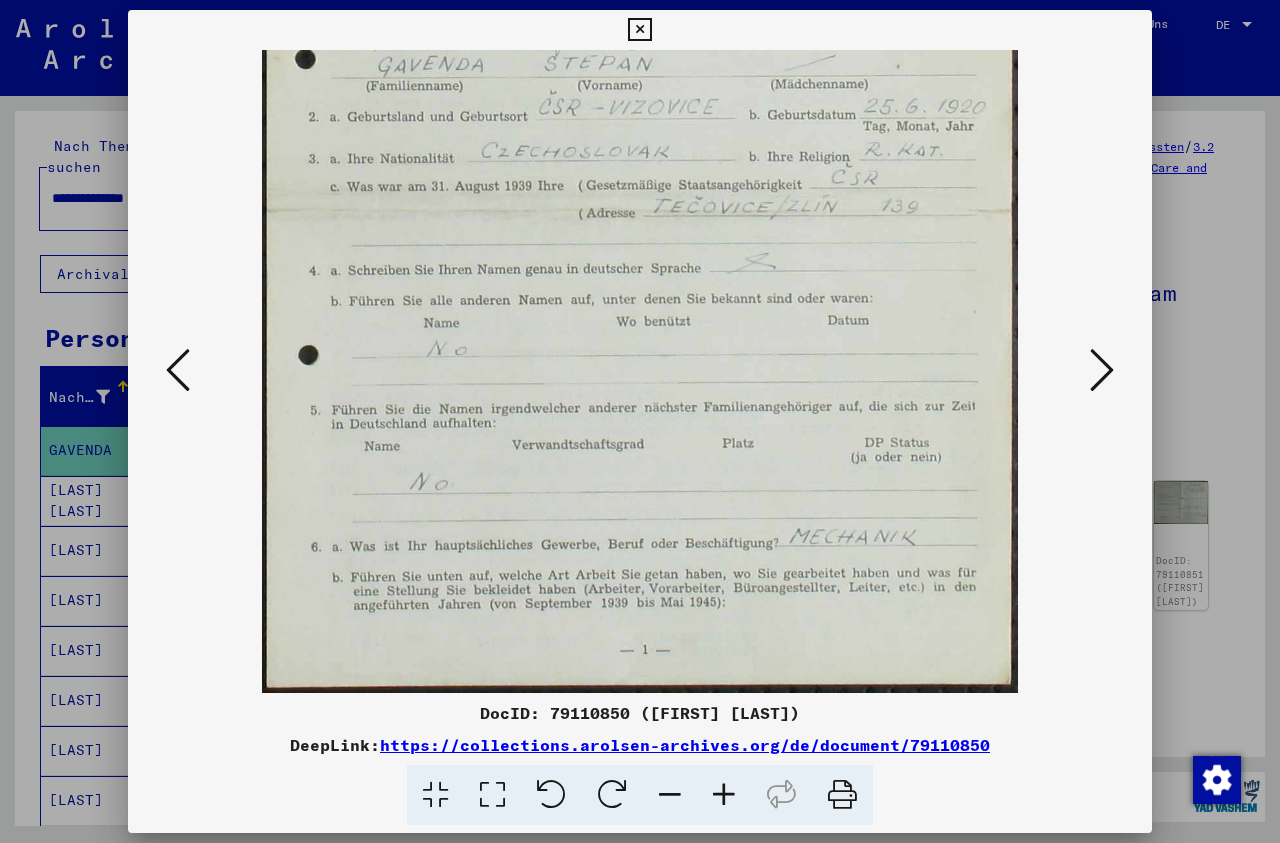 drag, startPoint x: 797, startPoint y: 390, endPoint x: 807, endPoint y: 105, distance: 285.17538 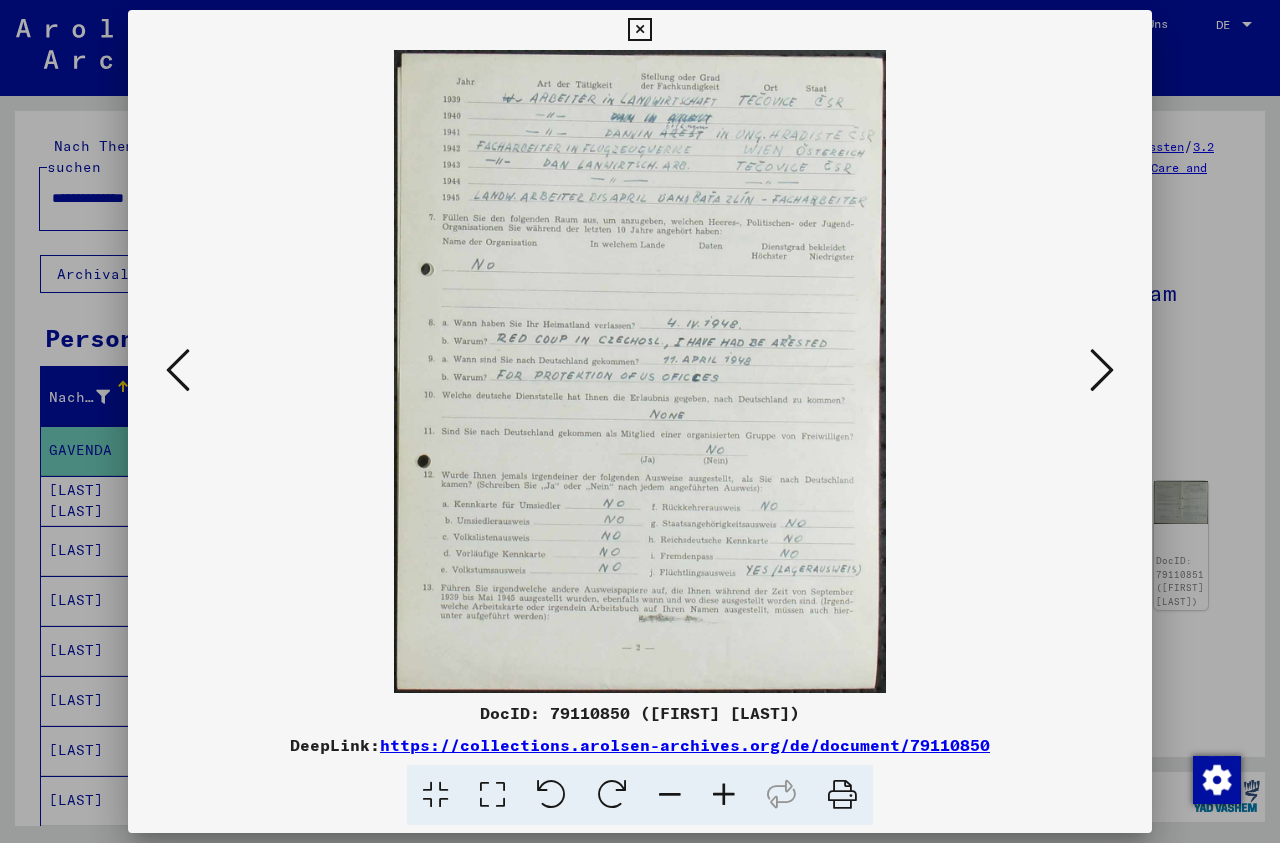 click at bounding box center [724, 795] 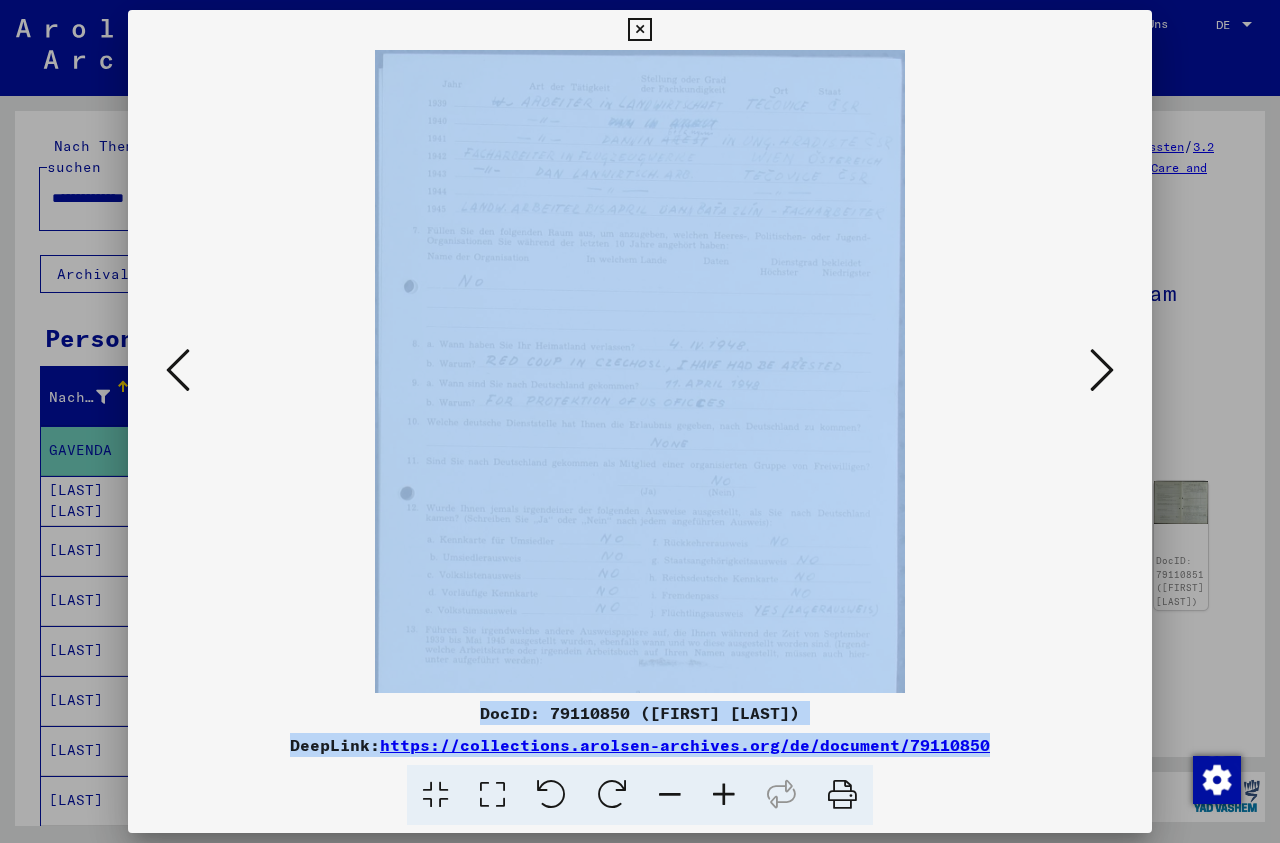 click at bounding box center [724, 795] 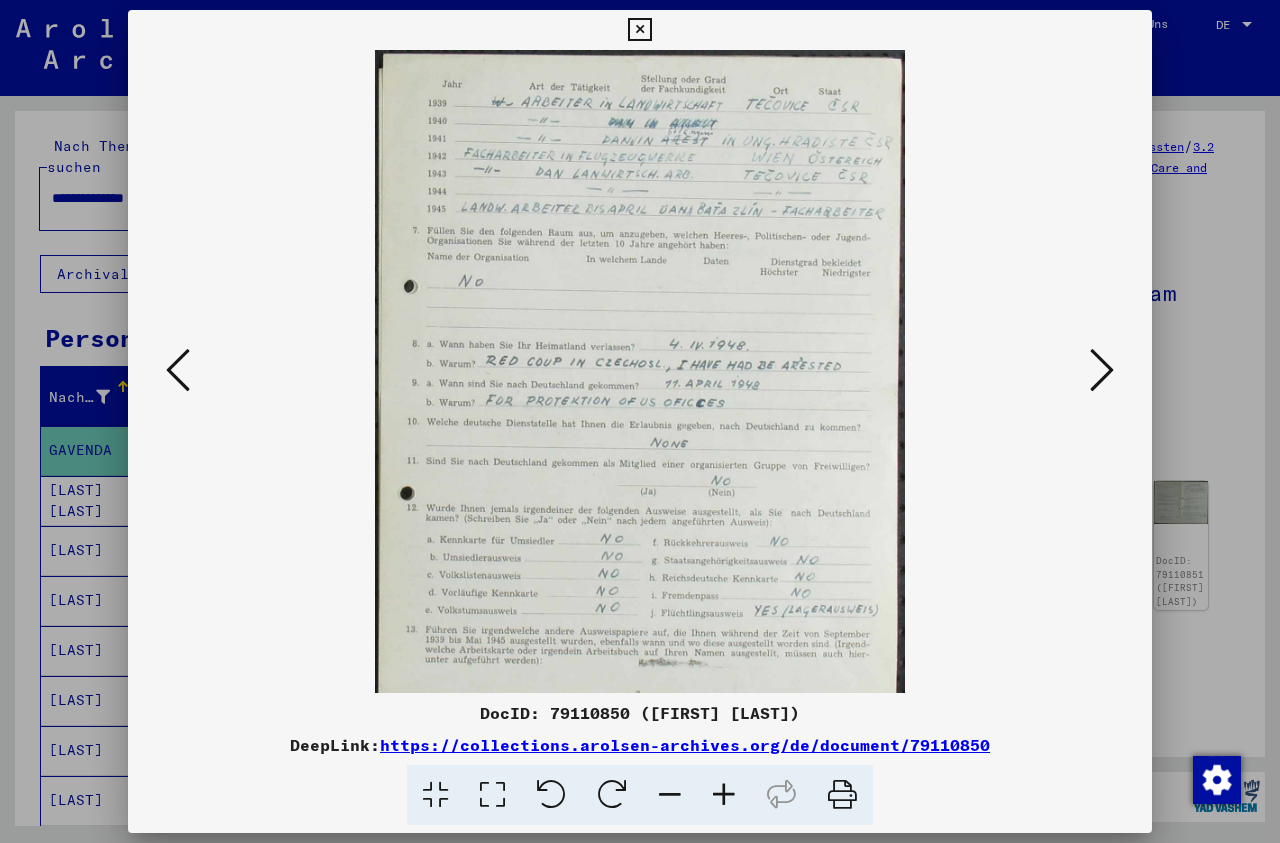 click at bounding box center (724, 795) 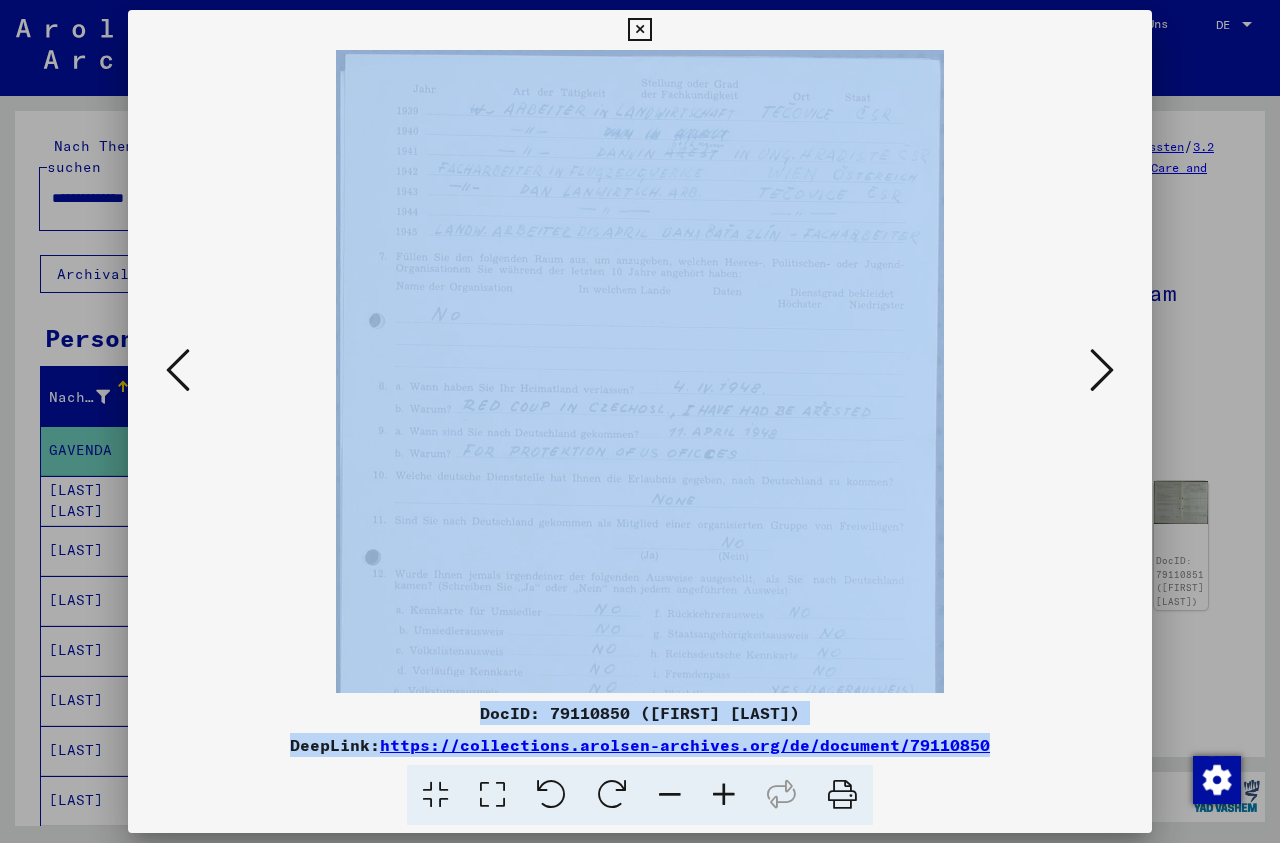 click at bounding box center (724, 795) 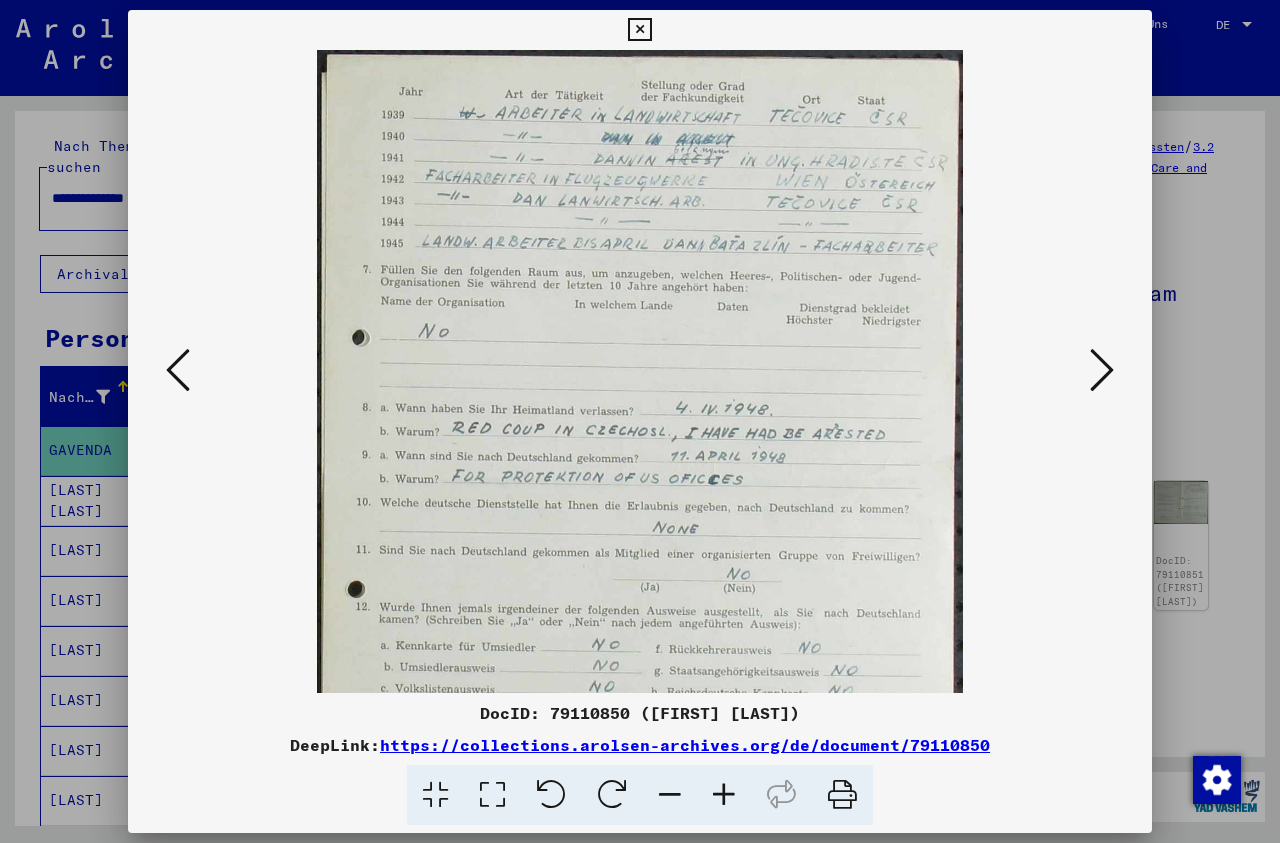 click at bounding box center (724, 795) 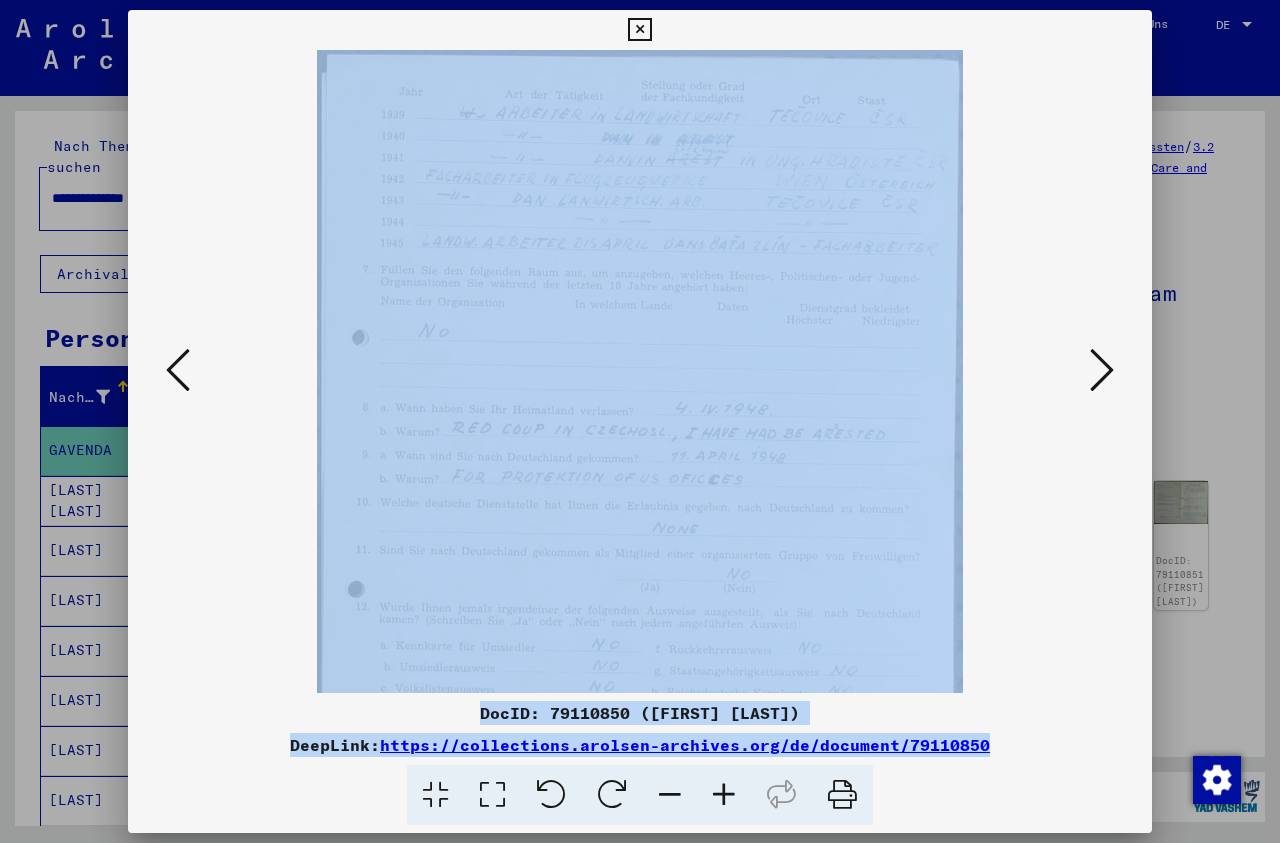 click at bounding box center (724, 795) 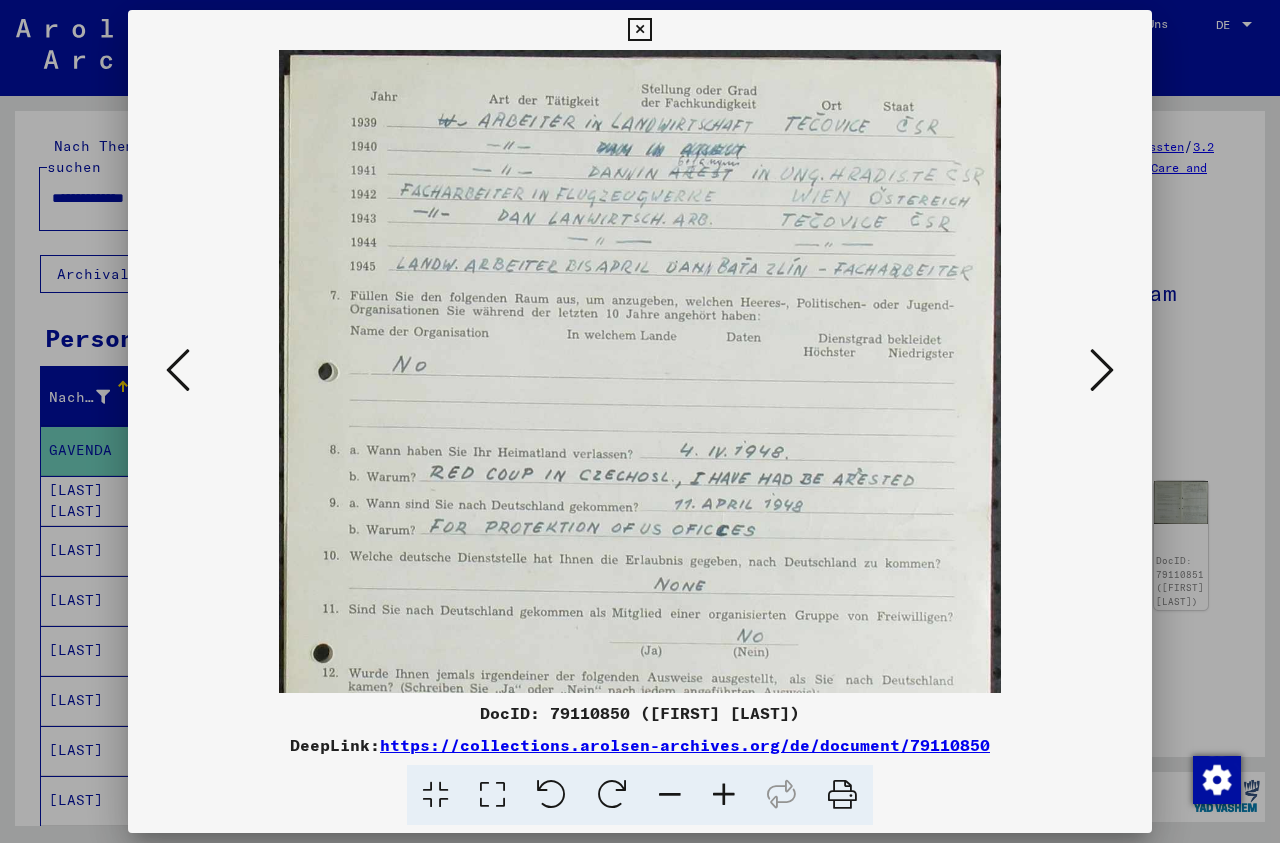 click at bounding box center (724, 795) 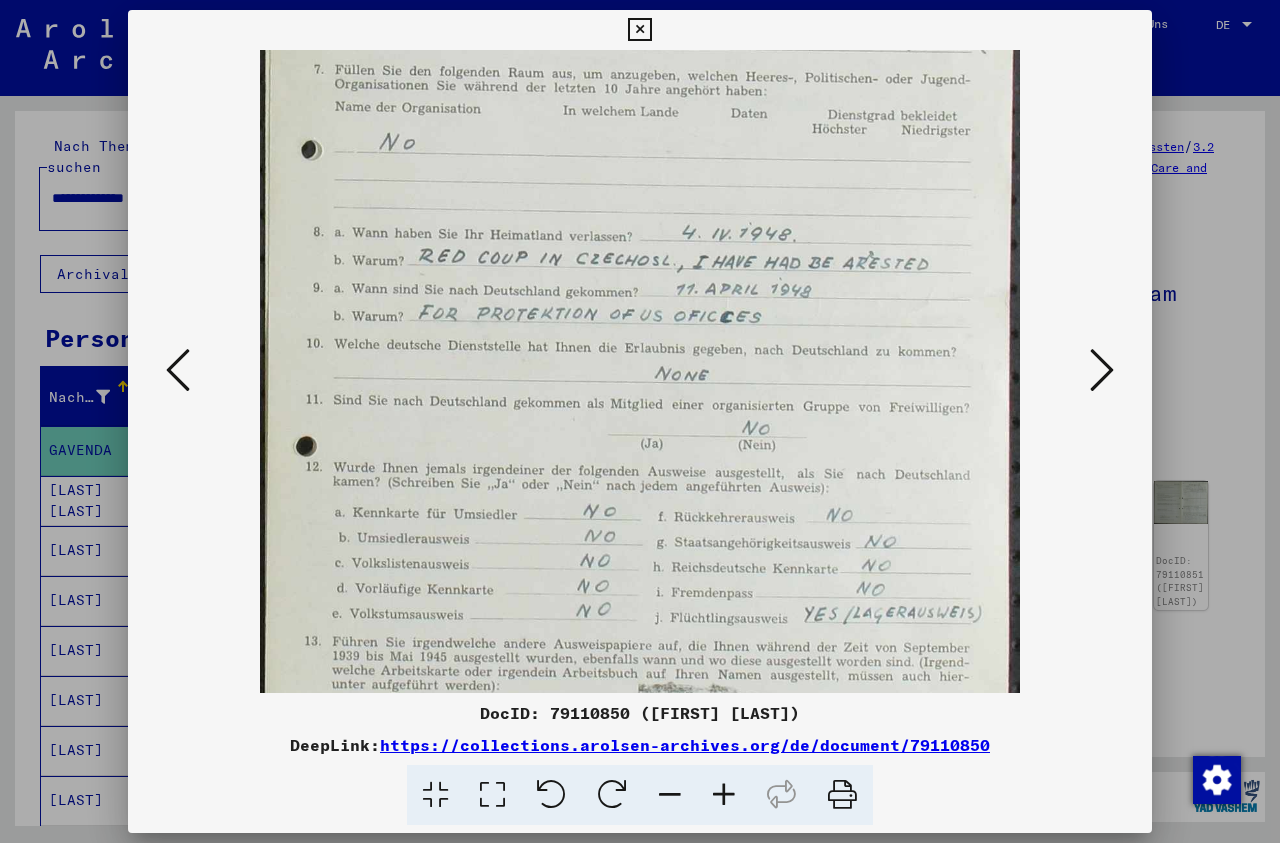 scroll, scrollTop: 257, scrollLeft: 0, axis: vertical 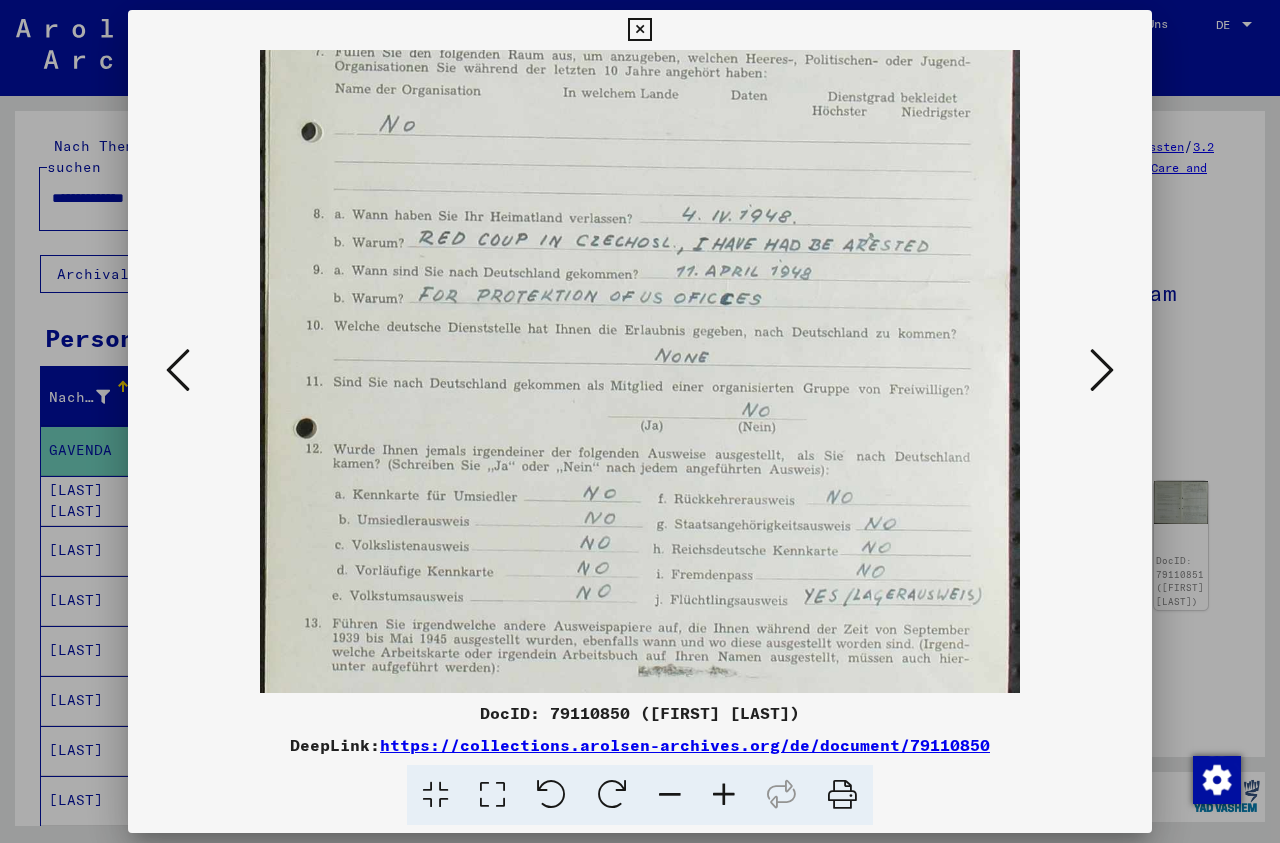 drag, startPoint x: 901, startPoint y: 442, endPoint x: 920, endPoint y: 185, distance: 257.7014 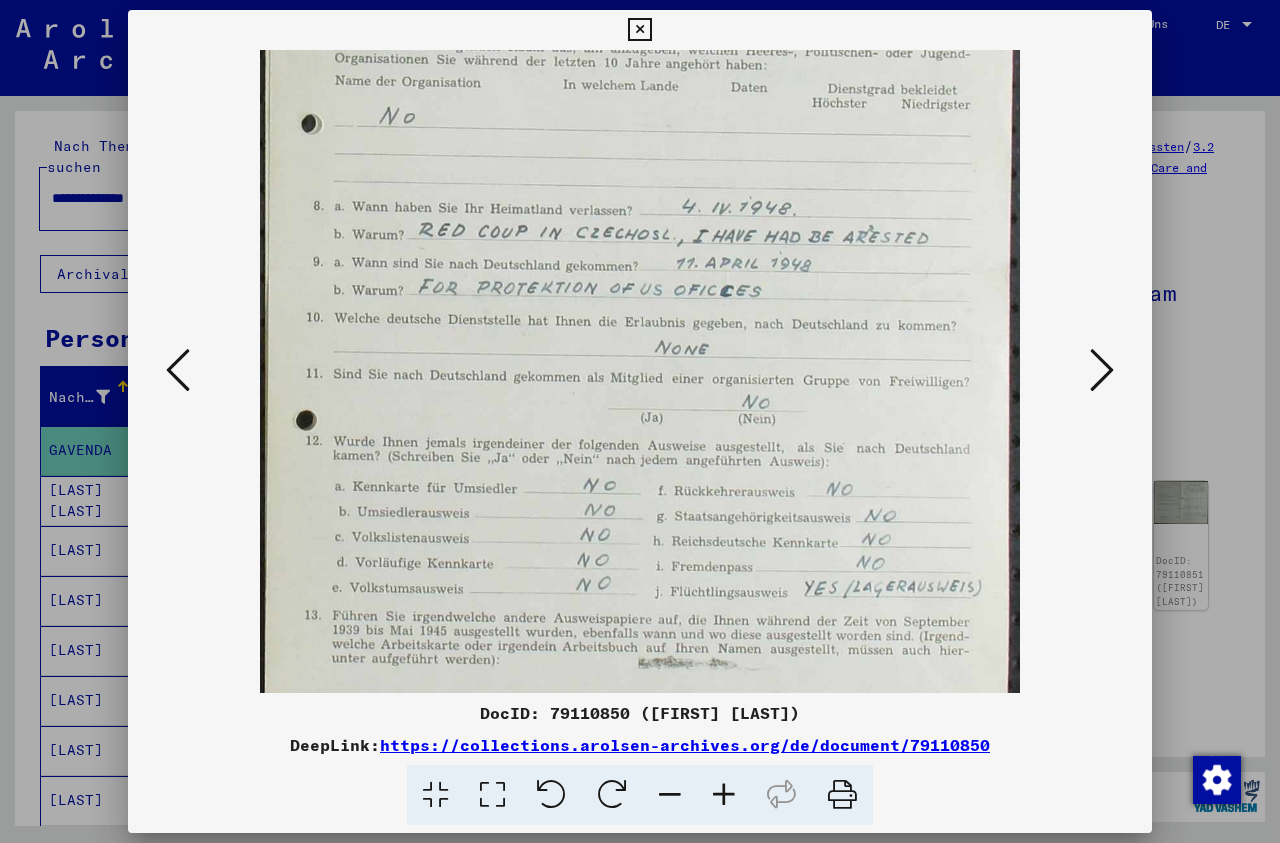 click at bounding box center (640, 281) 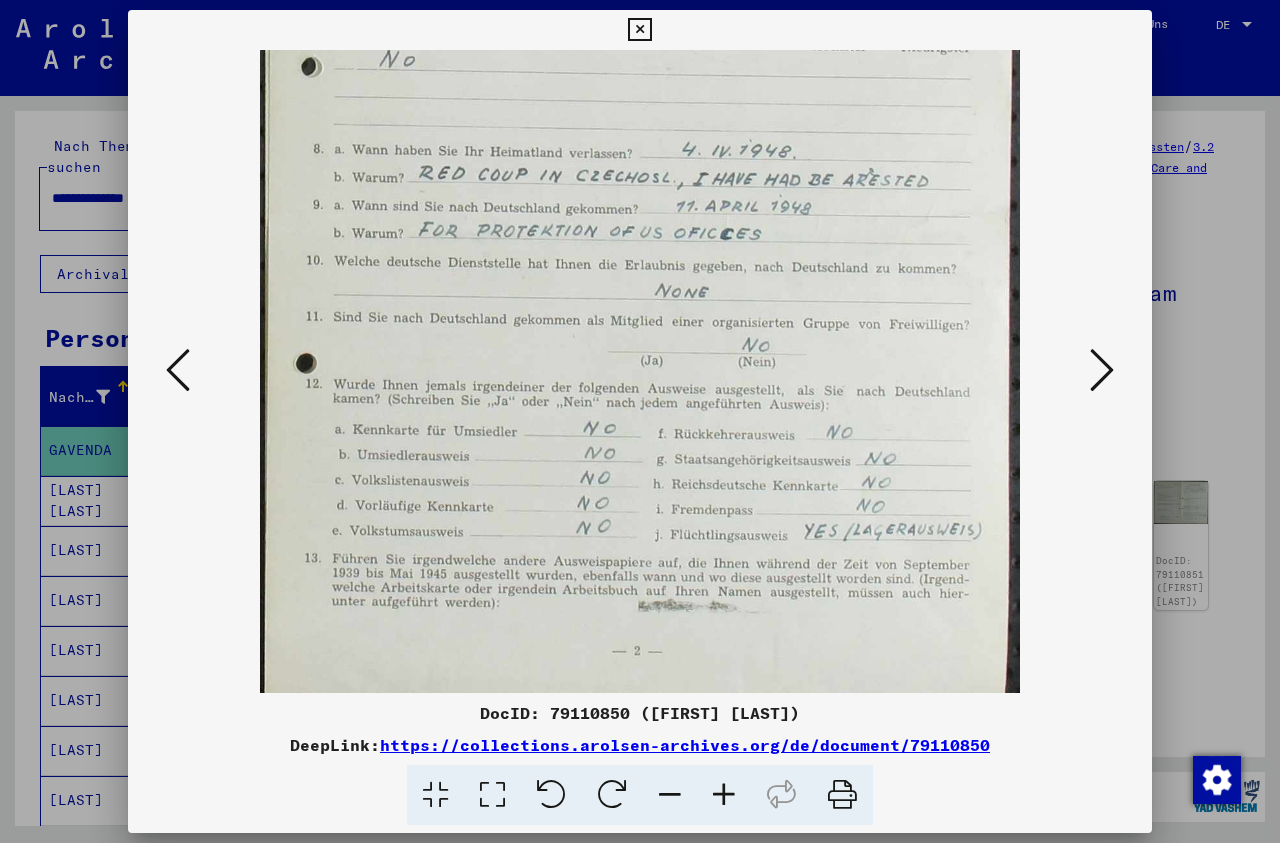 scroll, scrollTop: 328, scrollLeft: 0, axis: vertical 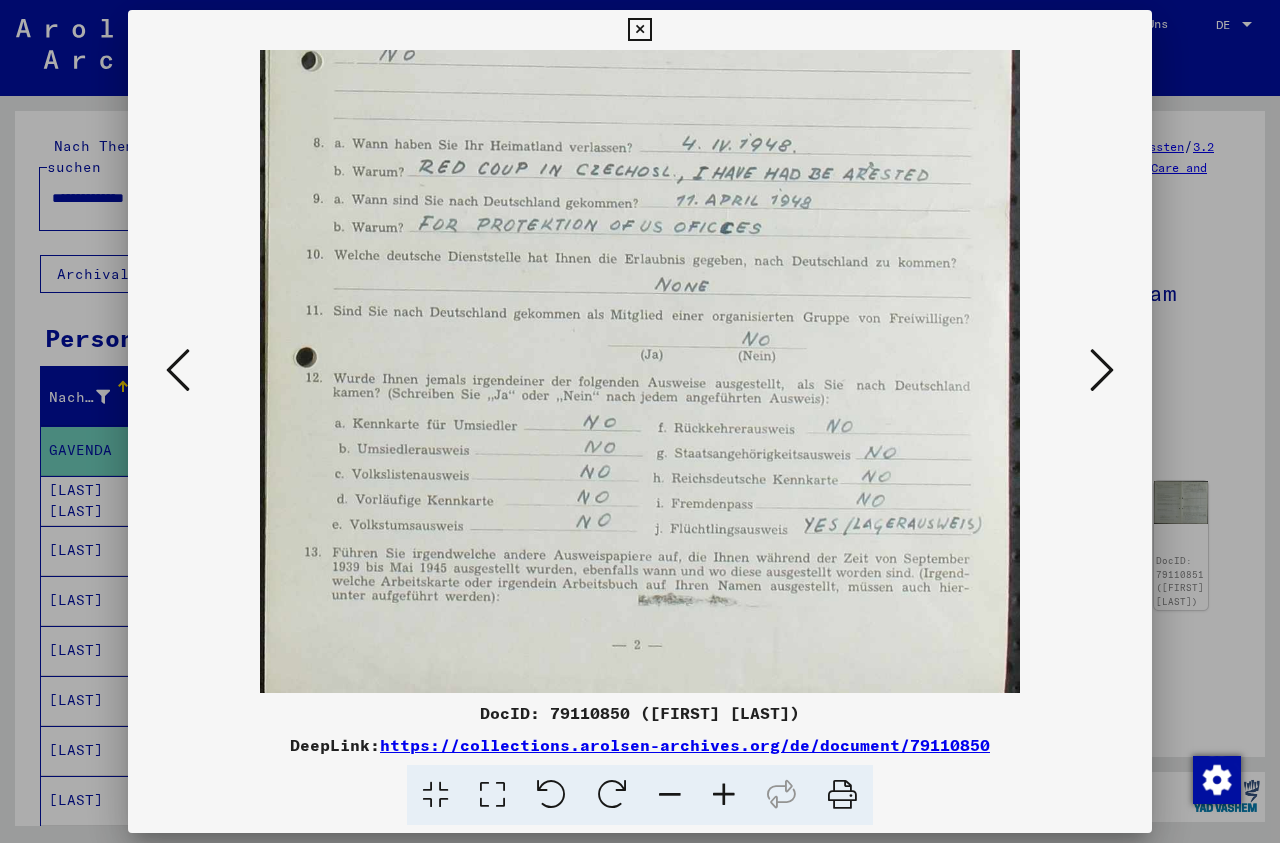 drag, startPoint x: 906, startPoint y: 408, endPoint x: 904, endPoint y: 345, distance: 63.03174 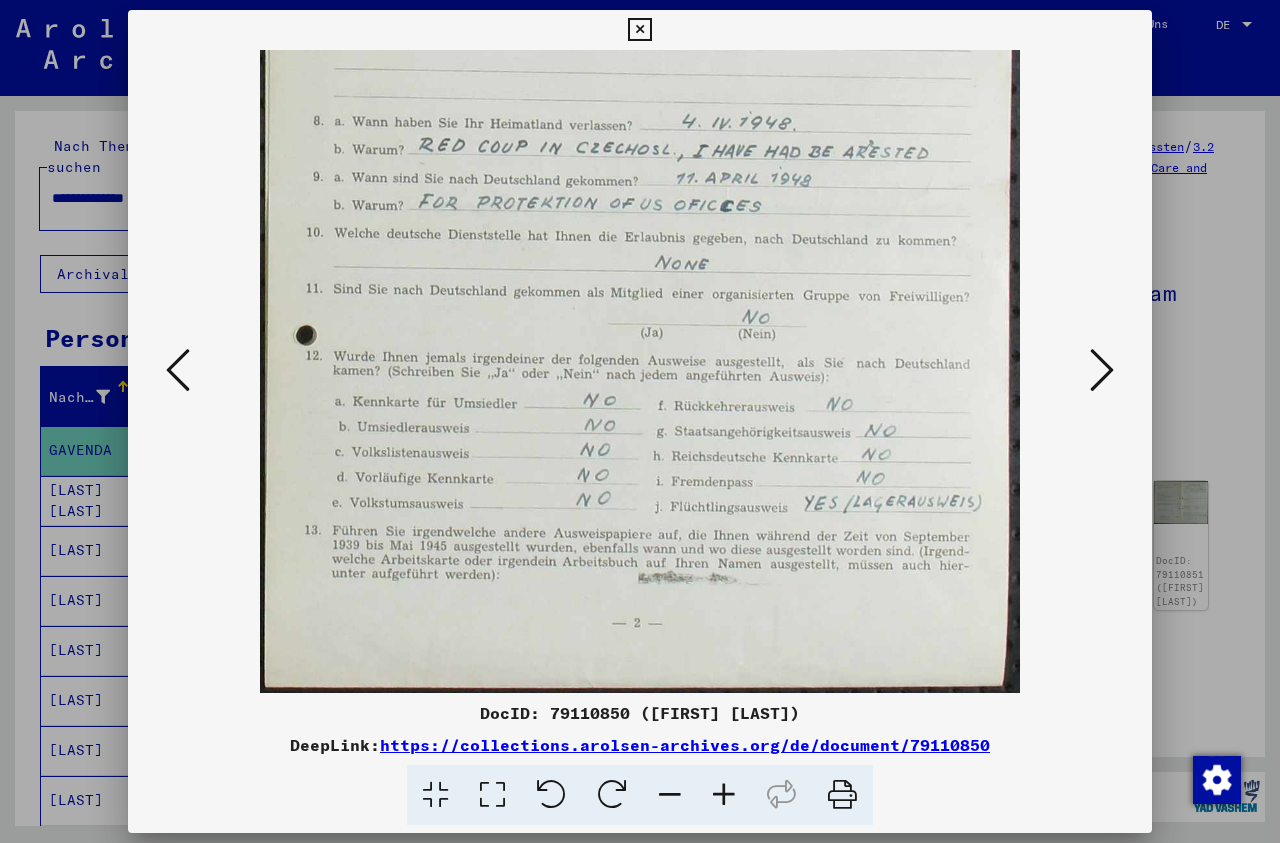 drag, startPoint x: 848, startPoint y: 504, endPoint x: 832, endPoint y: 329, distance: 175.7299 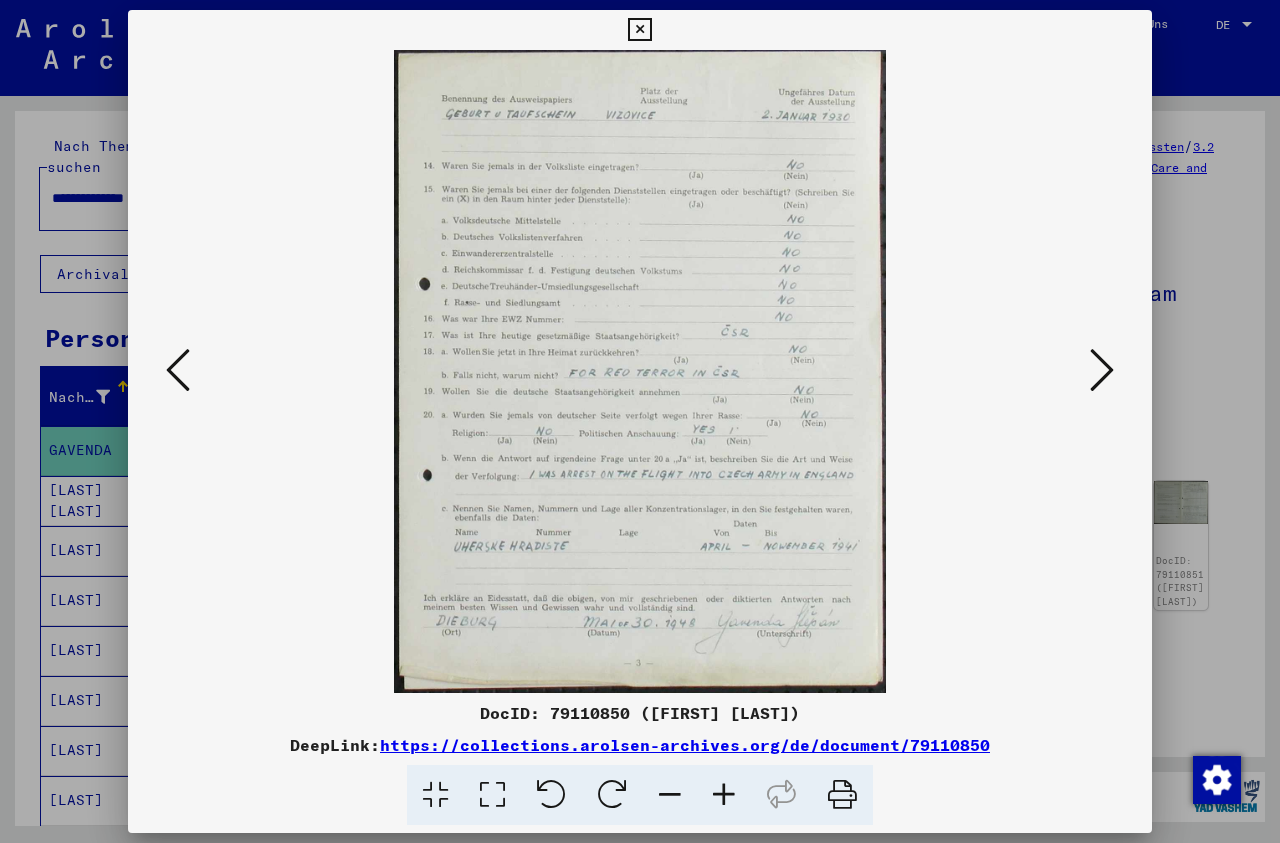 click at bounding box center (724, 795) 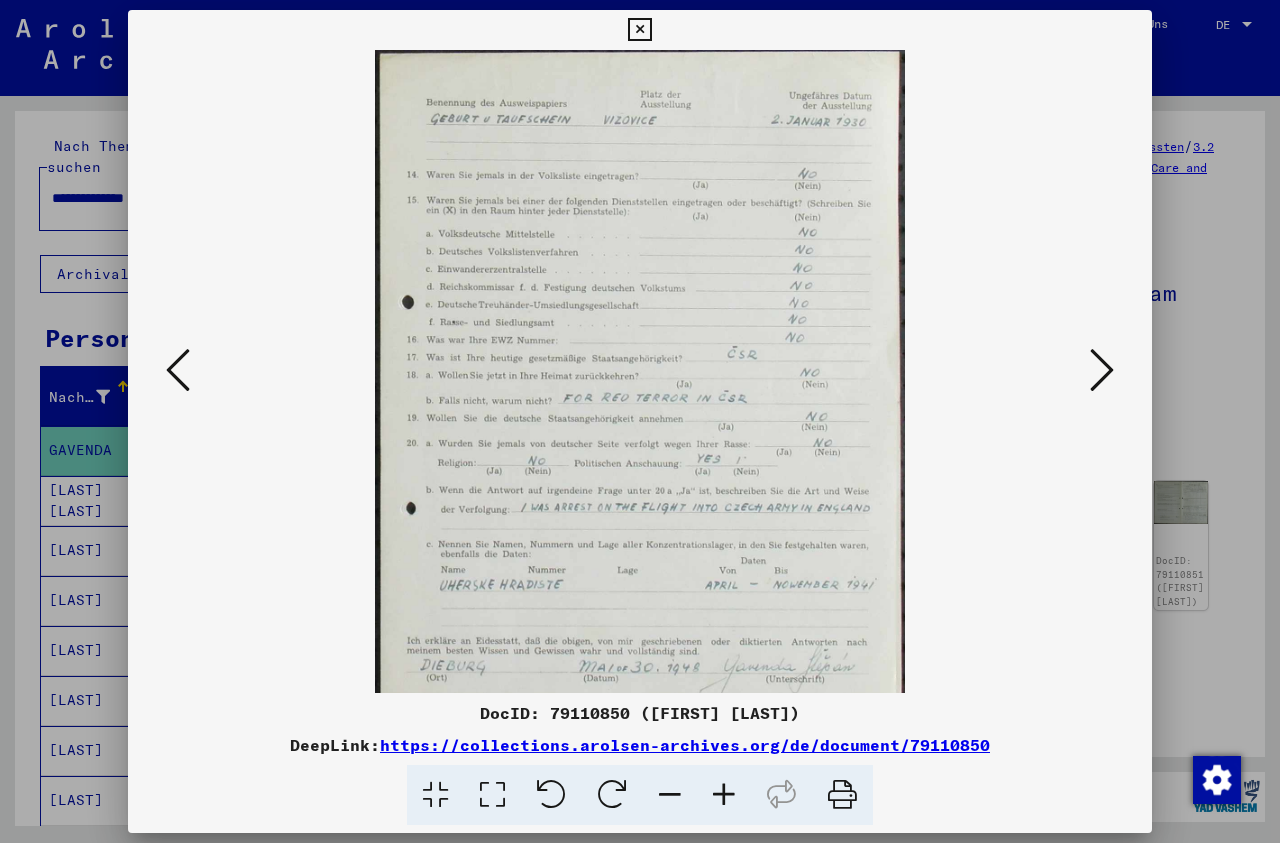 click at bounding box center [724, 795] 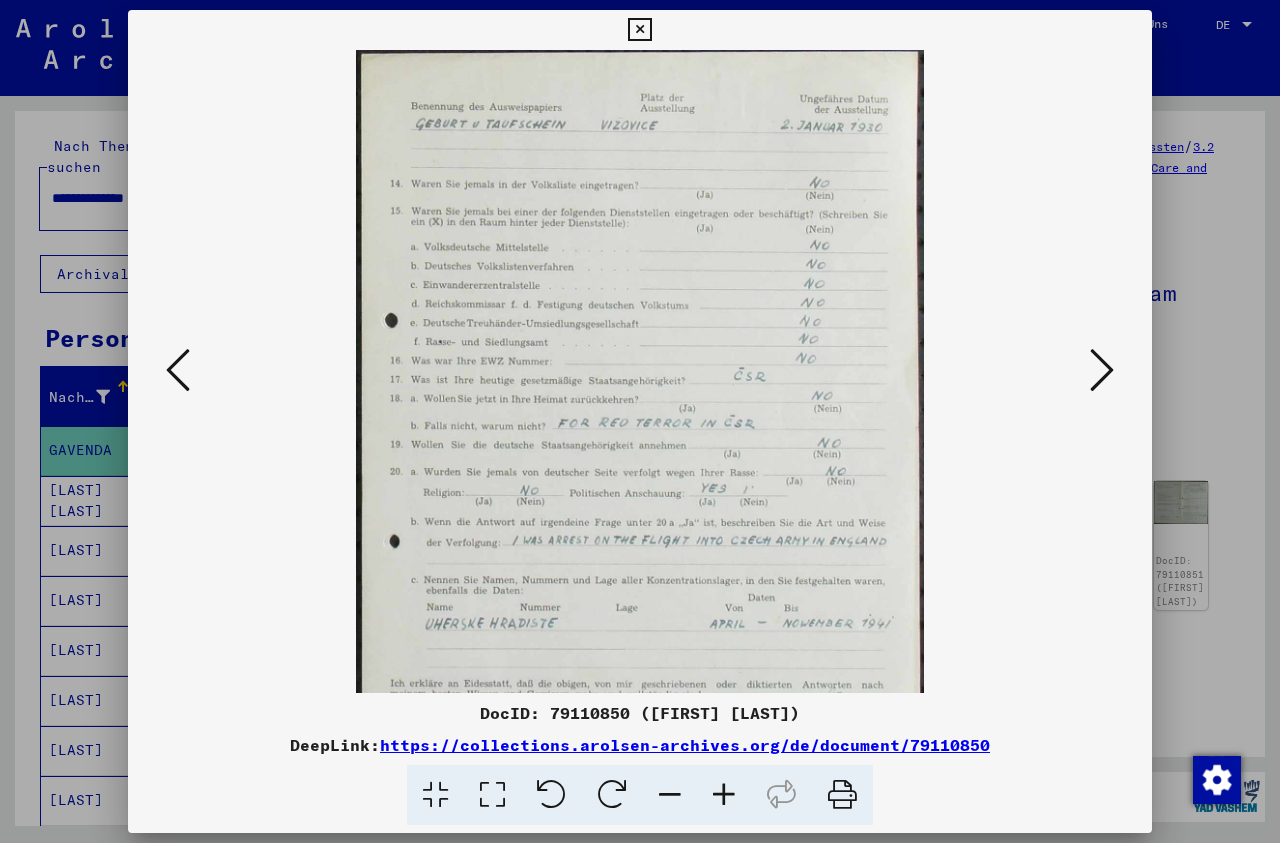 click at bounding box center (724, 795) 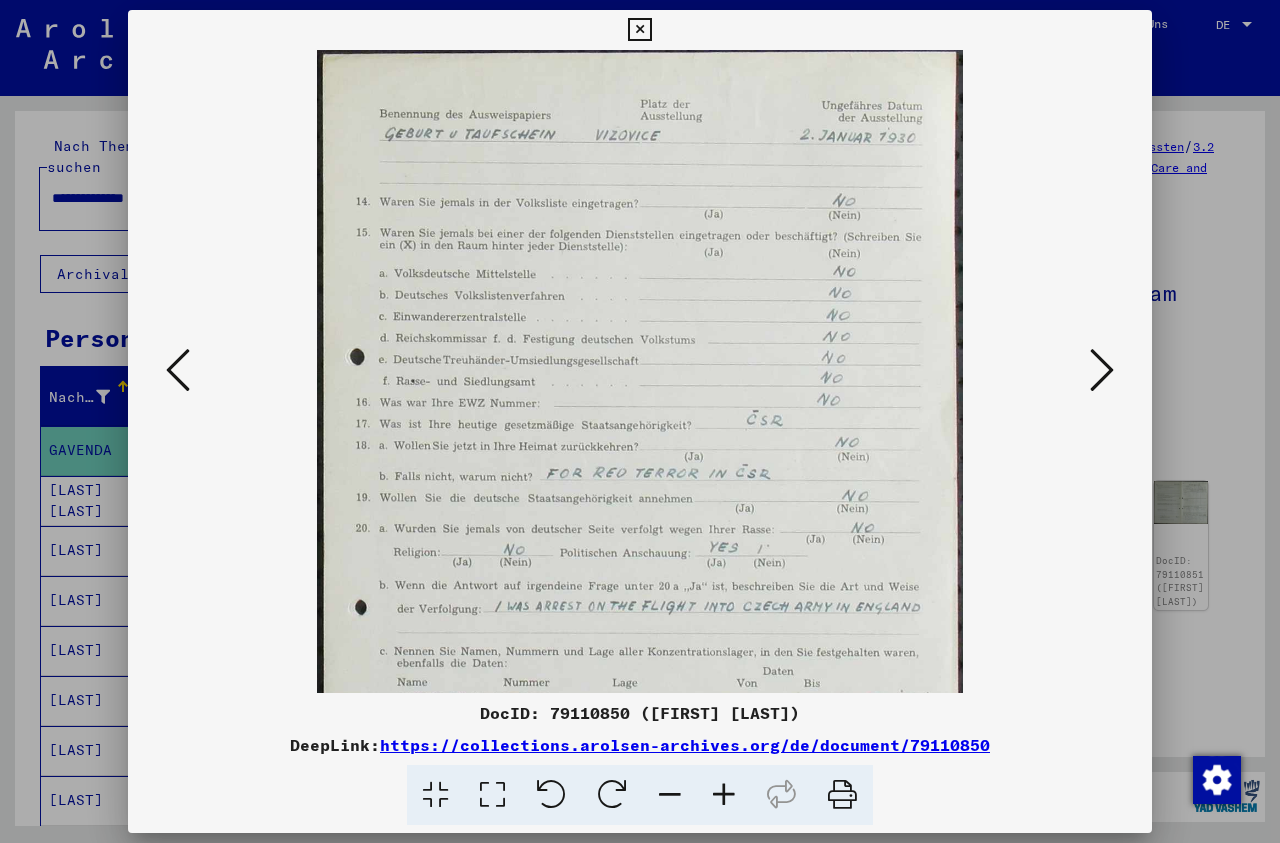 click at bounding box center (724, 795) 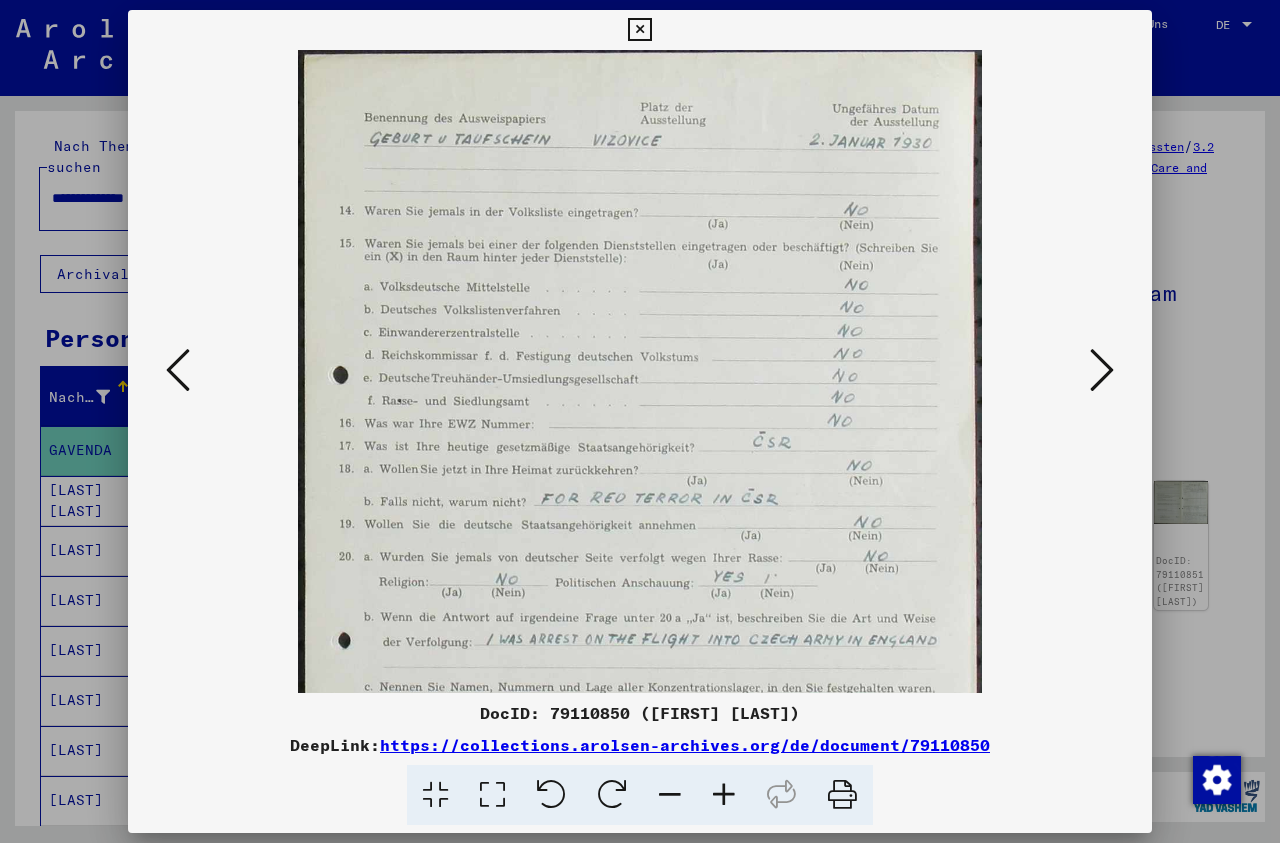 click at bounding box center (724, 795) 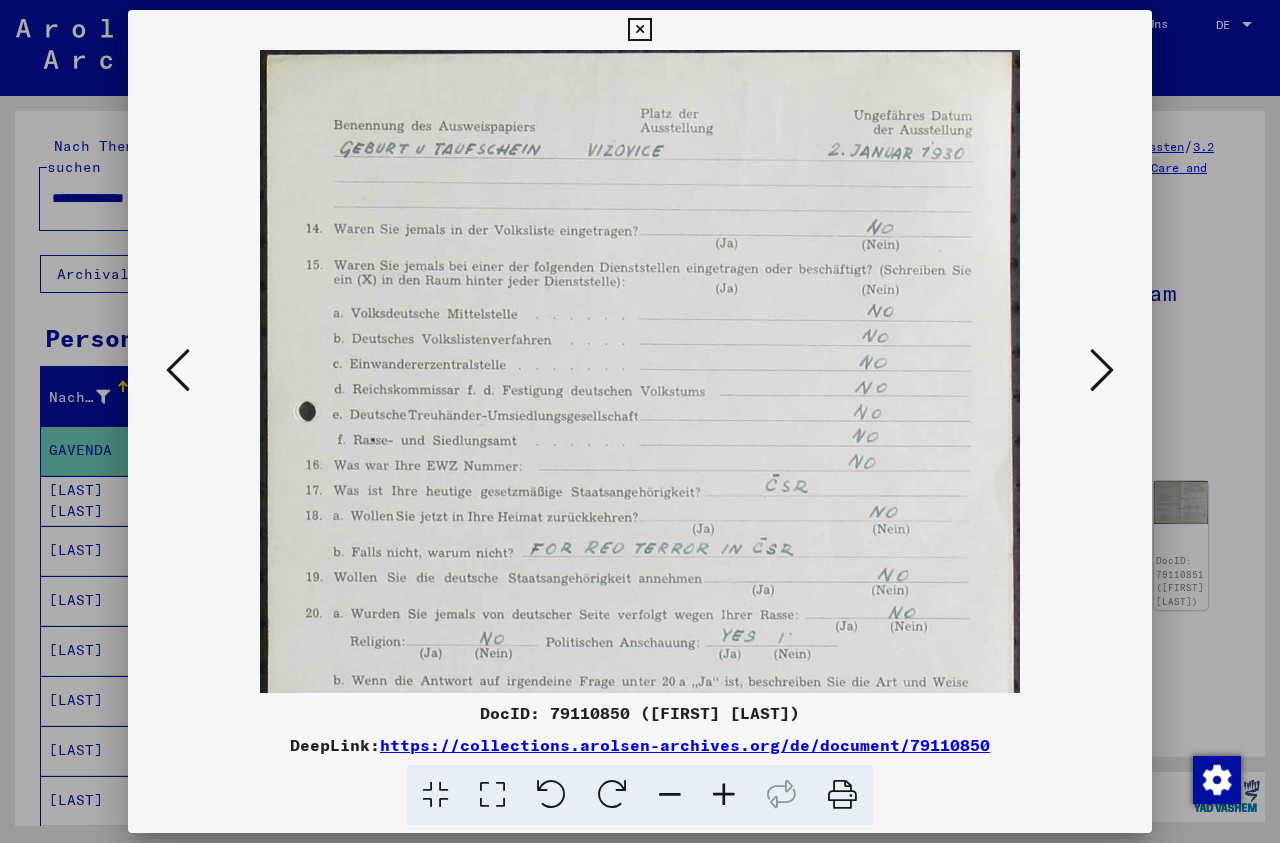 drag, startPoint x: 769, startPoint y: 444, endPoint x: 732, endPoint y: 462, distance: 41.14608 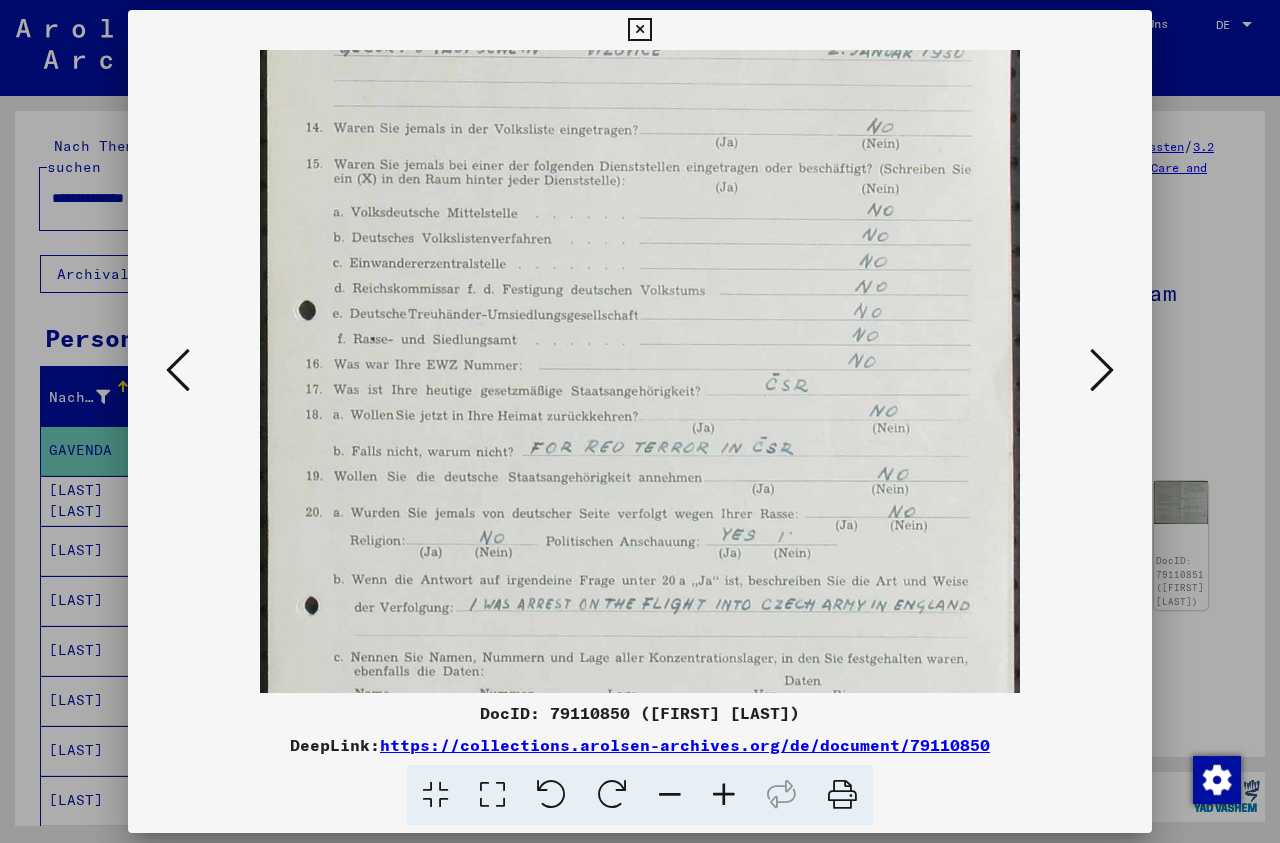 scroll, scrollTop: 102, scrollLeft: 0, axis: vertical 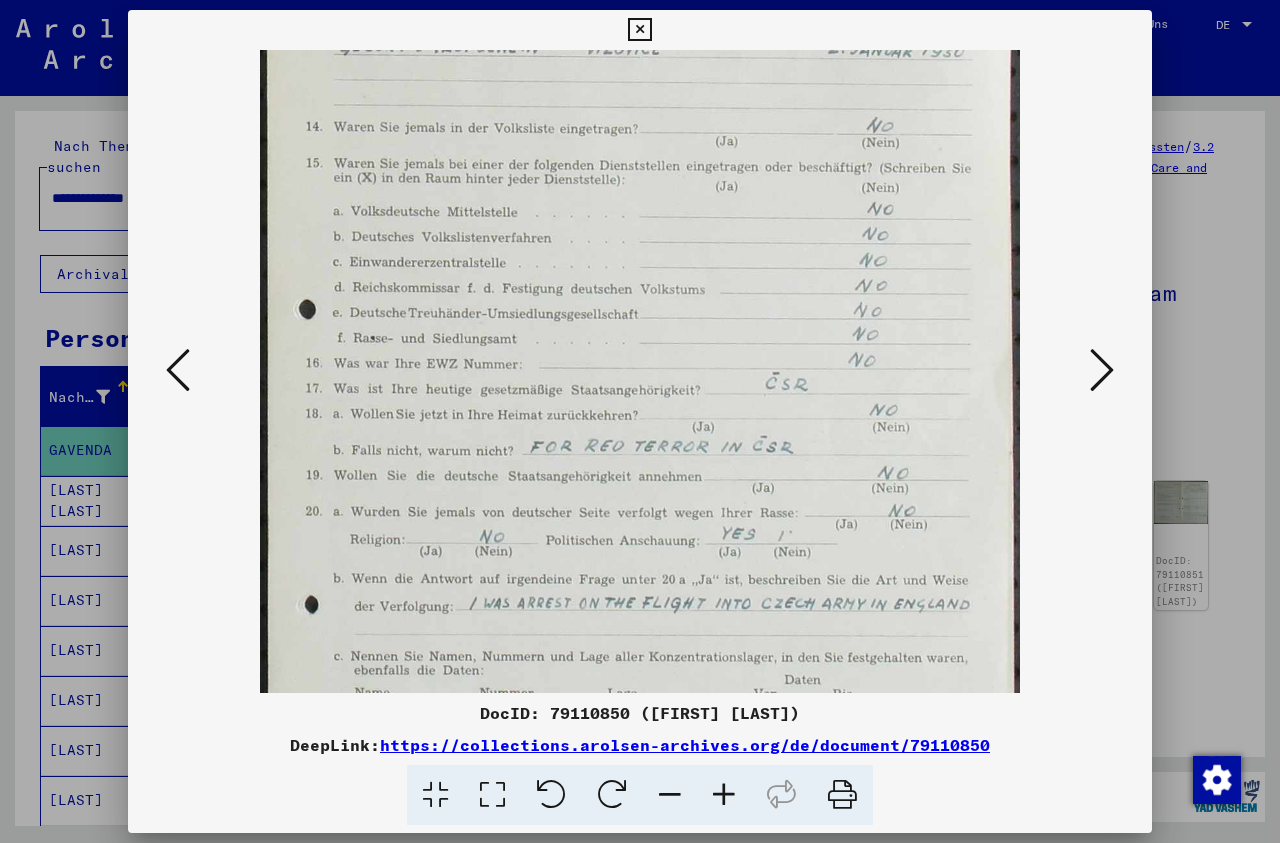 drag, startPoint x: 727, startPoint y: 484, endPoint x: 722, endPoint y: 382, distance: 102.122475 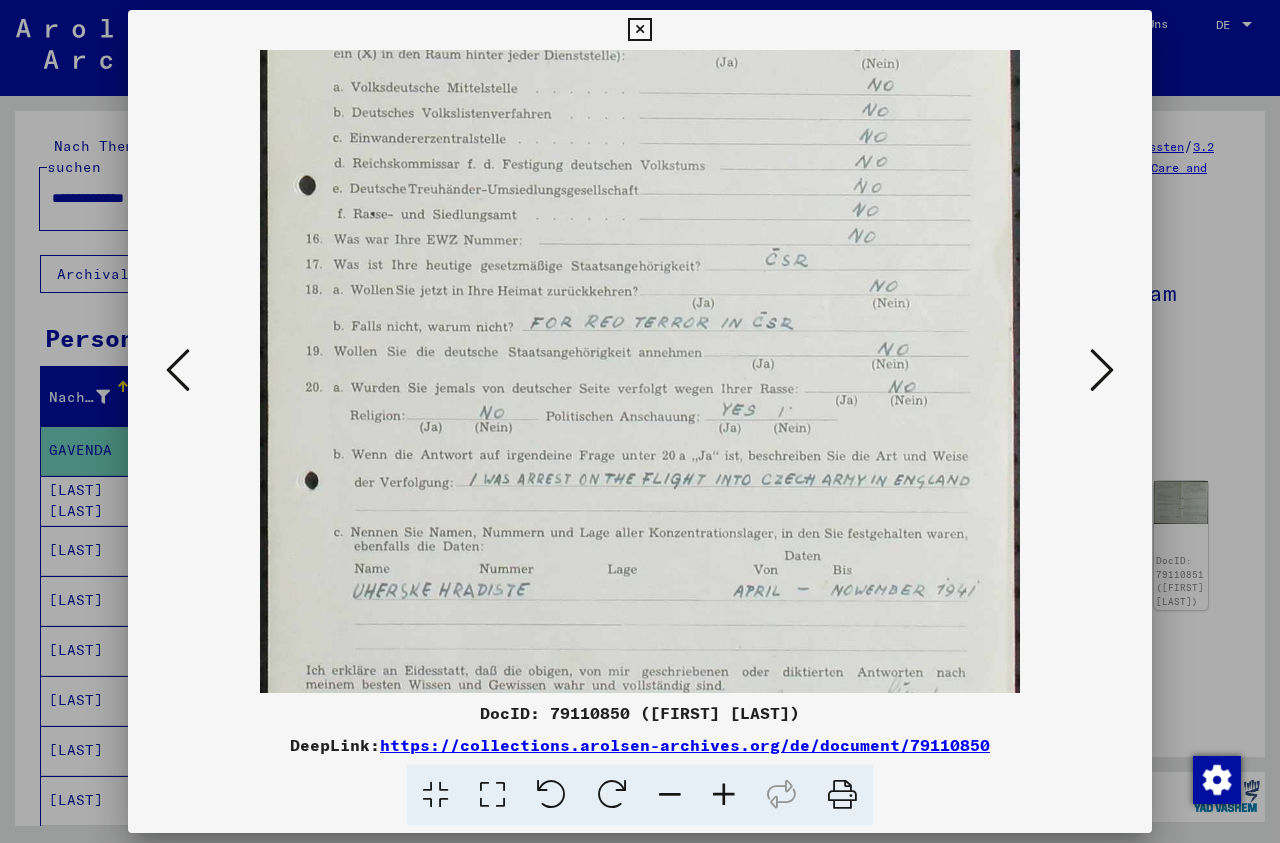 scroll, scrollTop: 262, scrollLeft: 0, axis: vertical 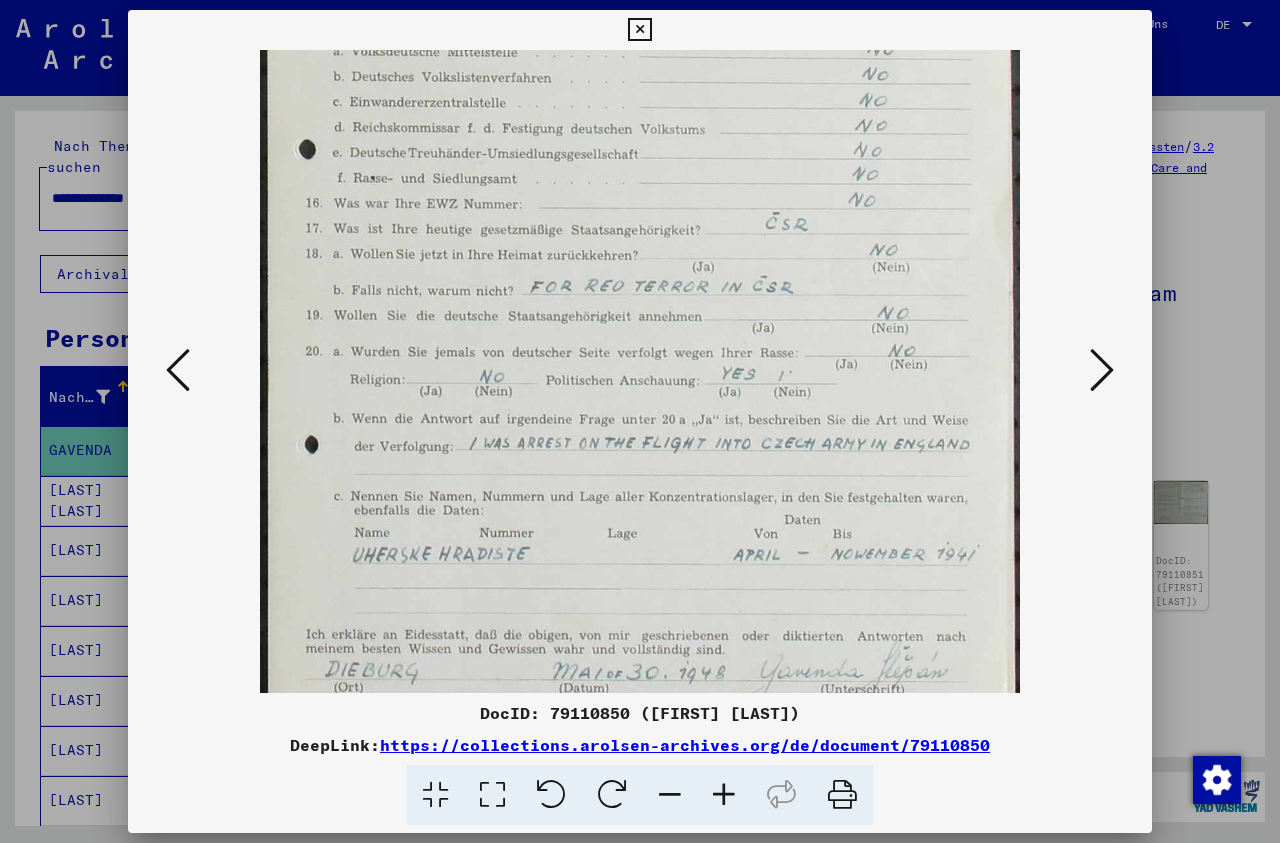 drag, startPoint x: 731, startPoint y: 453, endPoint x: 720, endPoint y: 293, distance: 160.37769 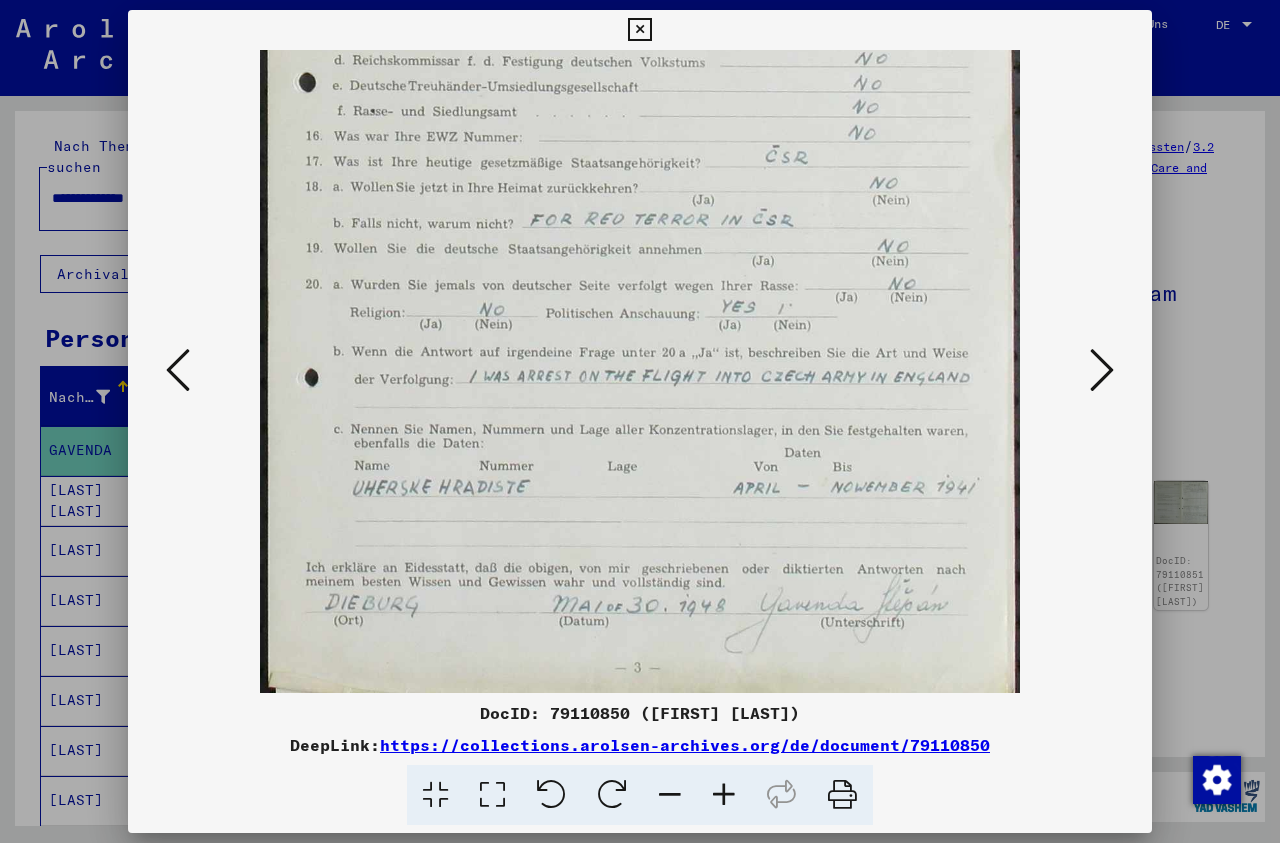scroll, scrollTop: 350, scrollLeft: 0, axis: vertical 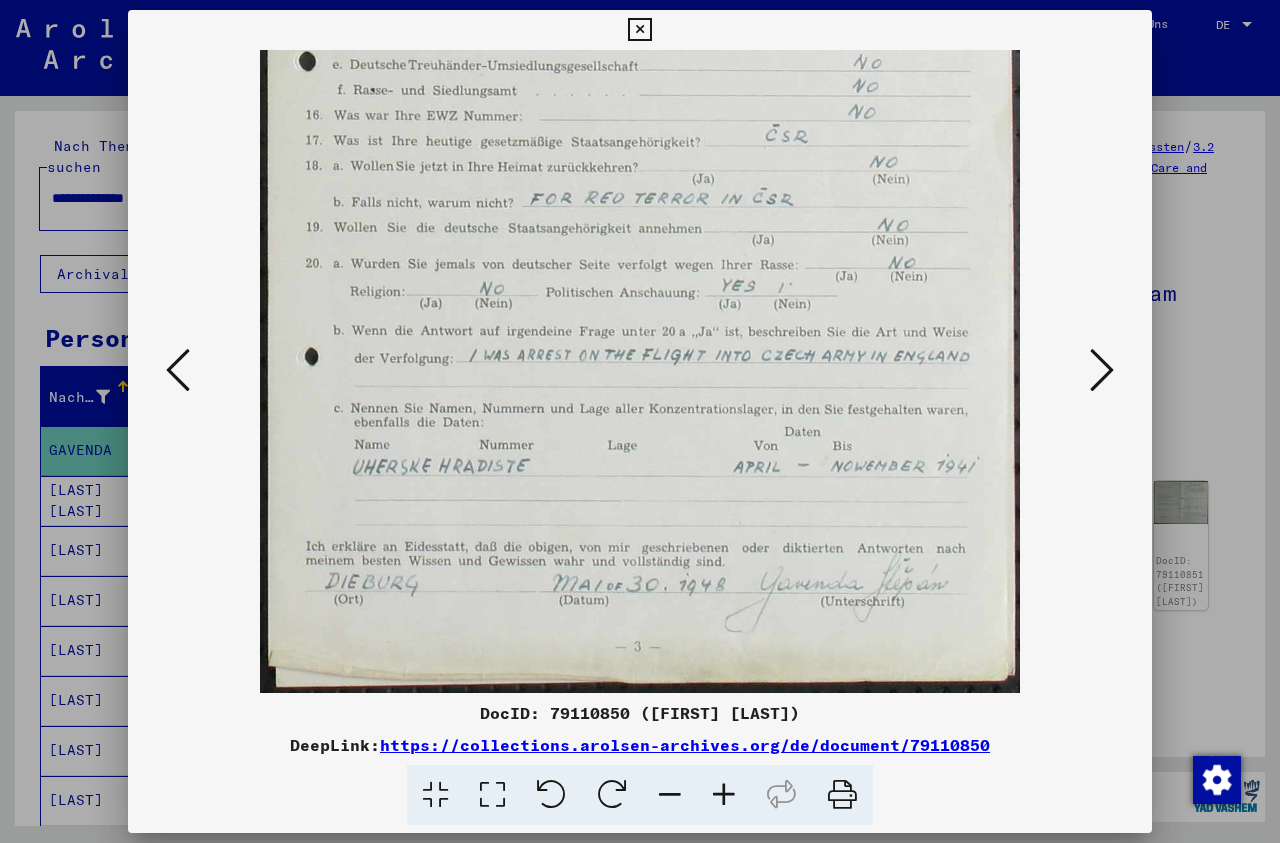 drag, startPoint x: 736, startPoint y: 414, endPoint x: 730, endPoint y: 316, distance: 98.1835 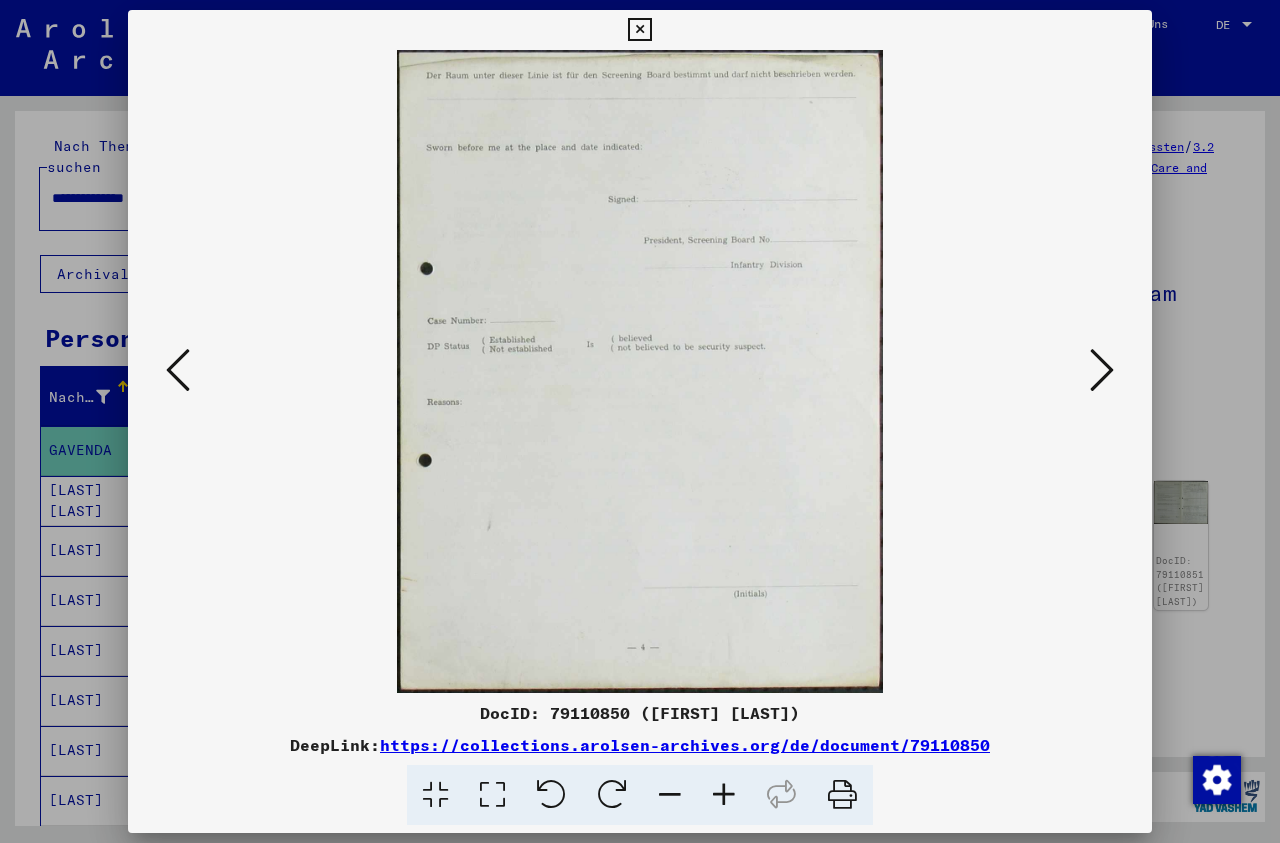 scroll, scrollTop: 0, scrollLeft: 0, axis: both 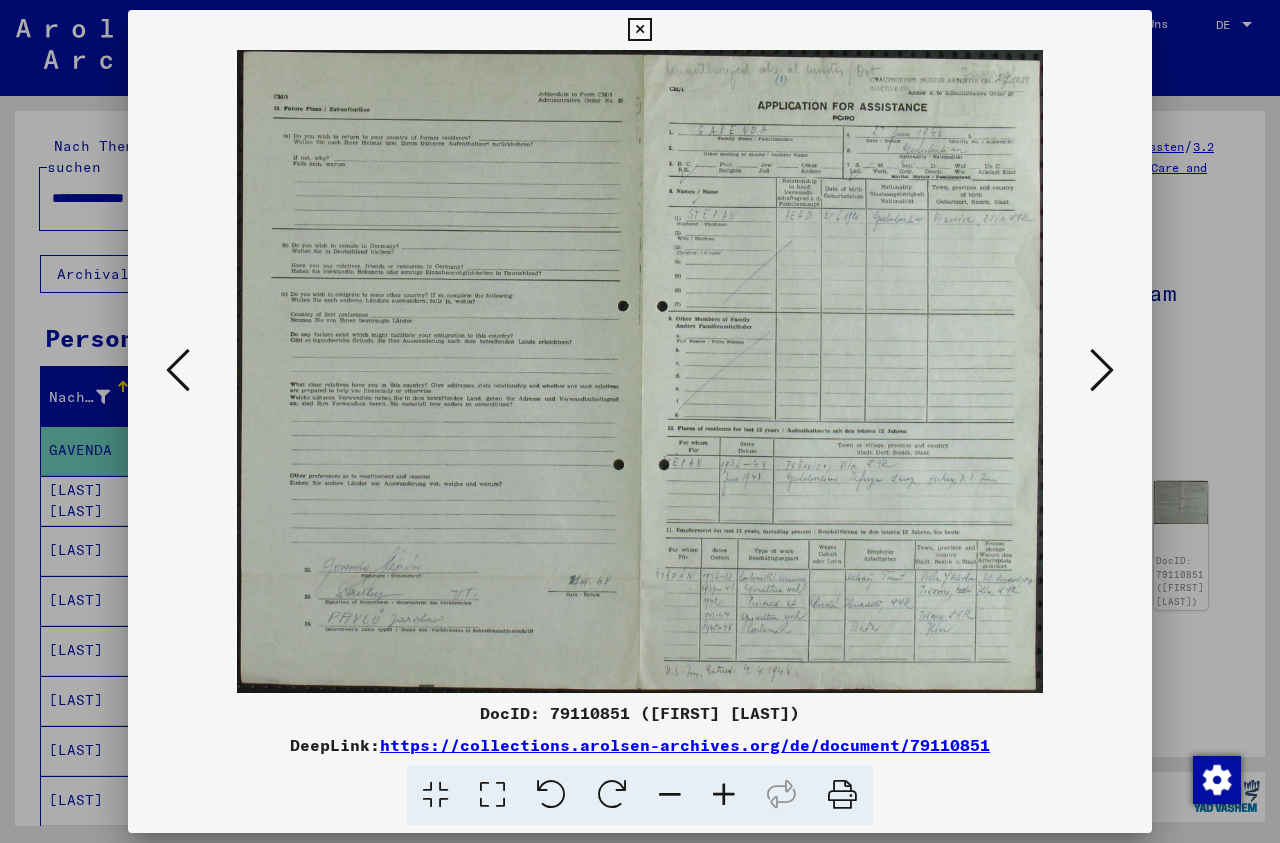 click at bounding box center [724, 795] 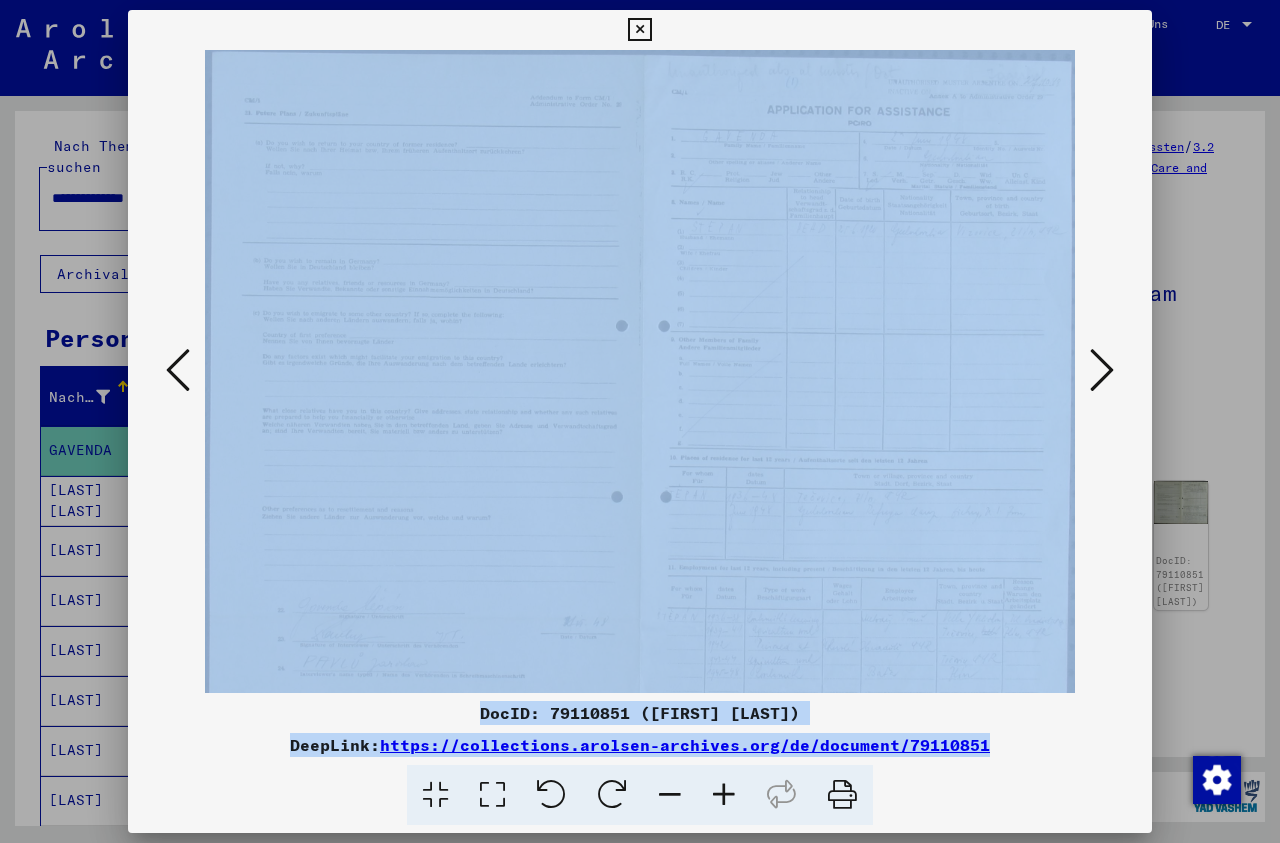 click at bounding box center [724, 795] 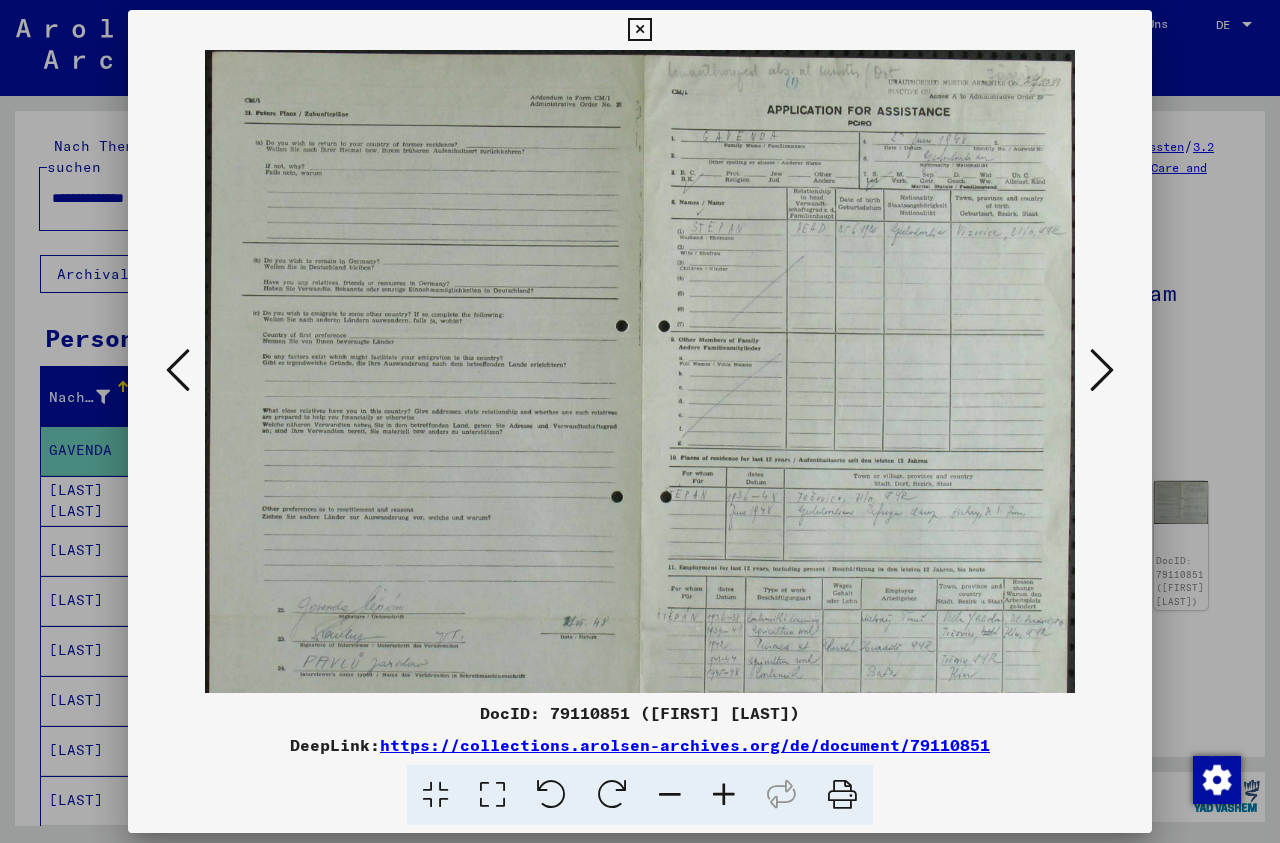 click at bounding box center (724, 795) 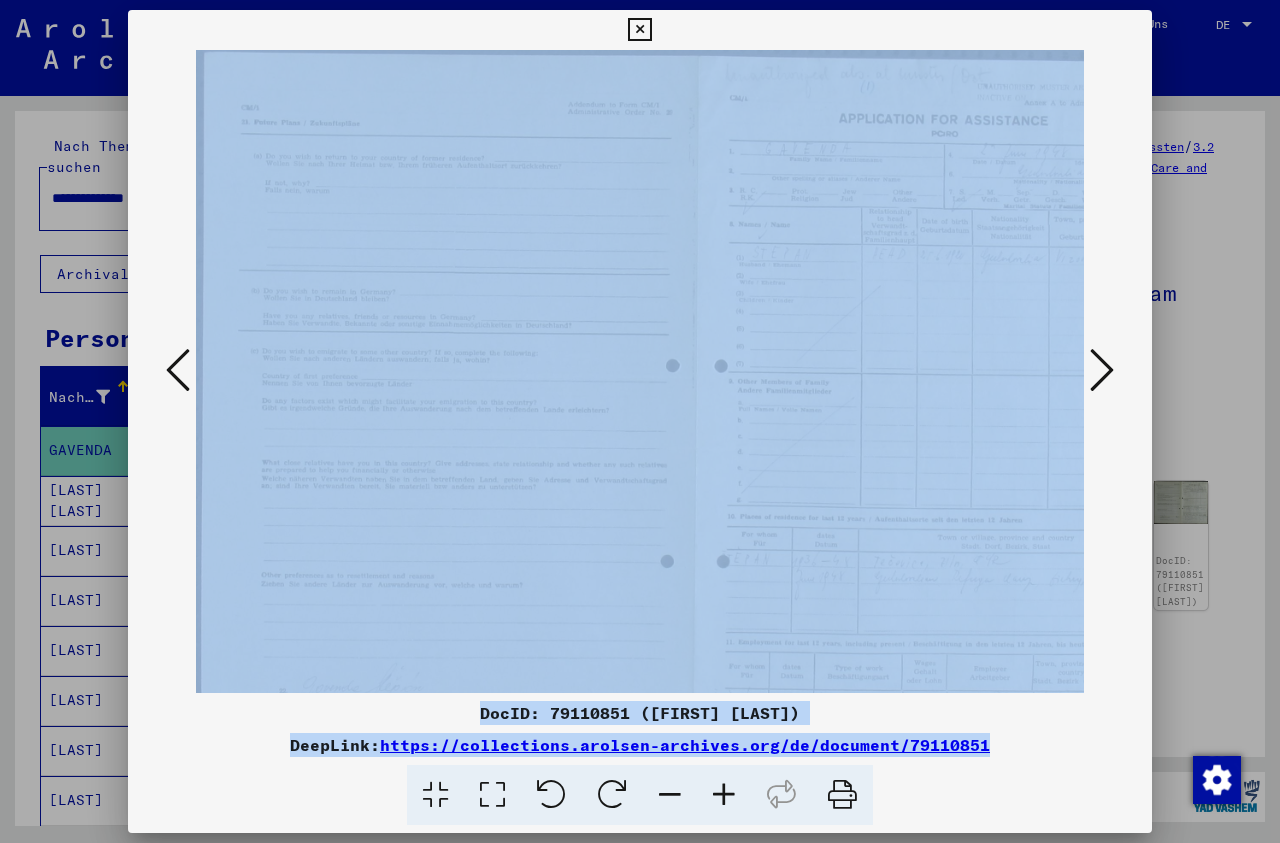 click at bounding box center (724, 795) 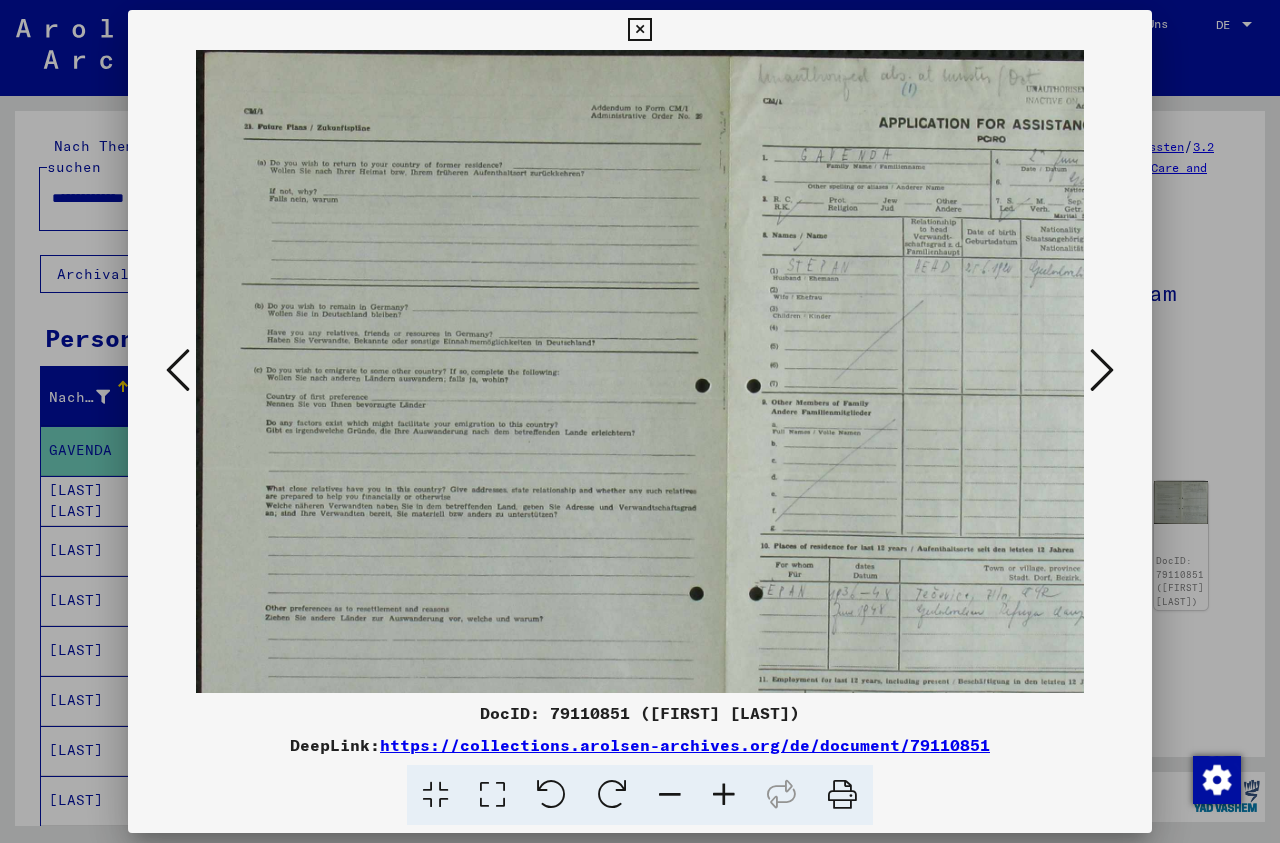 click at bounding box center (724, 795) 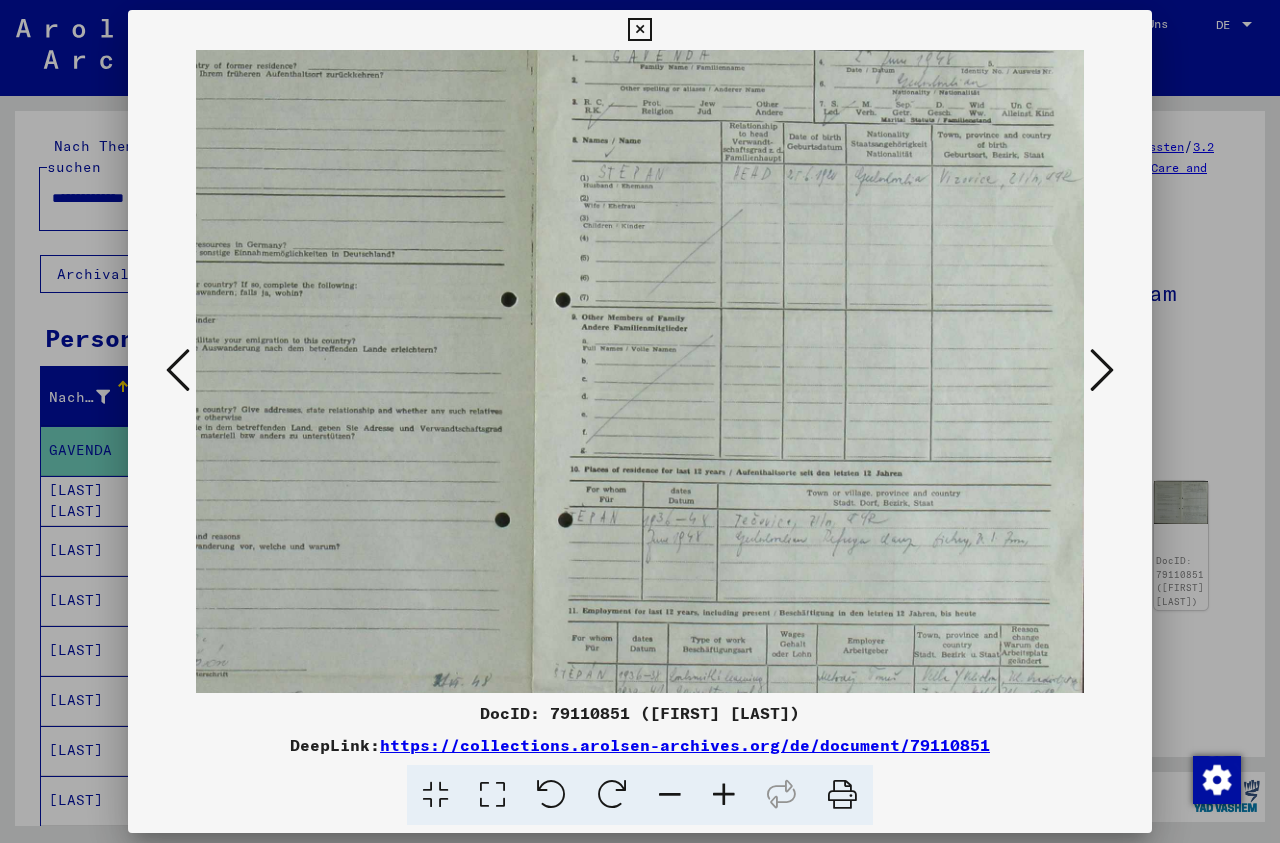 scroll, scrollTop: 102, scrollLeft: 224, axis: both 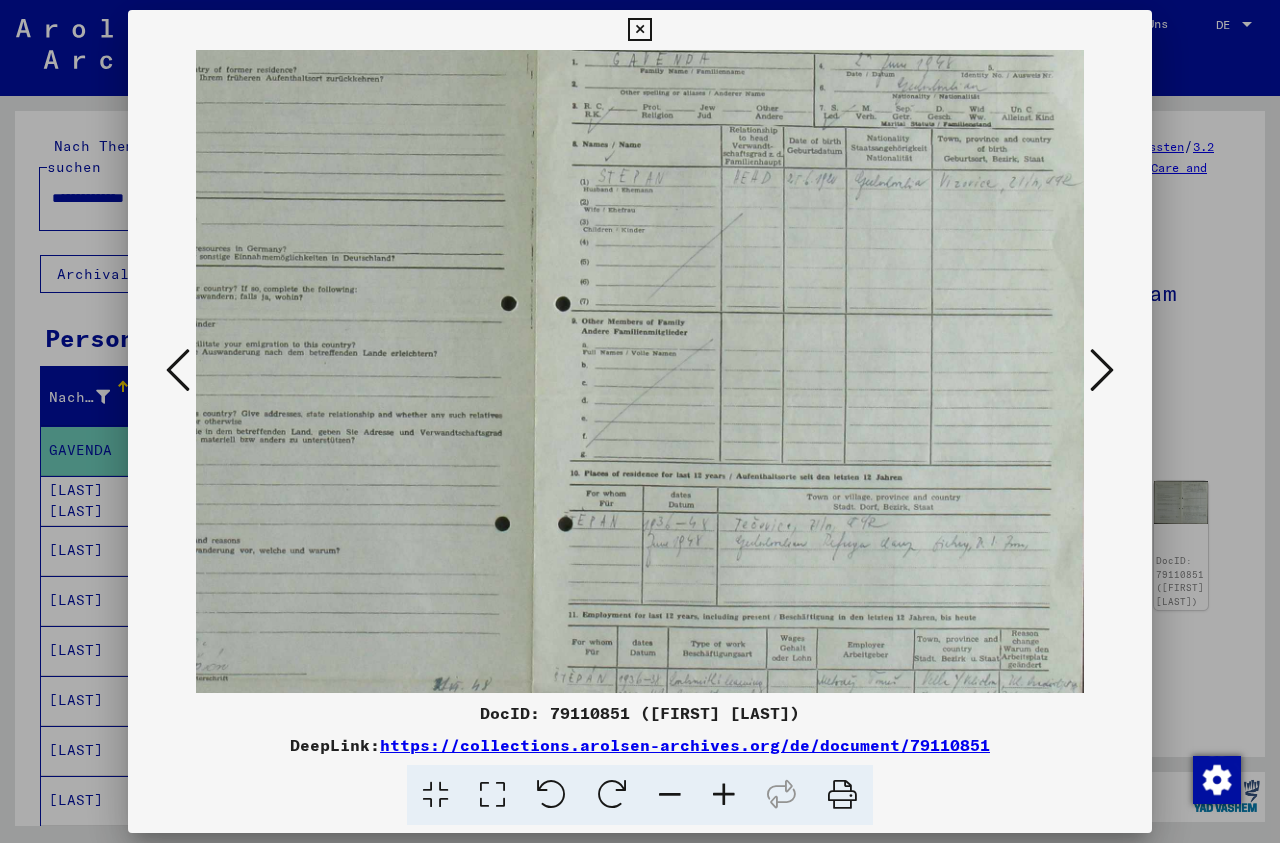 click on "DocID: 79110851 ([FIRST] [LAST])  DeepLink:  https://collections.arolsen-archives.org/de/document/79110851" at bounding box center [640, 421] 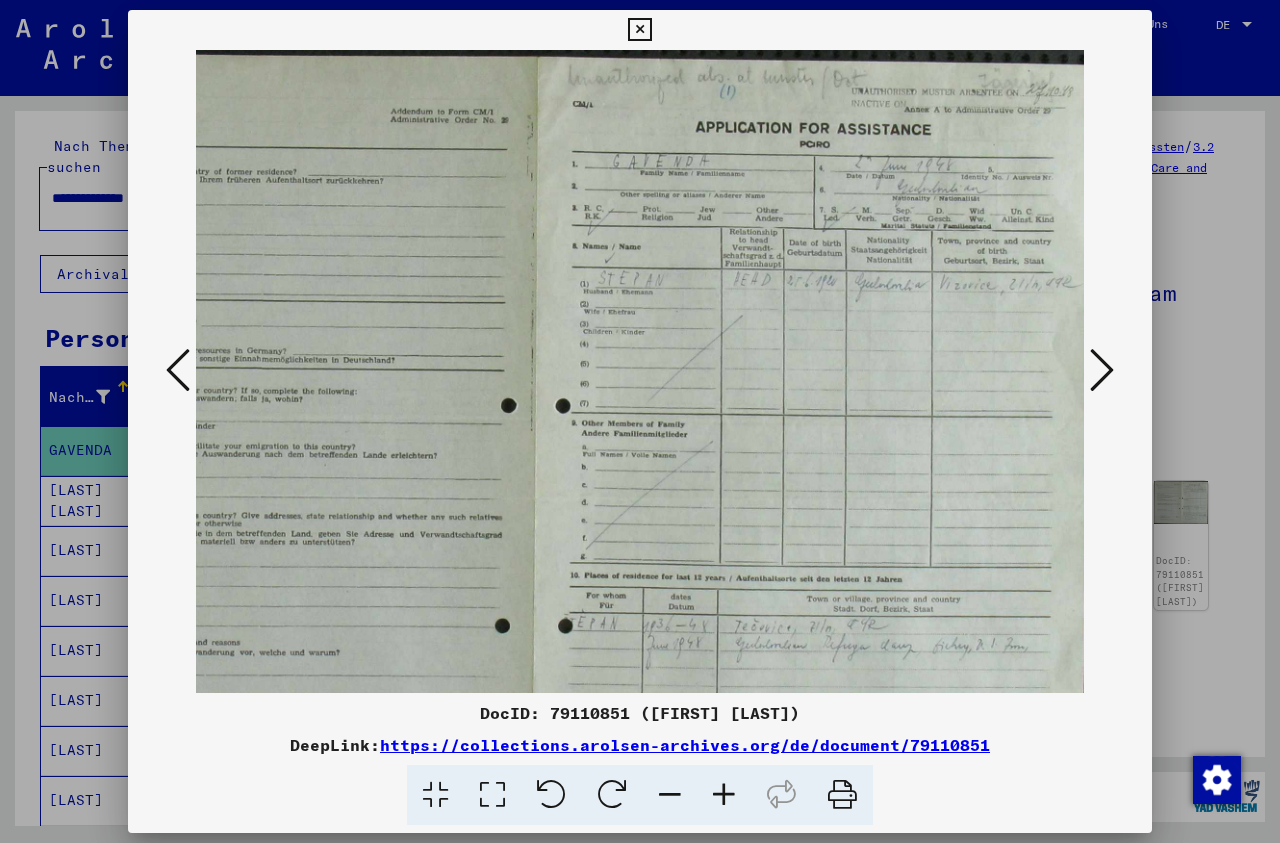 drag, startPoint x: 449, startPoint y: 199, endPoint x: 323, endPoint y: 366, distance: 209.20087 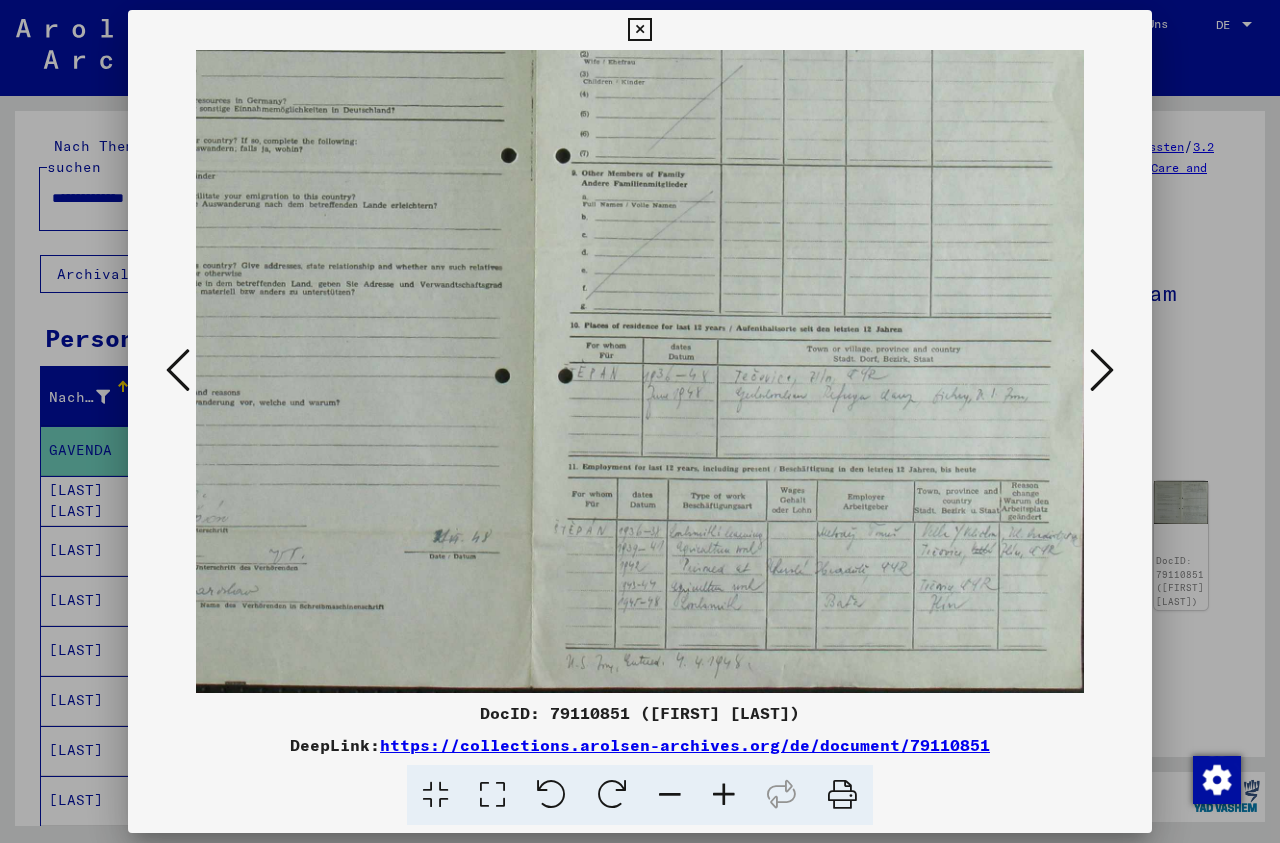 drag, startPoint x: 750, startPoint y: 524, endPoint x: 646, endPoint y: 174, distance: 365.12463 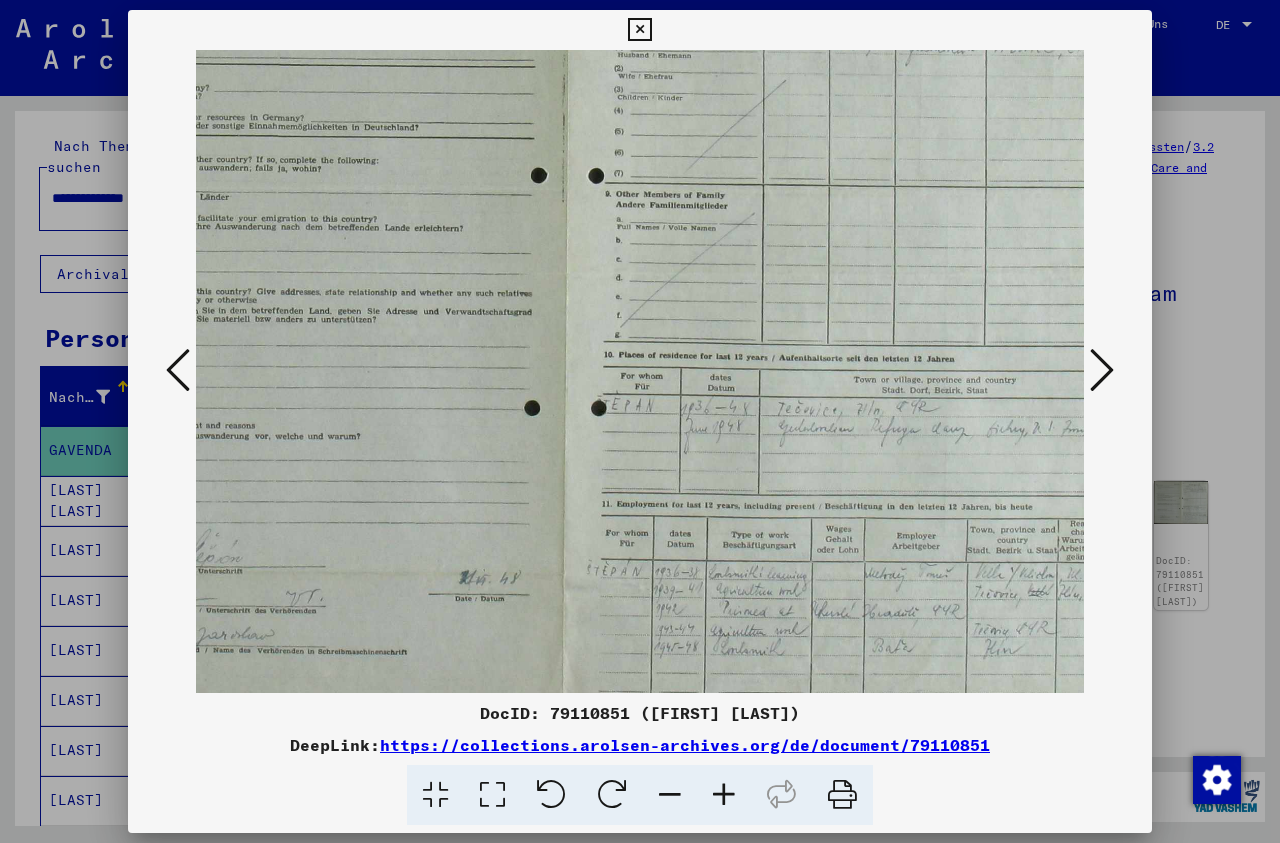 click at bounding box center [724, 795] 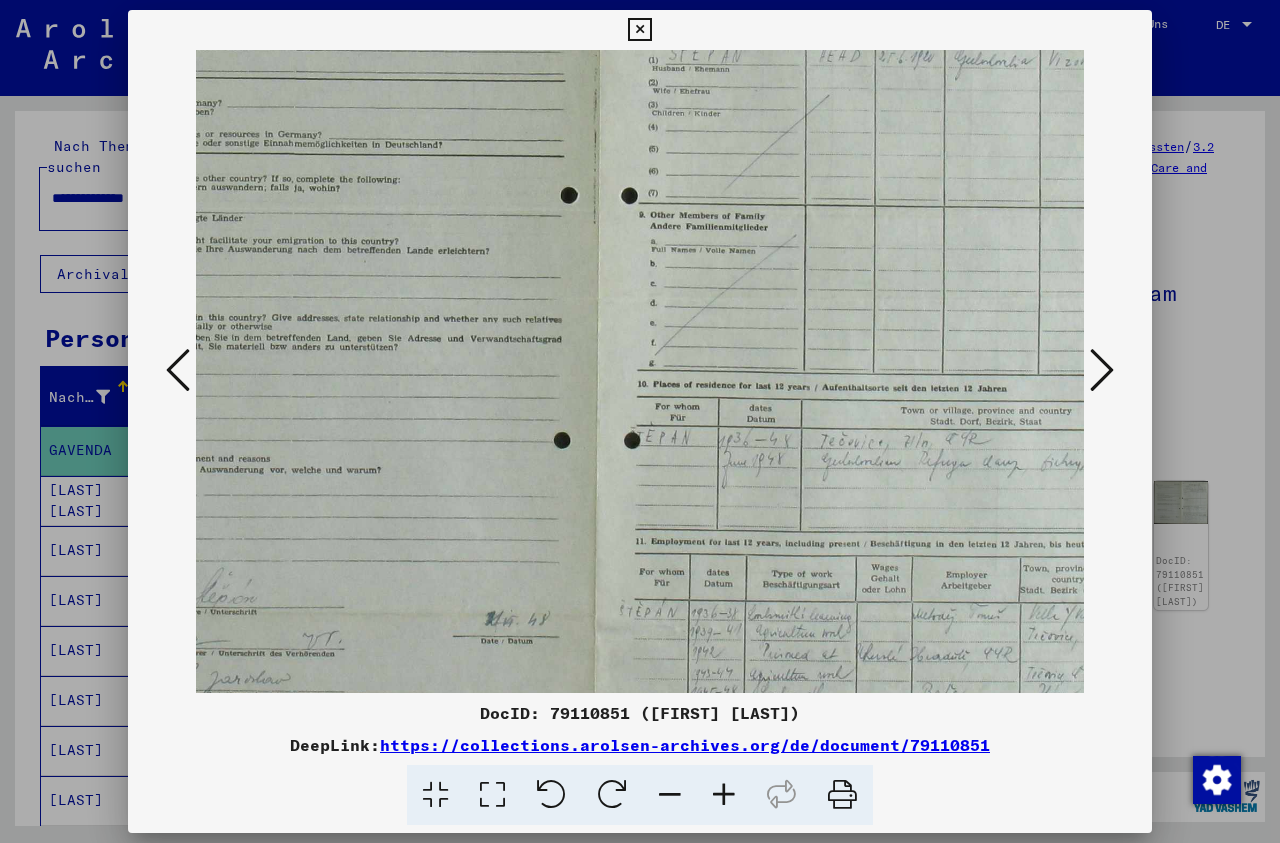 click at bounding box center [724, 795] 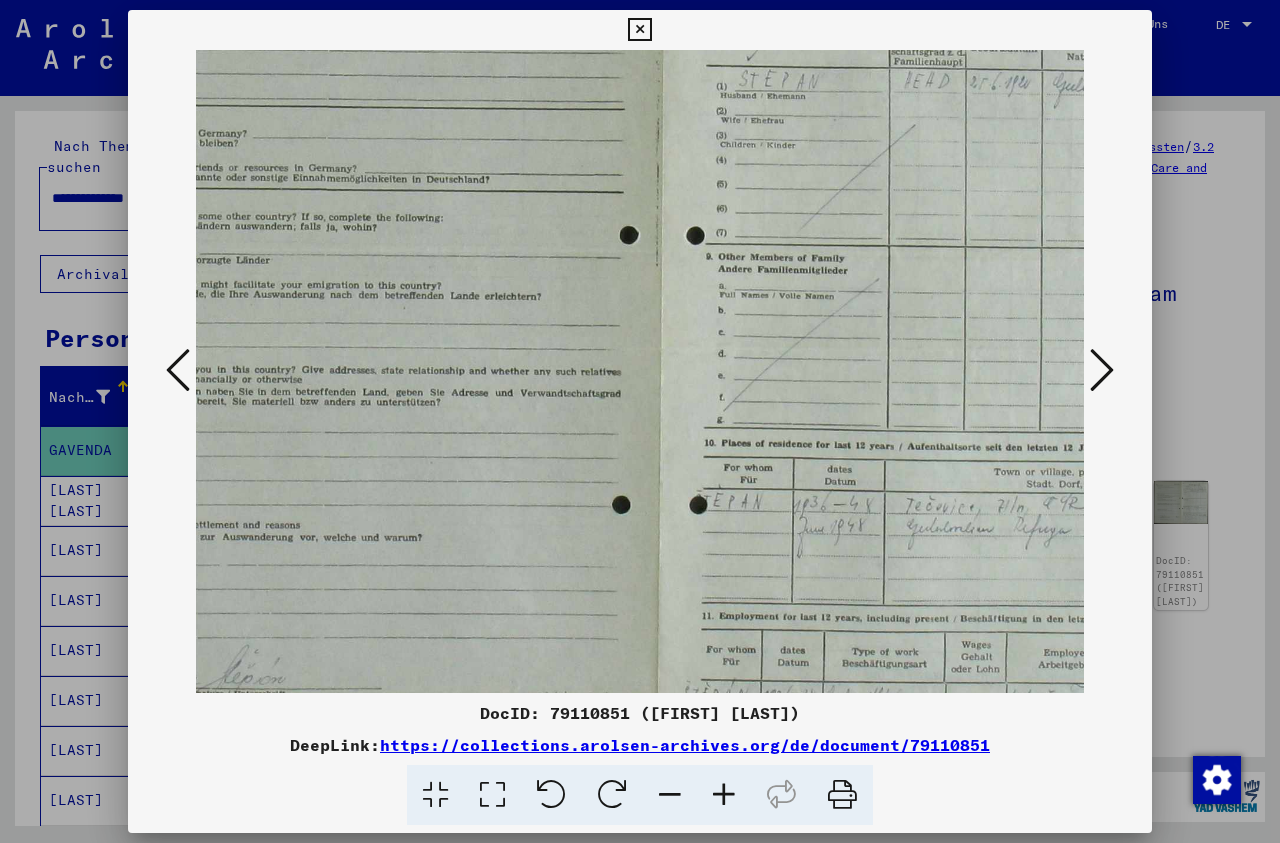 click at bounding box center [724, 795] 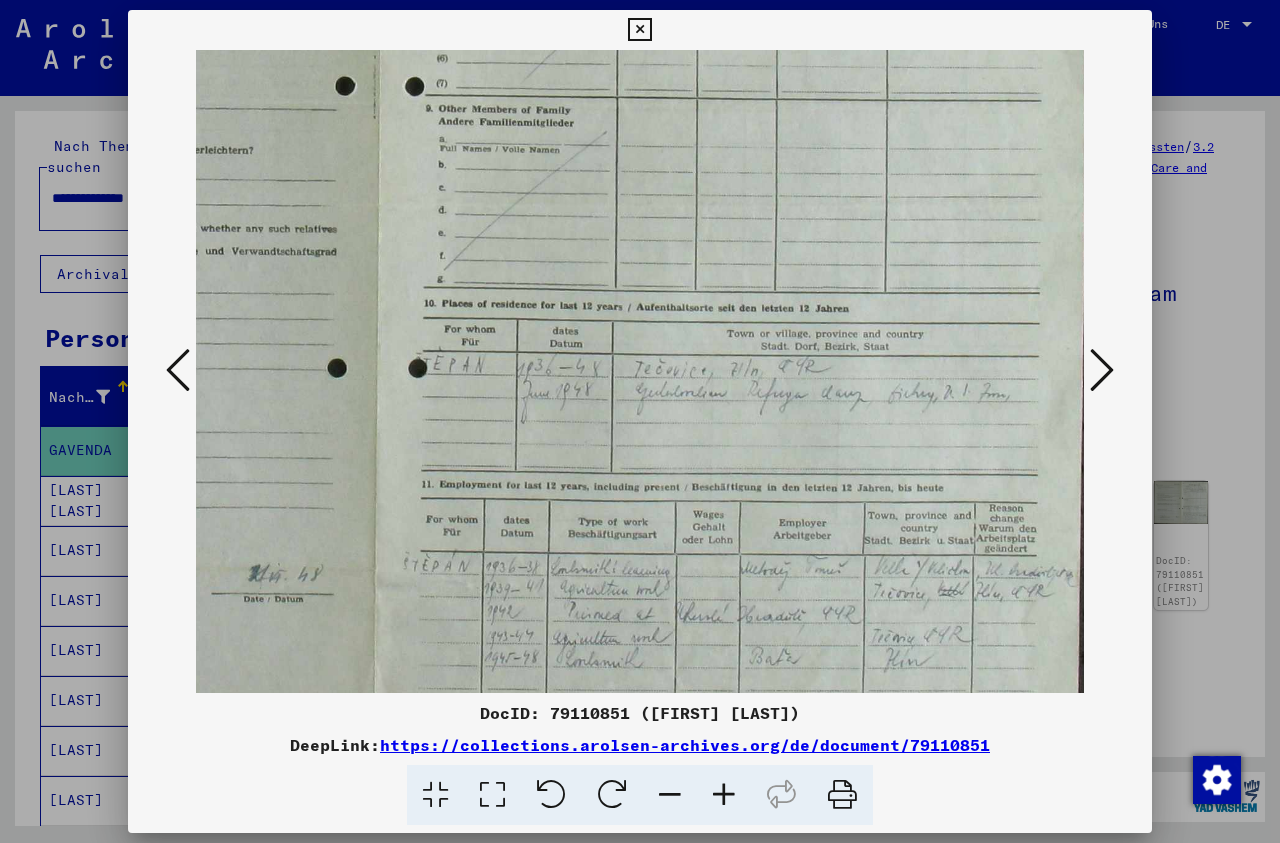 scroll, scrollTop: 500, scrollLeft: 538, axis: both 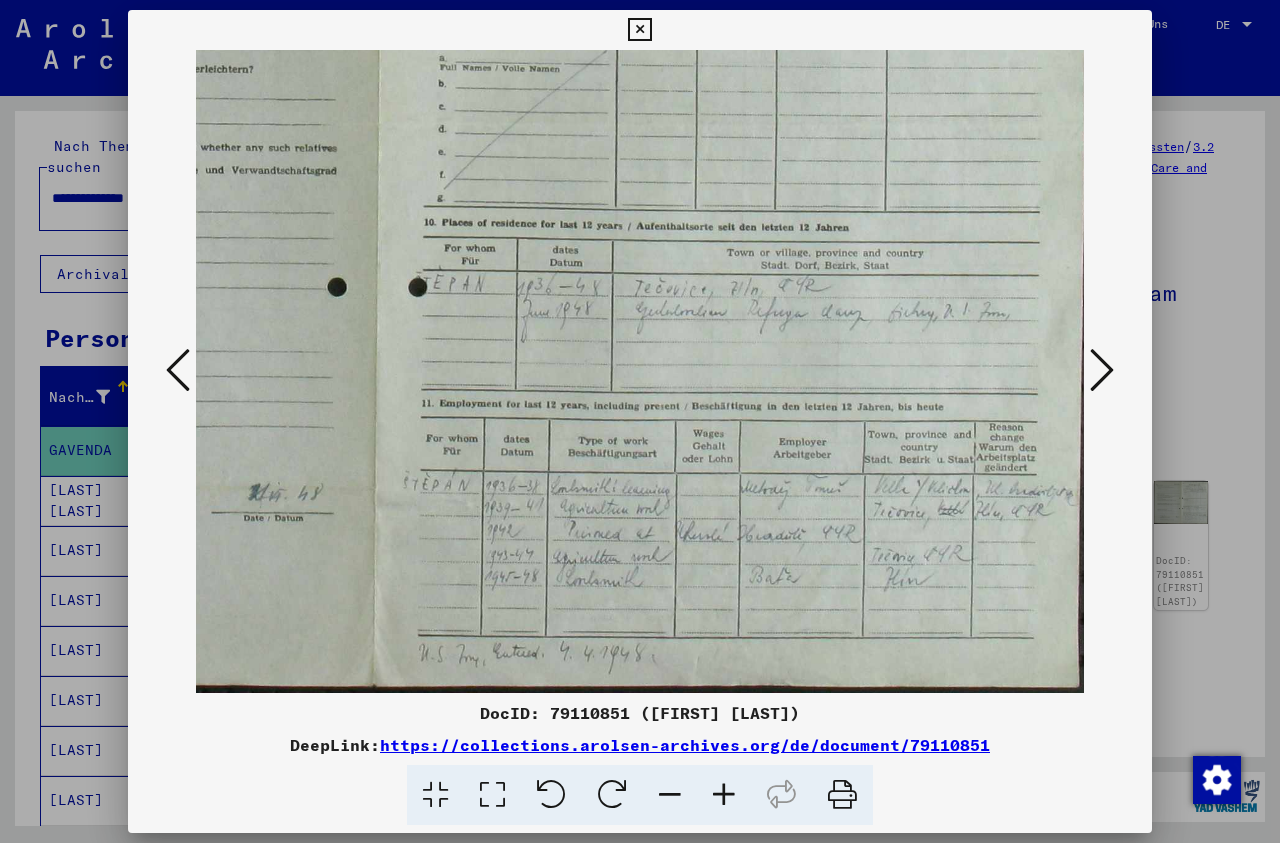 drag, startPoint x: 812, startPoint y: 553, endPoint x: 34, endPoint y: 294, distance: 819.97864 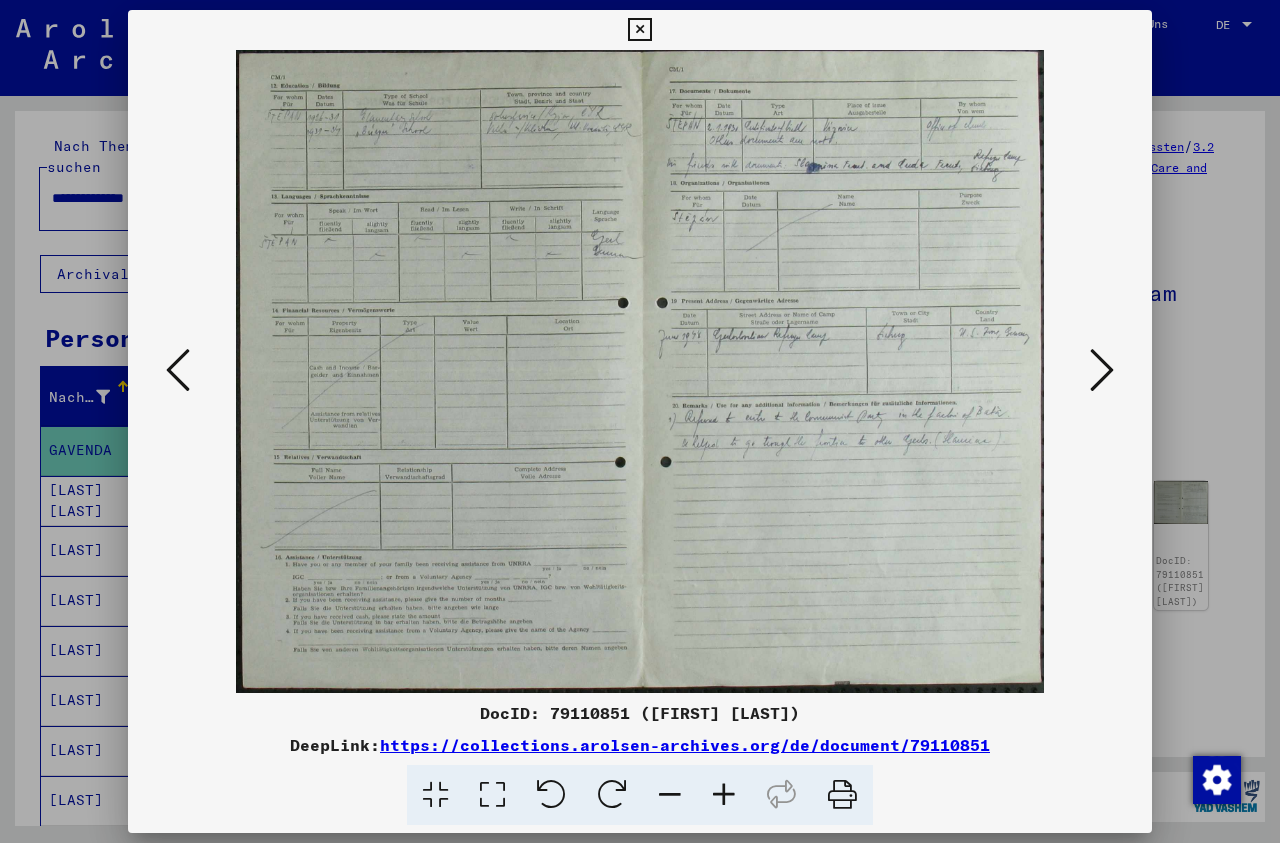 scroll, scrollTop: 0, scrollLeft: 0, axis: both 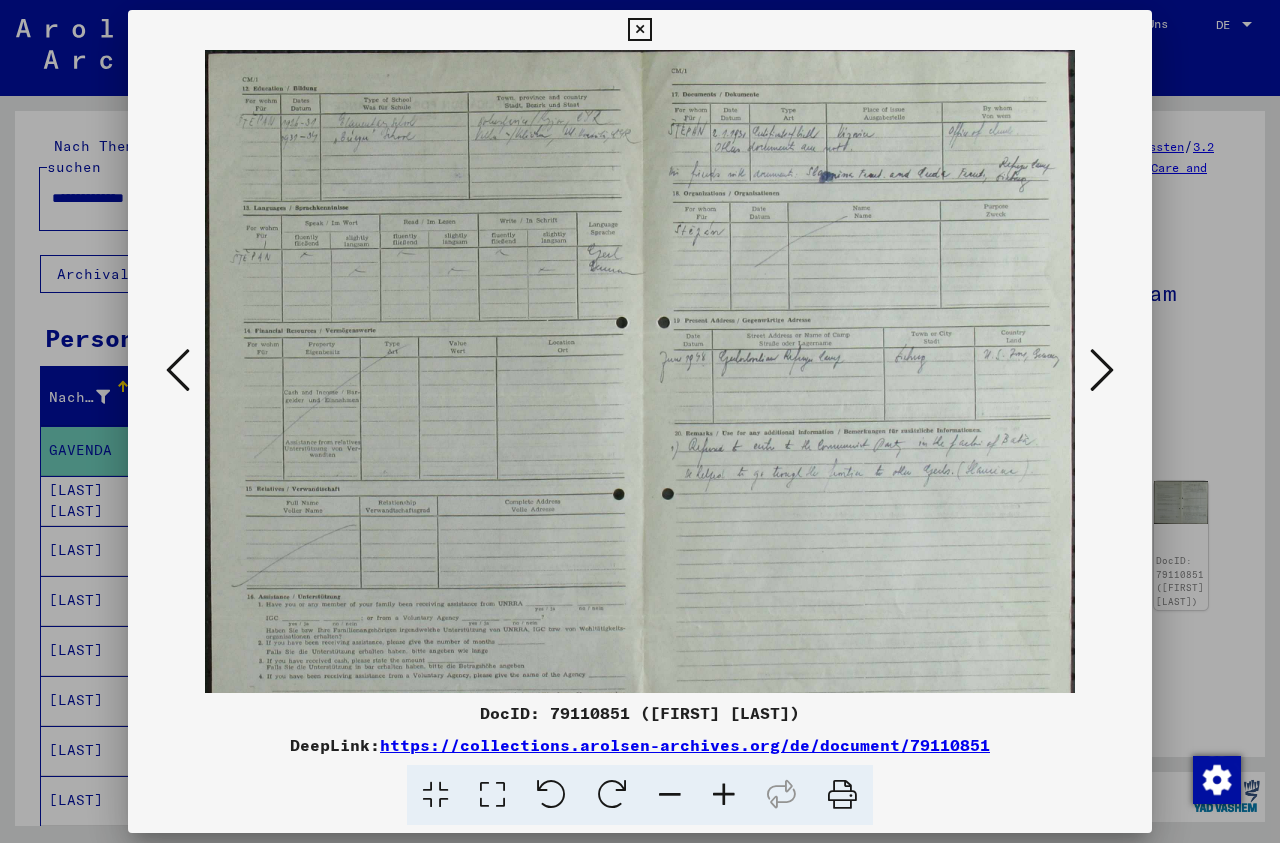 click at bounding box center [724, 795] 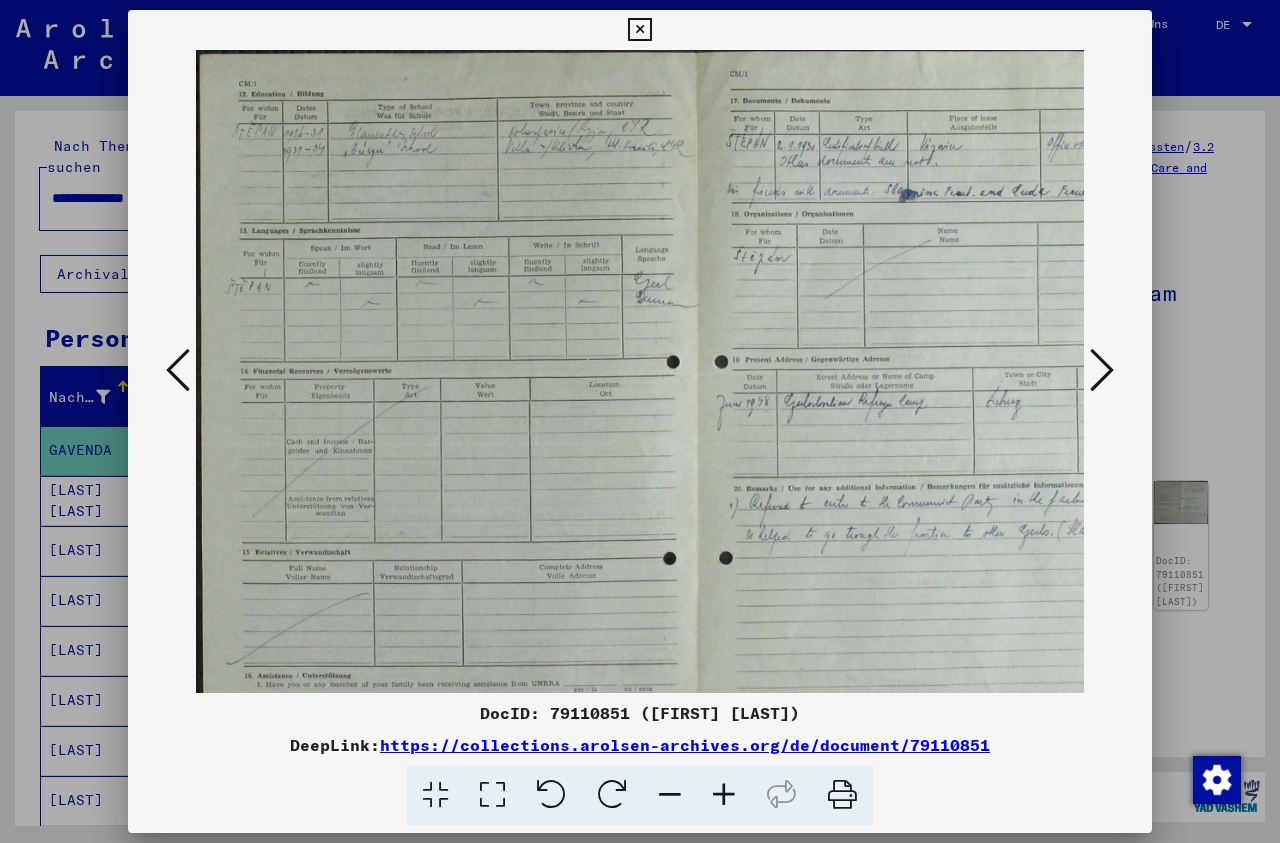 click at bounding box center [724, 795] 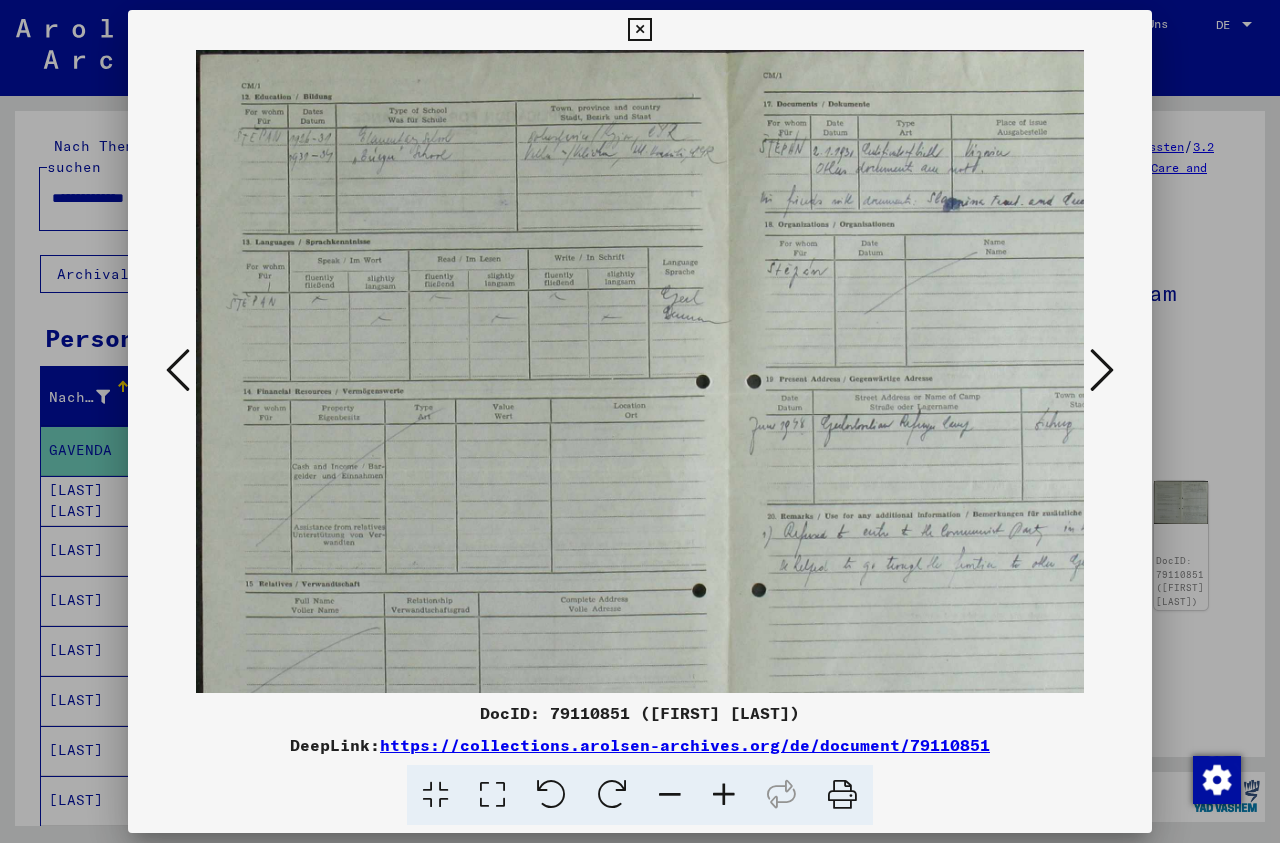 click at bounding box center [724, 795] 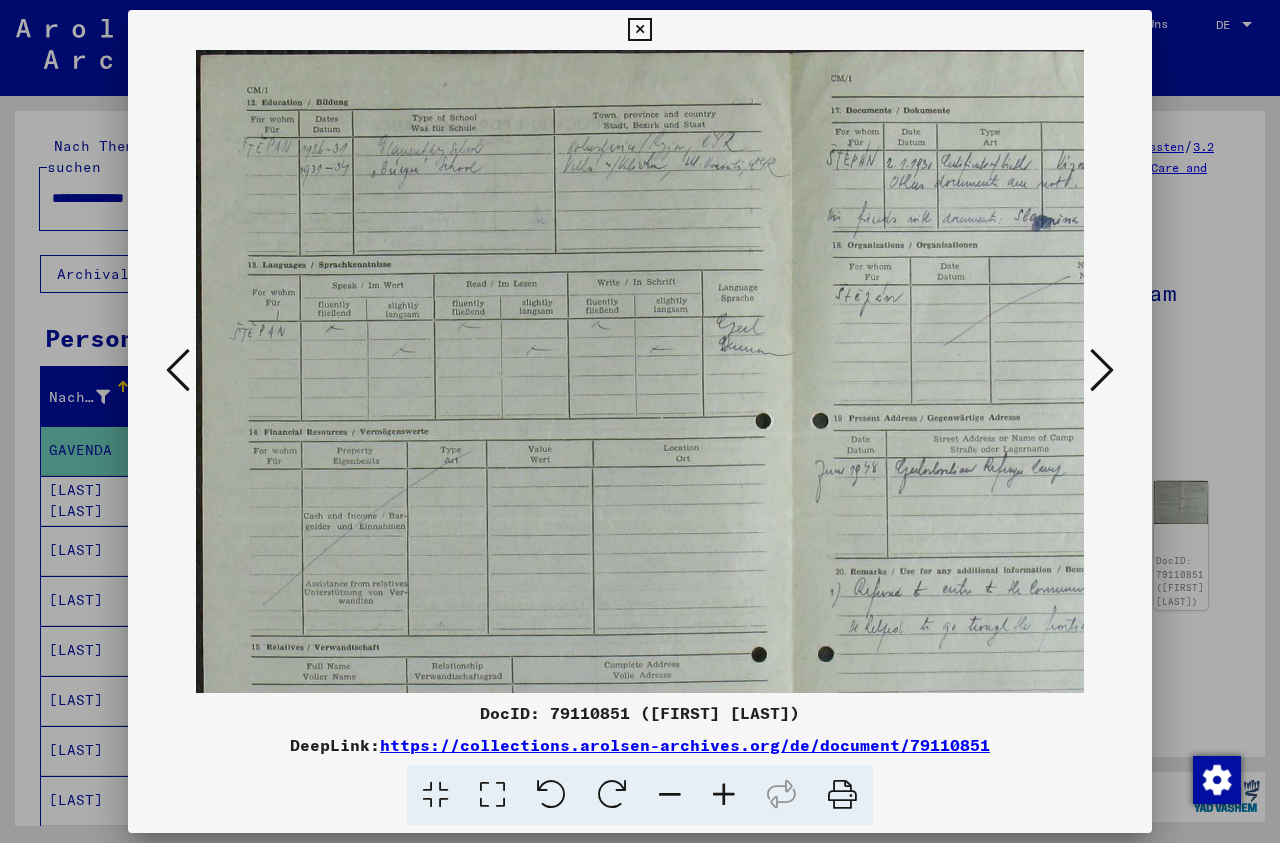 click at bounding box center (724, 795) 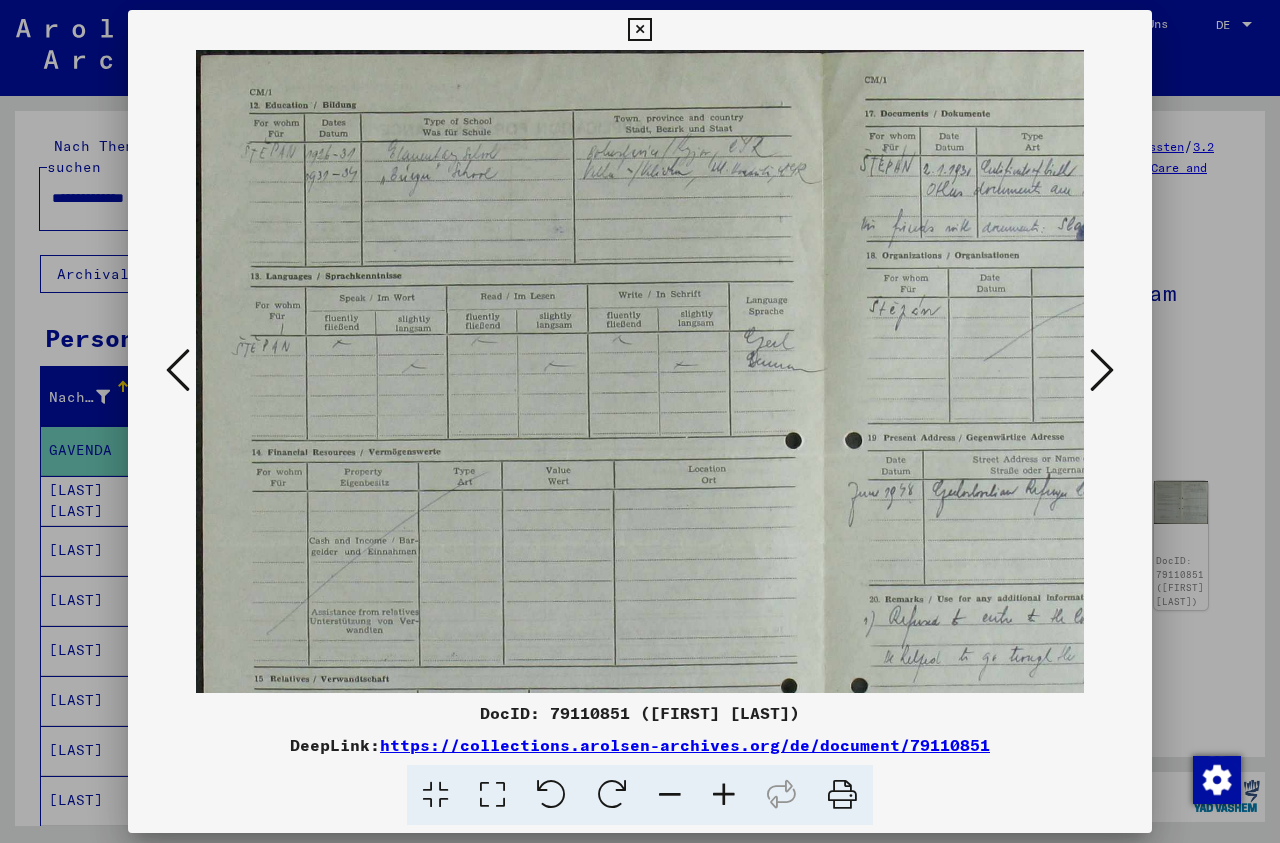 click at bounding box center [724, 795] 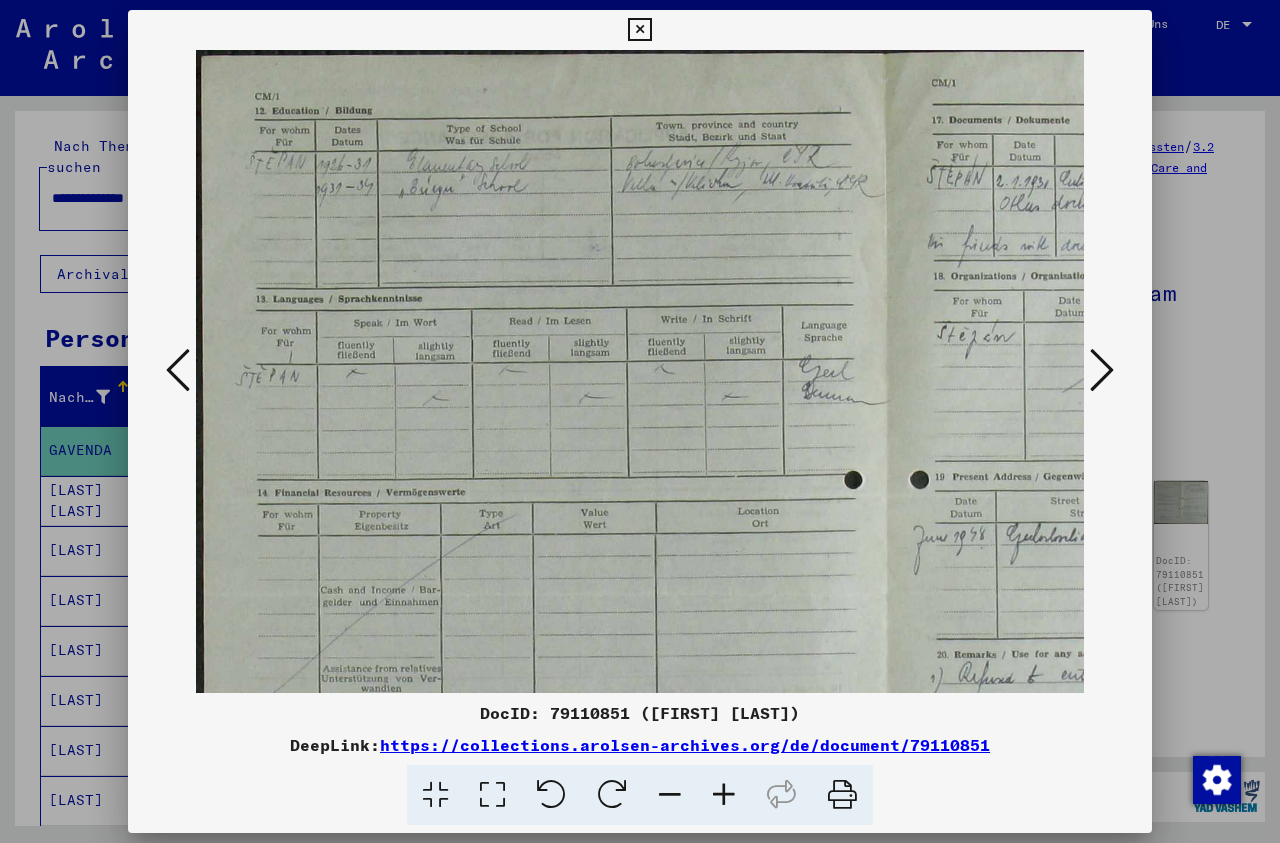 click at bounding box center [724, 795] 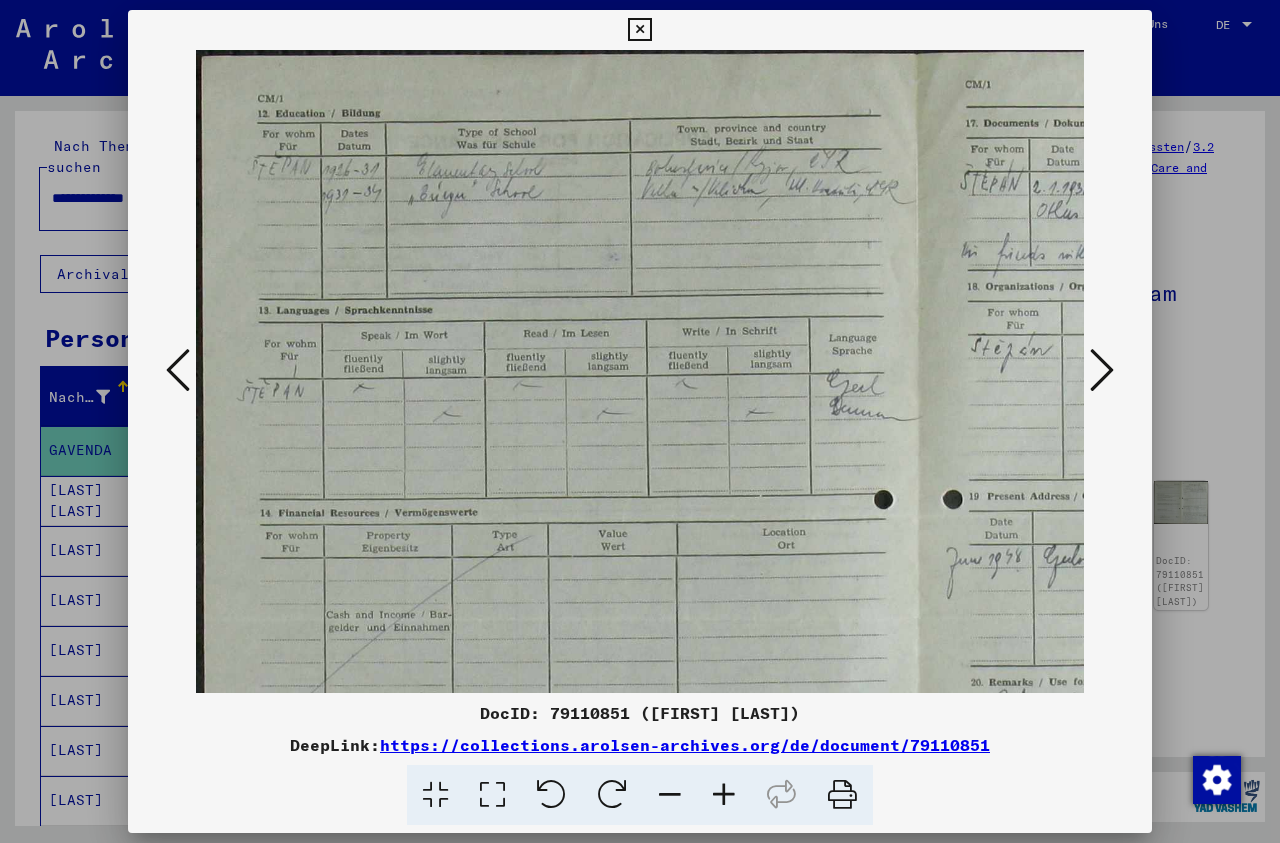 click at bounding box center (724, 795) 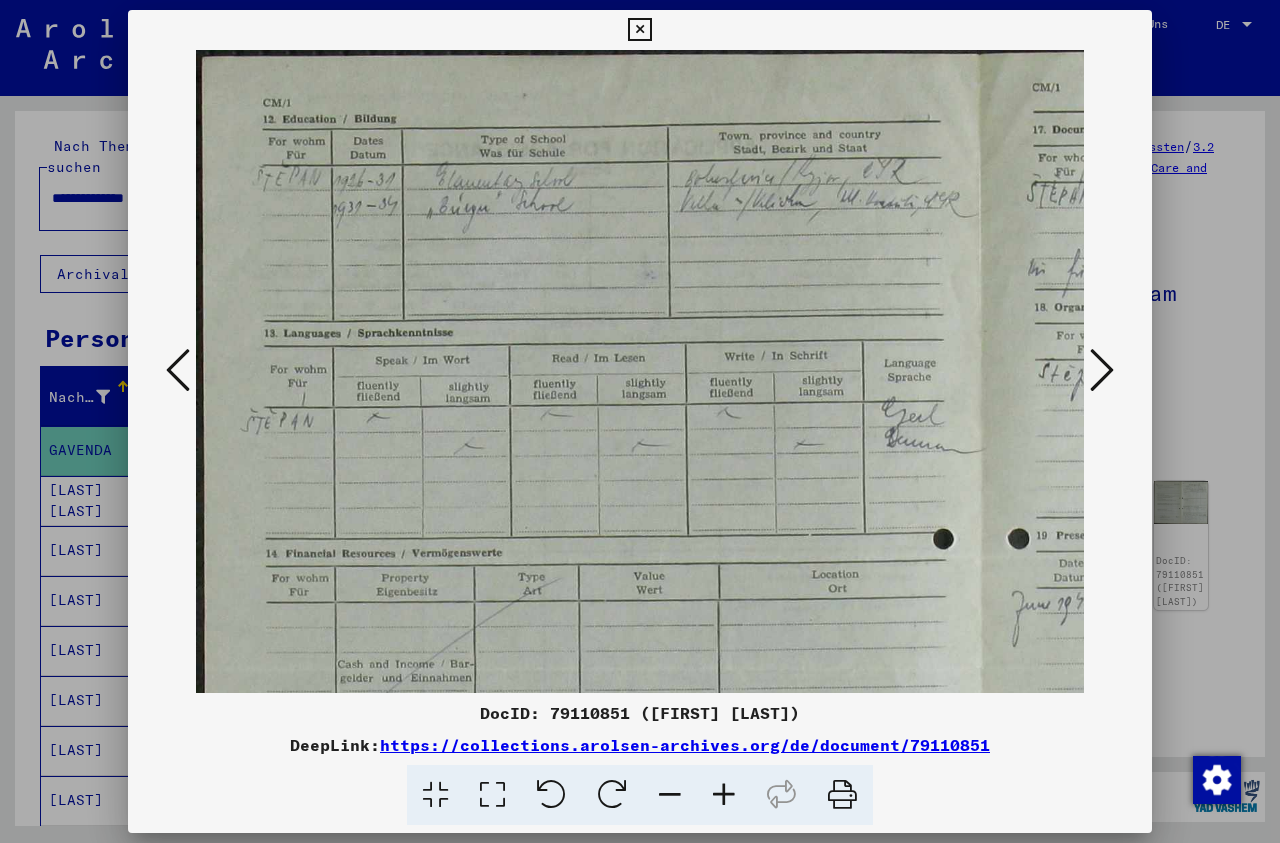 click at bounding box center (724, 795) 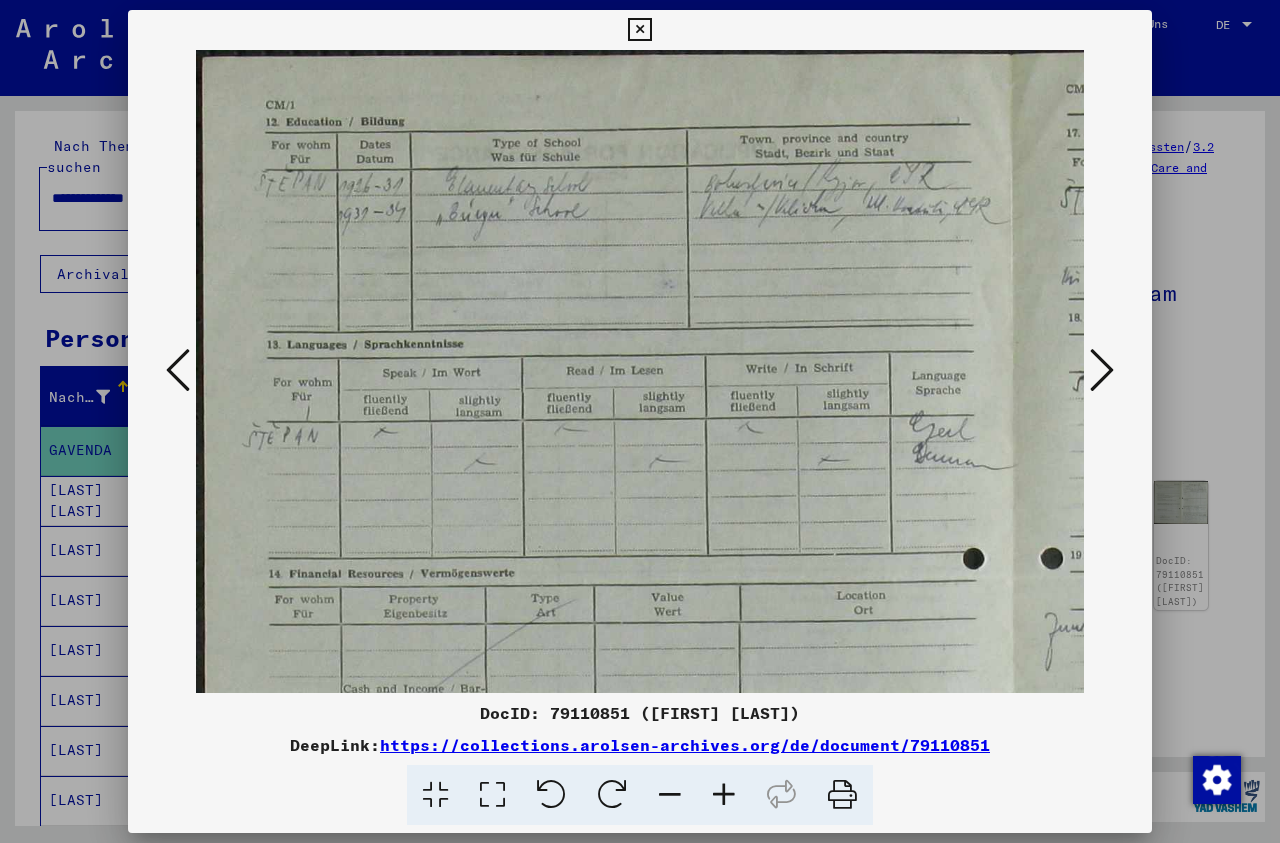 click at bounding box center (724, 795) 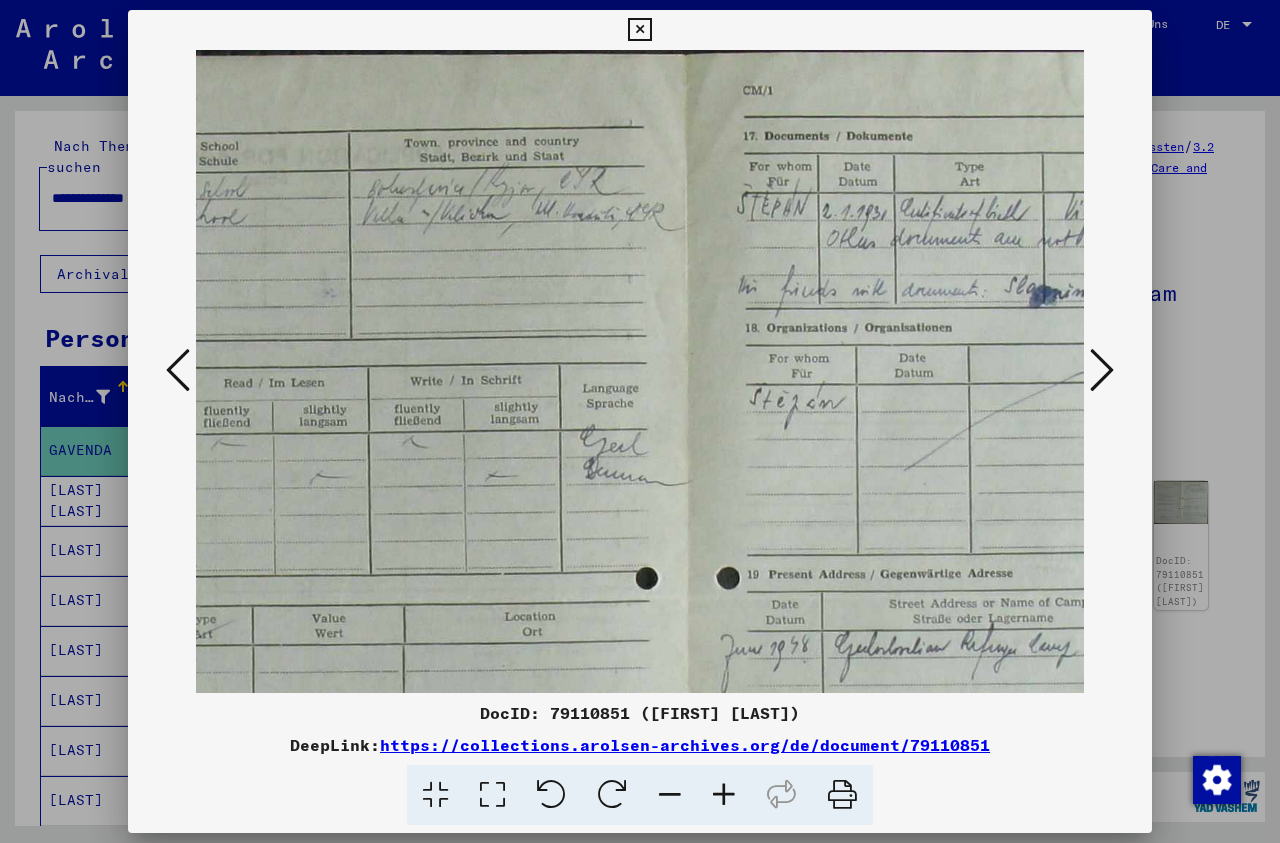 scroll, scrollTop: 0, scrollLeft: 305, axis: horizontal 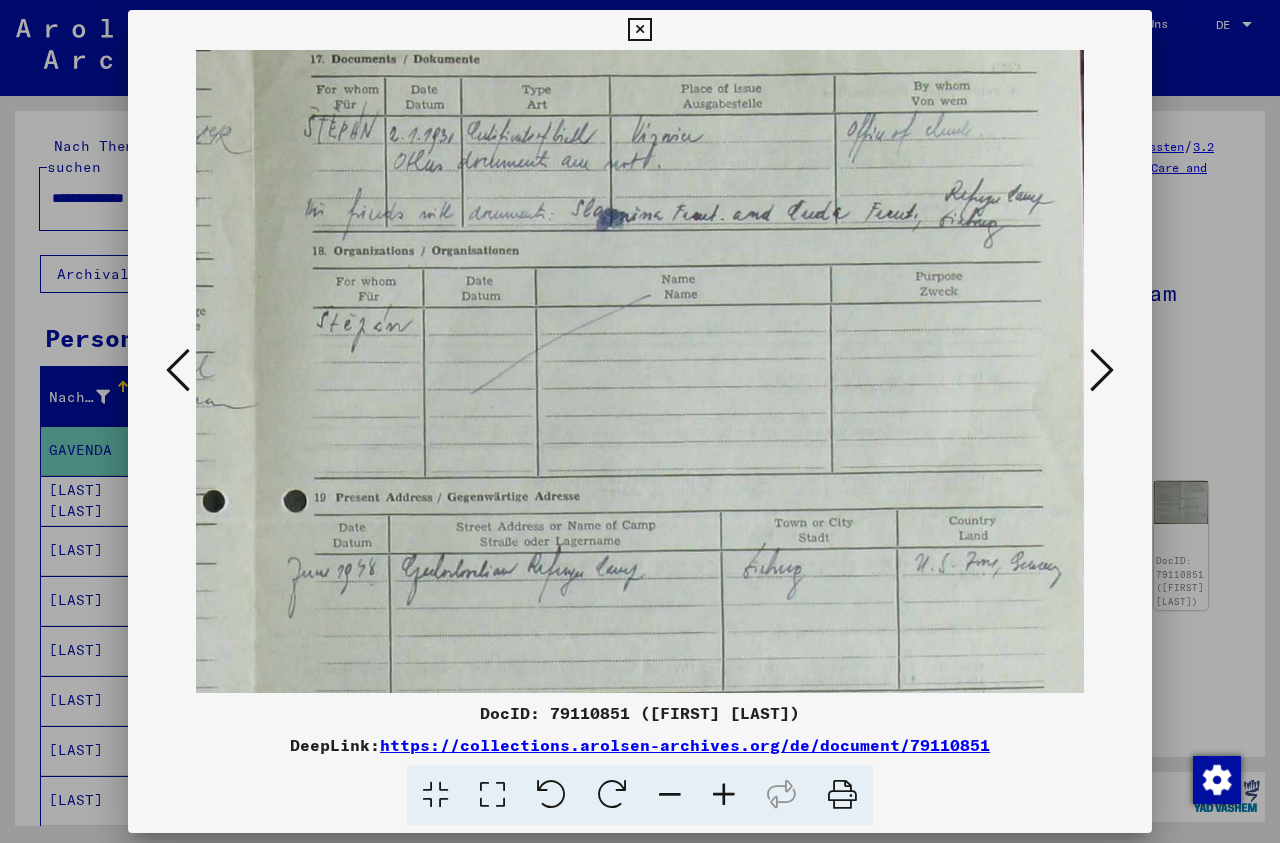 drag, startPoint x: 726, startPoint y: 596, endPoint x: -349, endPoint y: 560, distance: 1075.6027 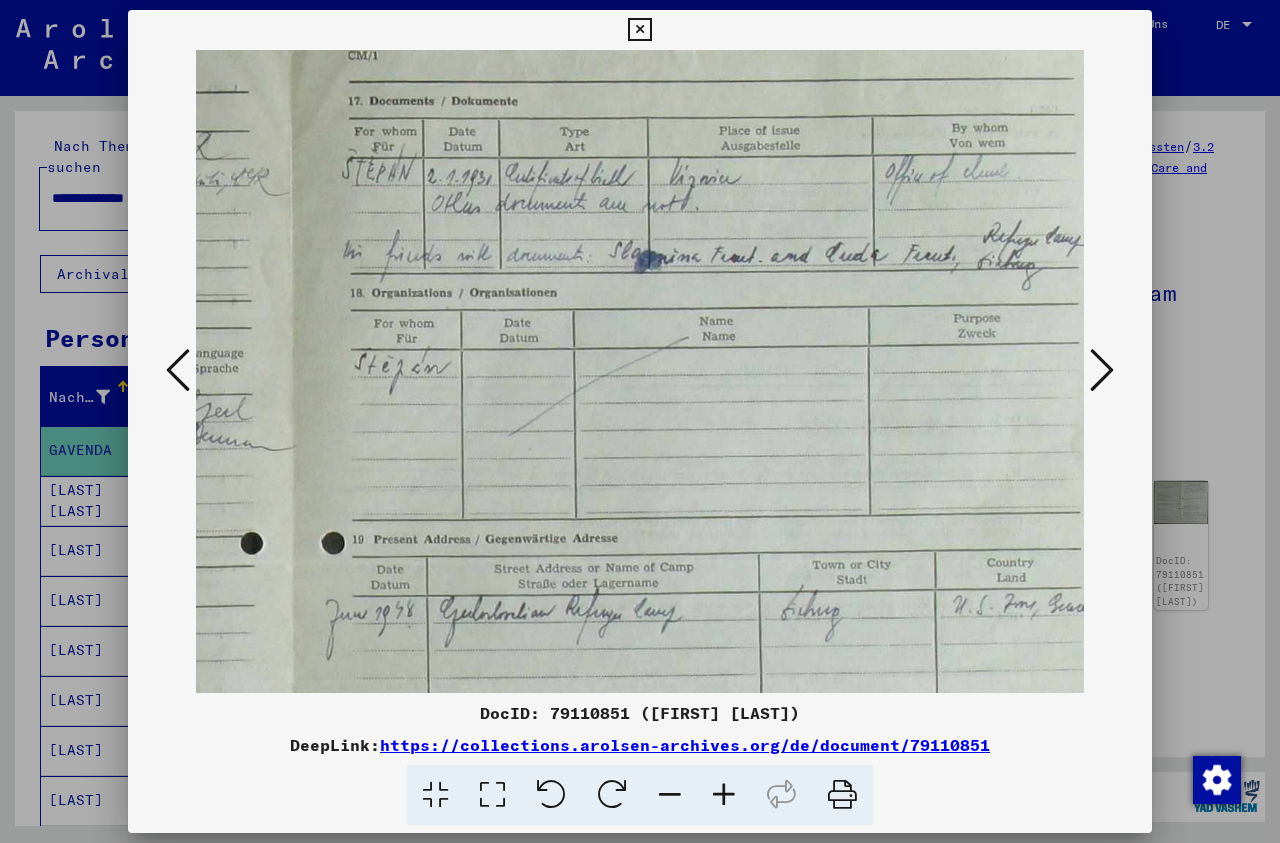 scroll, scrollTop: 0, scrollLeft: 790, axis: horizontal 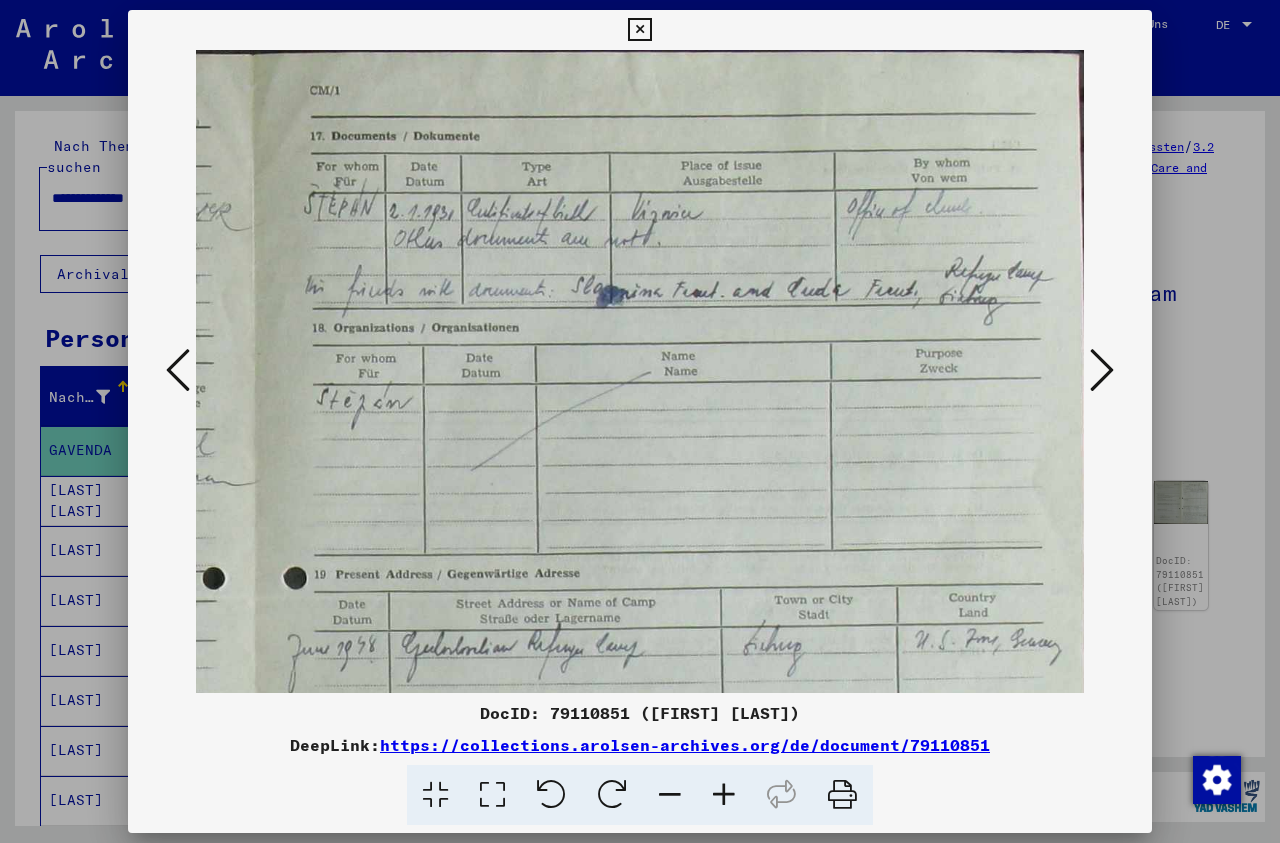 drag, startPoint x: 238, startPoint y: 292, endPoint x: 217, endPoint y: 492, distance: 201.09947 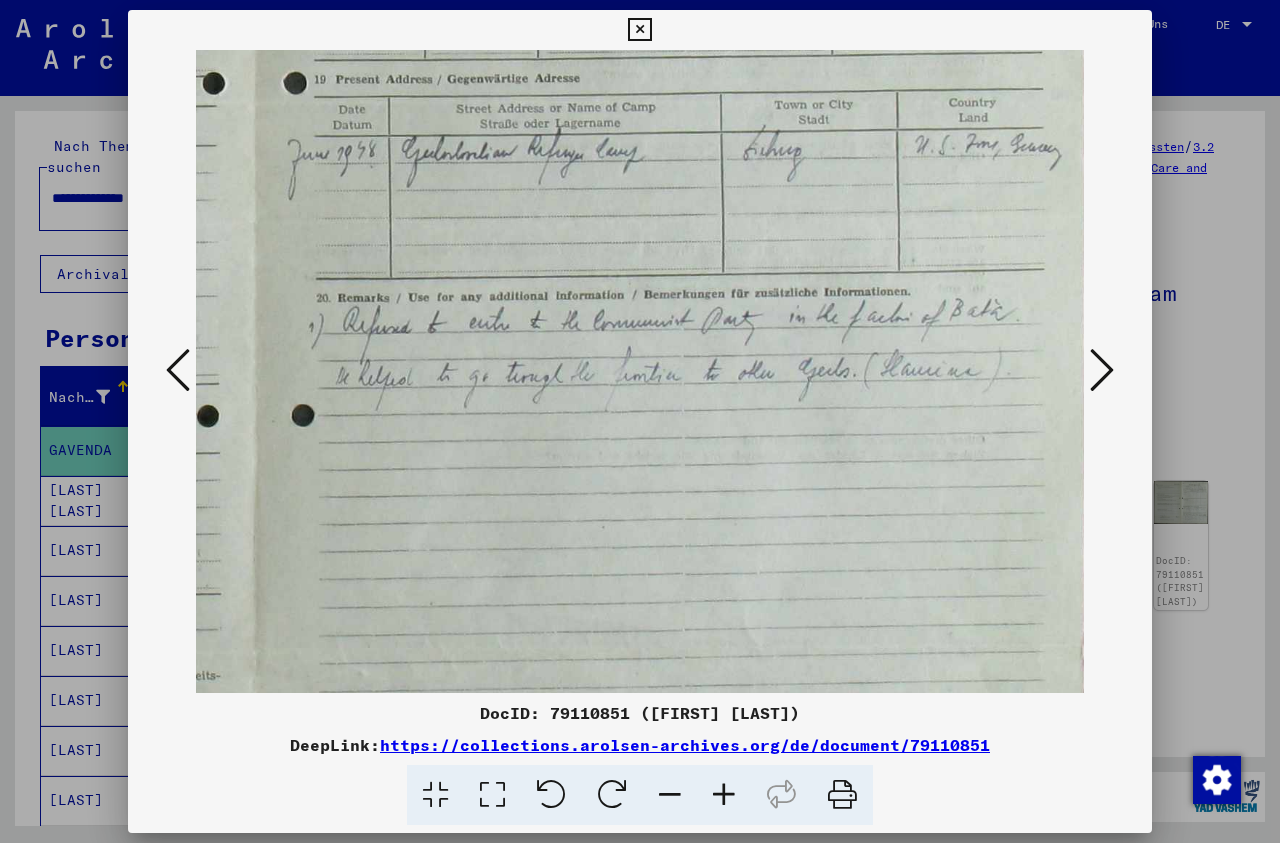 drag, startPoint x: 650, startPoint y: 518, endPoint x: 521, endPoint y: 23, distance: 511.533 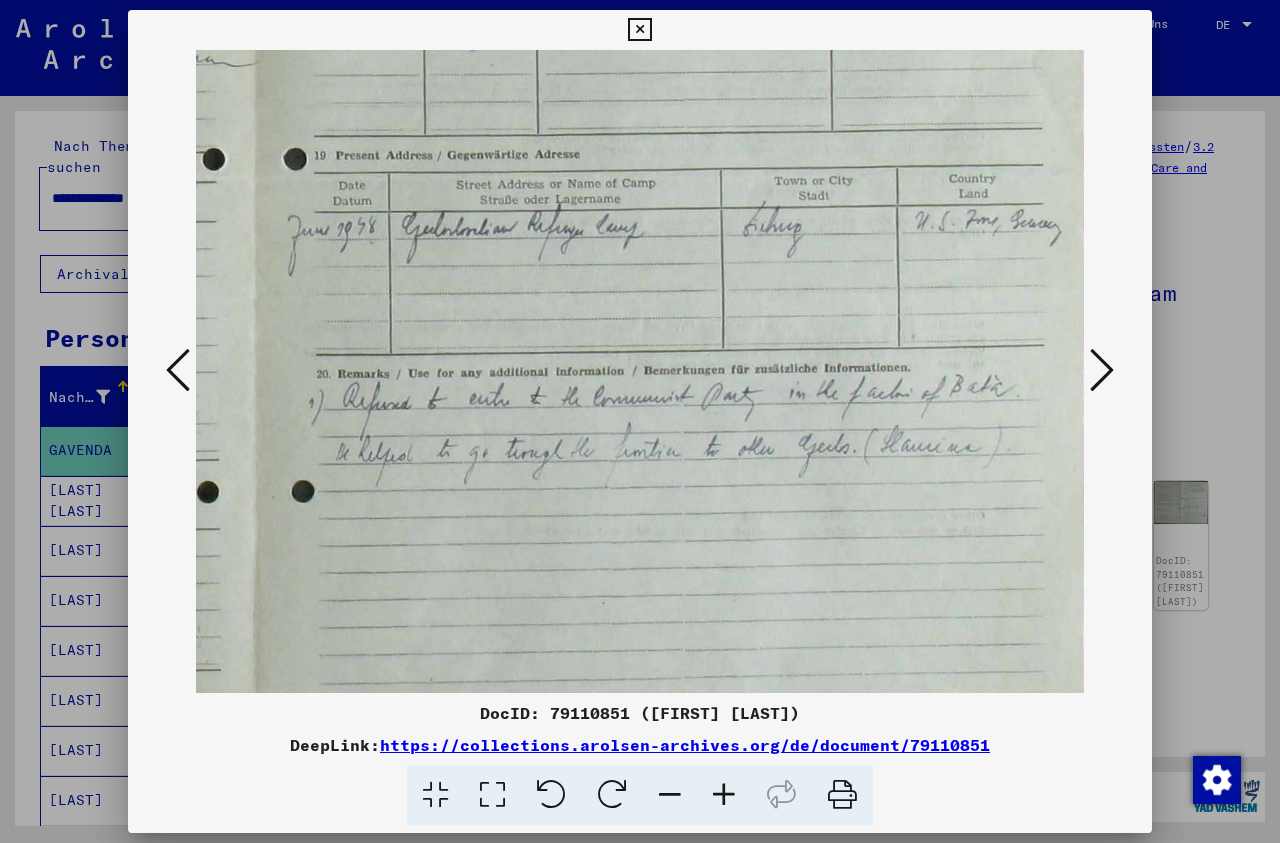 scroll, scrollTop: 417, scrollLeft: 790, axis: both 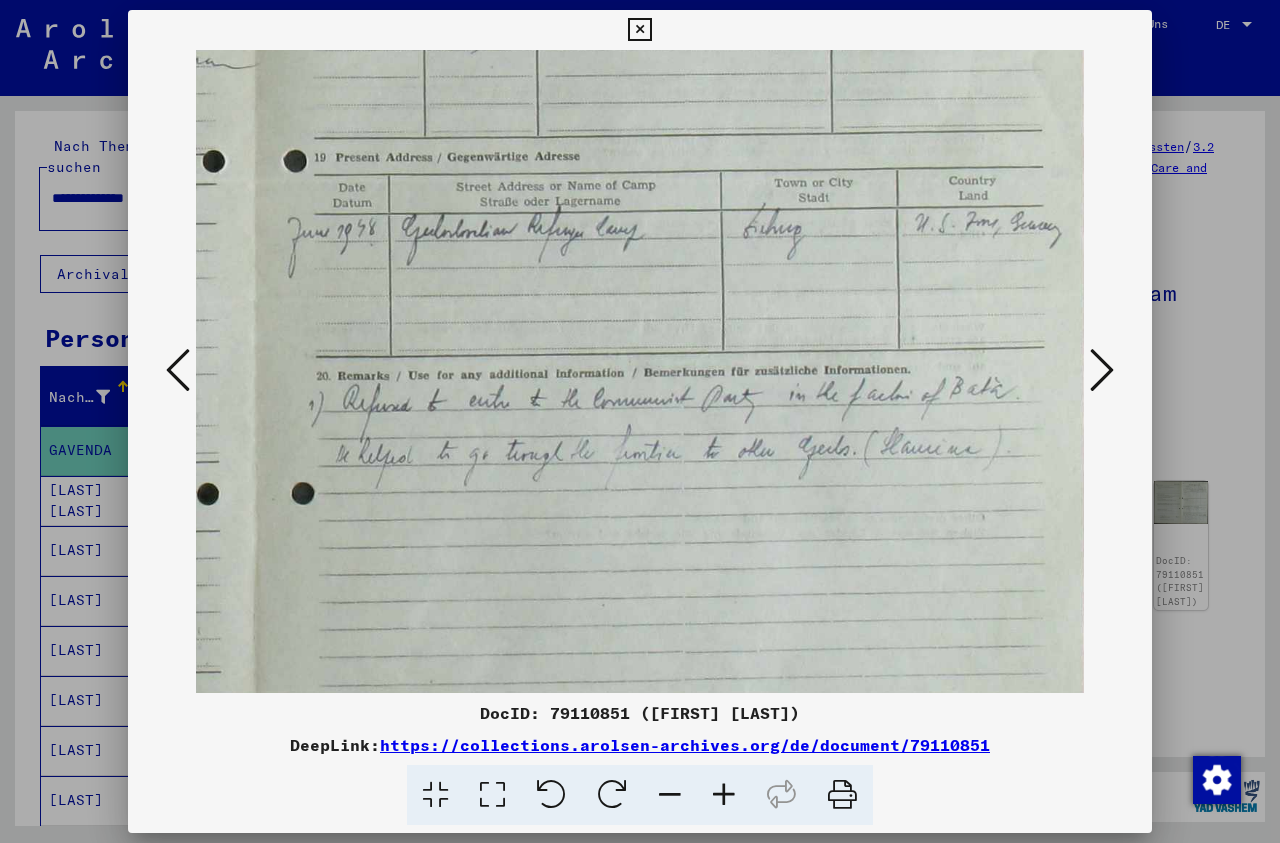 drag, startPoint x: 596, startPoint y: 159, endPoint x: 548, endPoint y: 237, distance: 91.58602 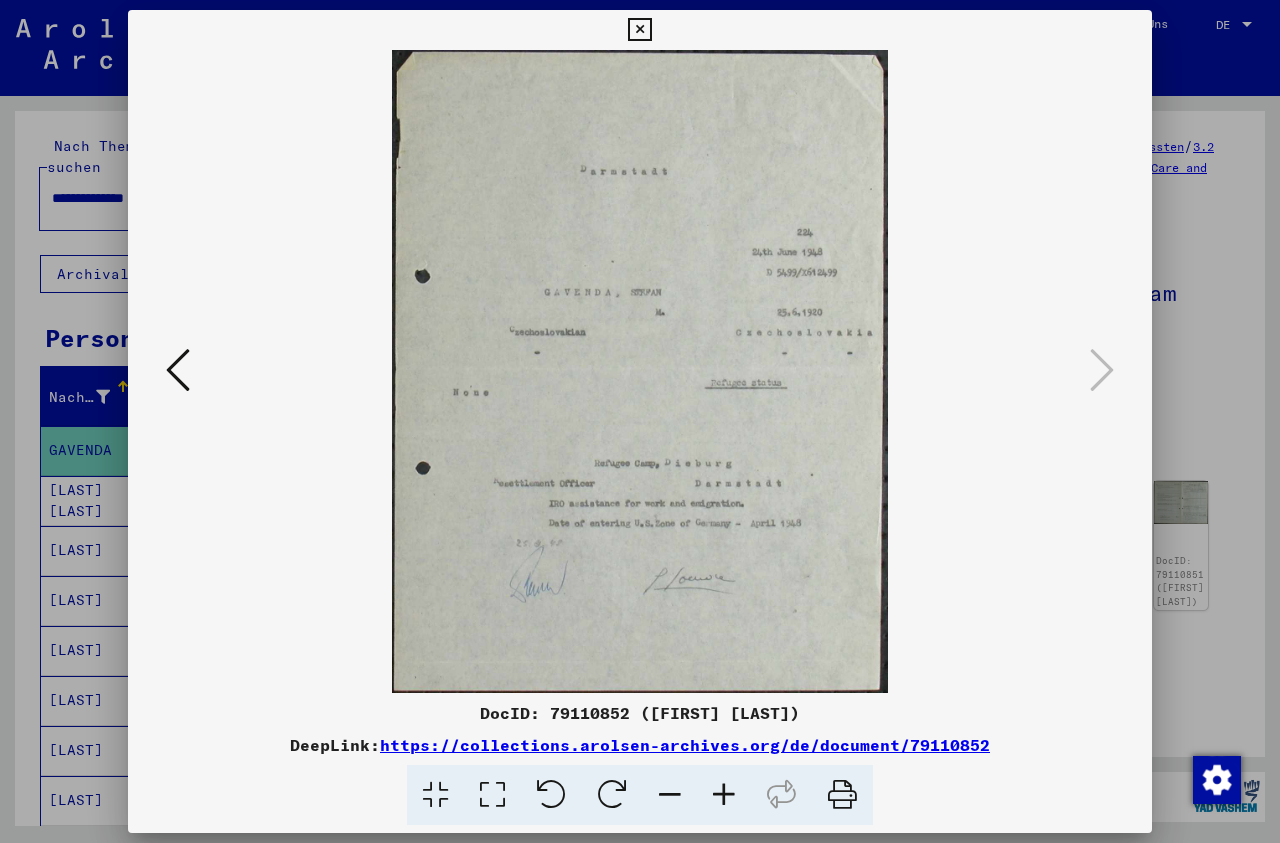 scroll, scrollTop: 0, scrollLeft: 0, axis: both 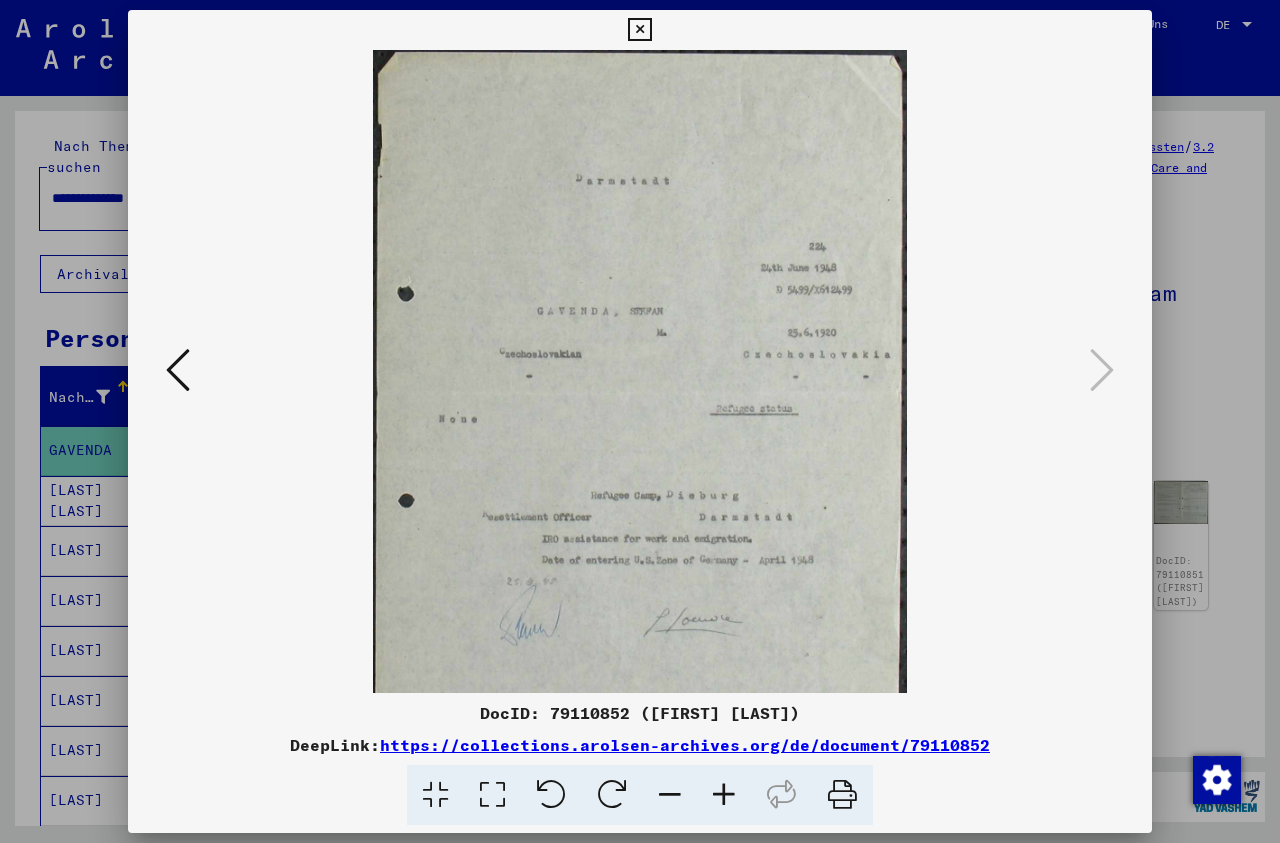 click at bounding box center [724, 795] 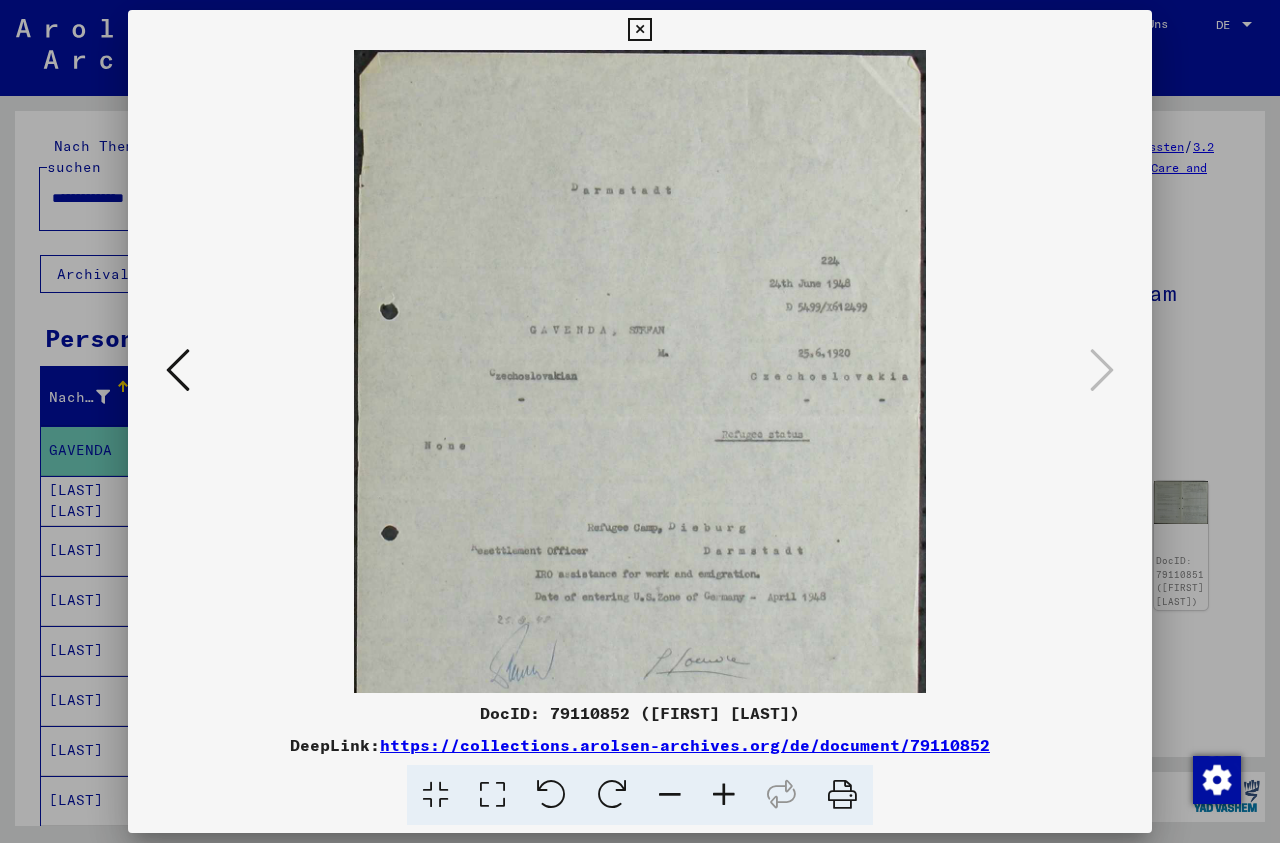 click at bounding box center (724, 795) 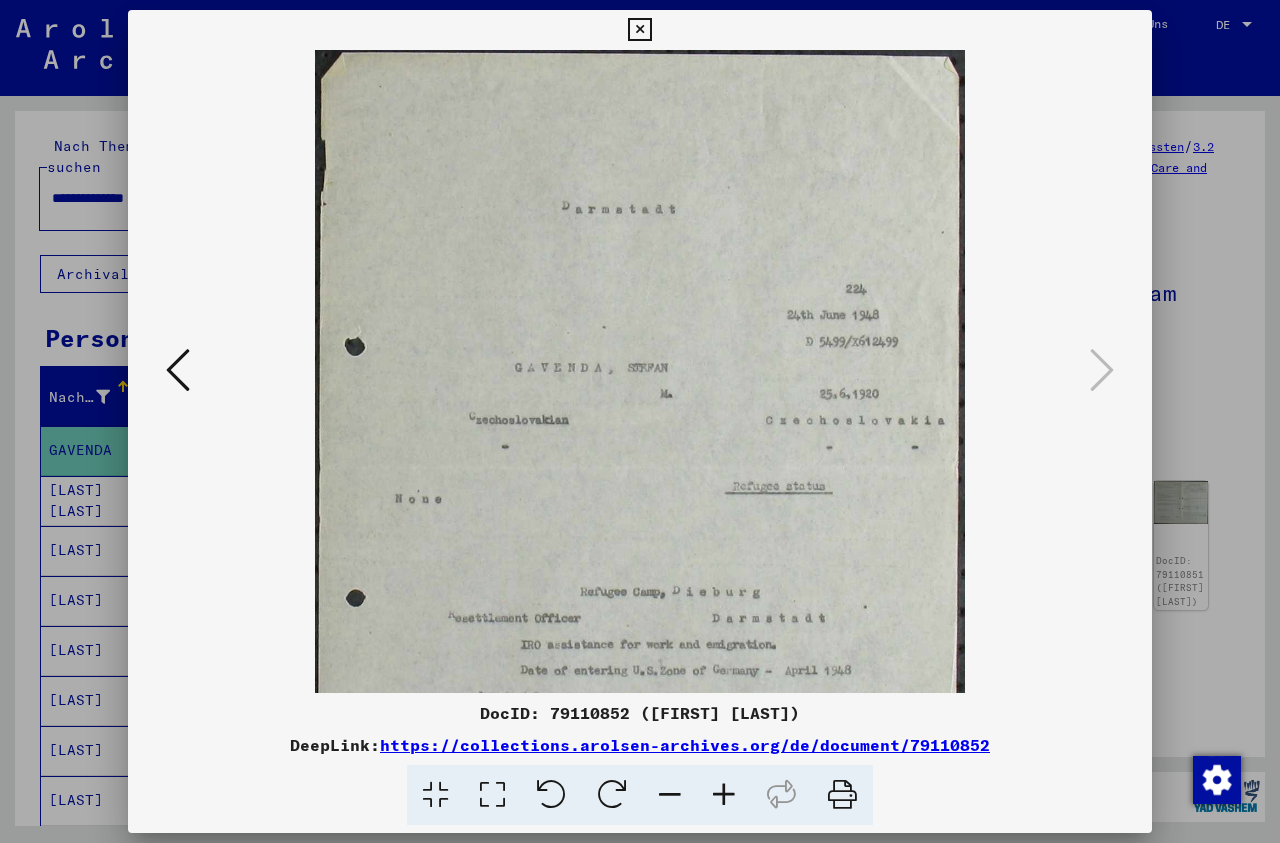click at bounding box center [724, 795] 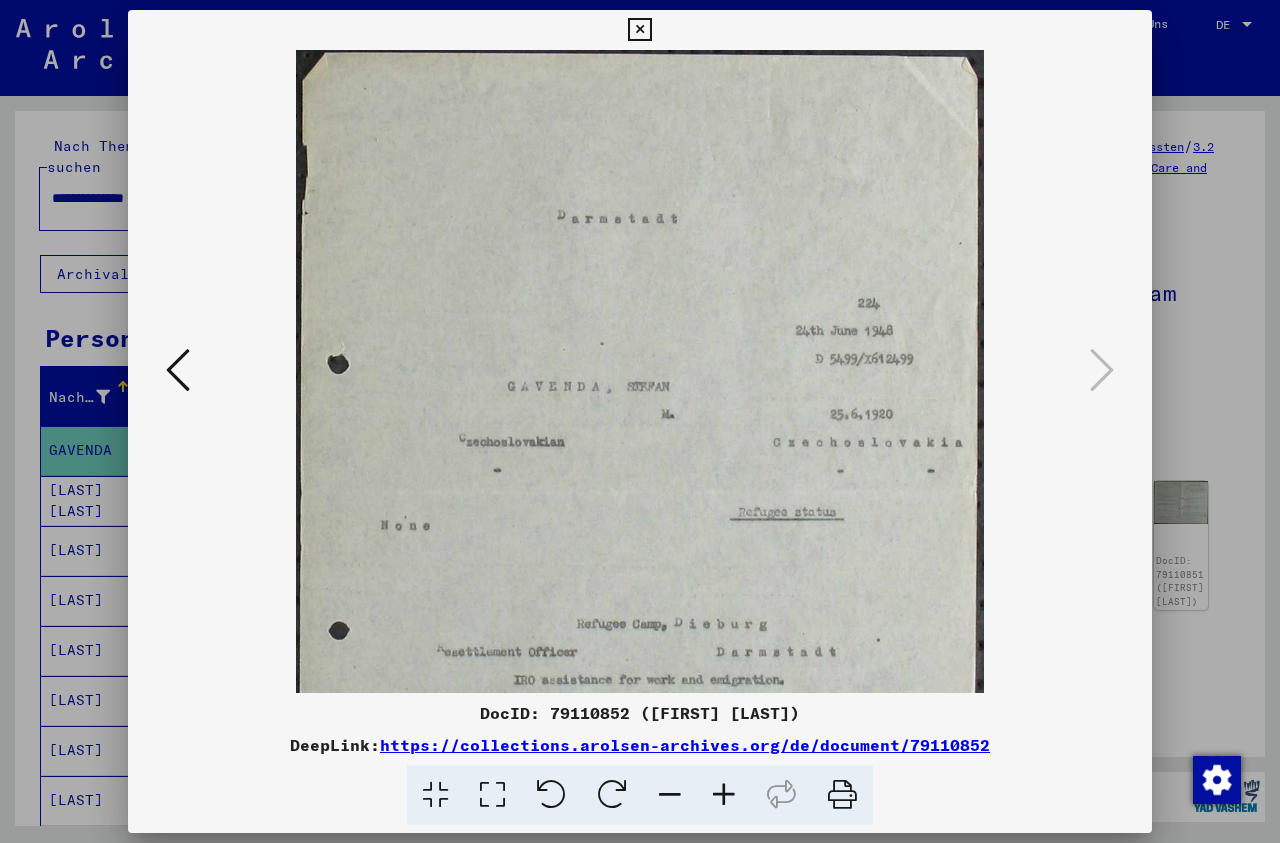 click at bounding box center [724, 795] 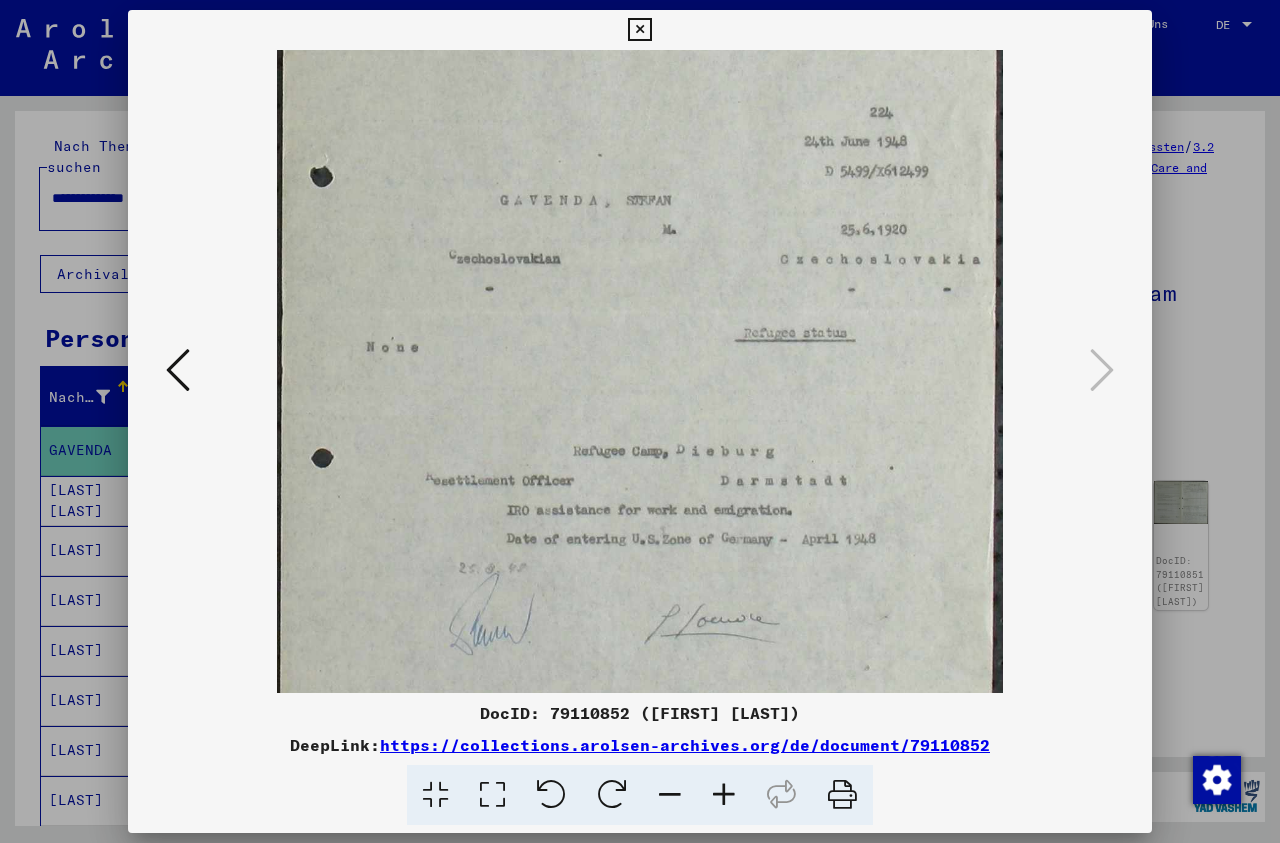 scroll, scrollTop: 214, scrollLeft: 0, axis: vertical 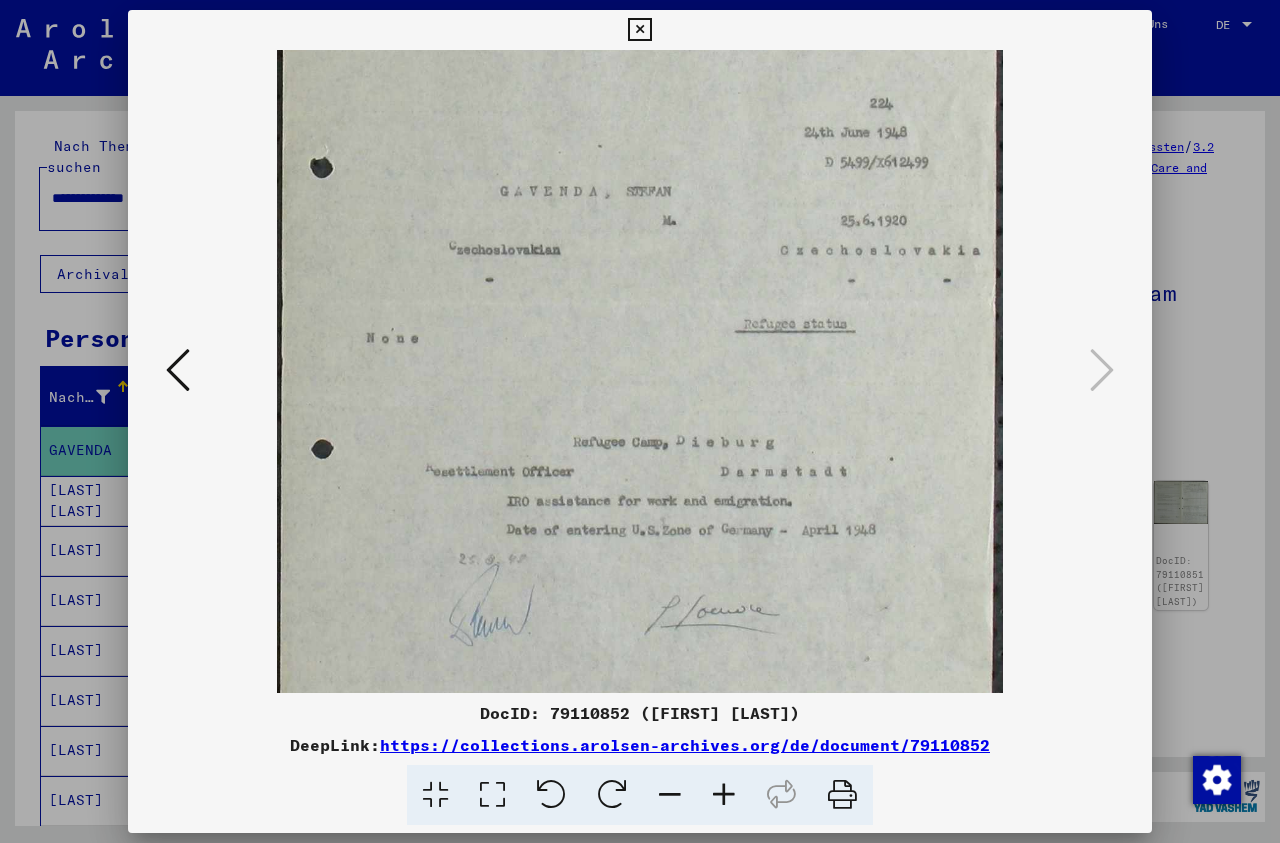 drag, startPoint x: 691, startPoint y: 581, endPoint x: 649, endPoint y: 367, distance: 218.08255 